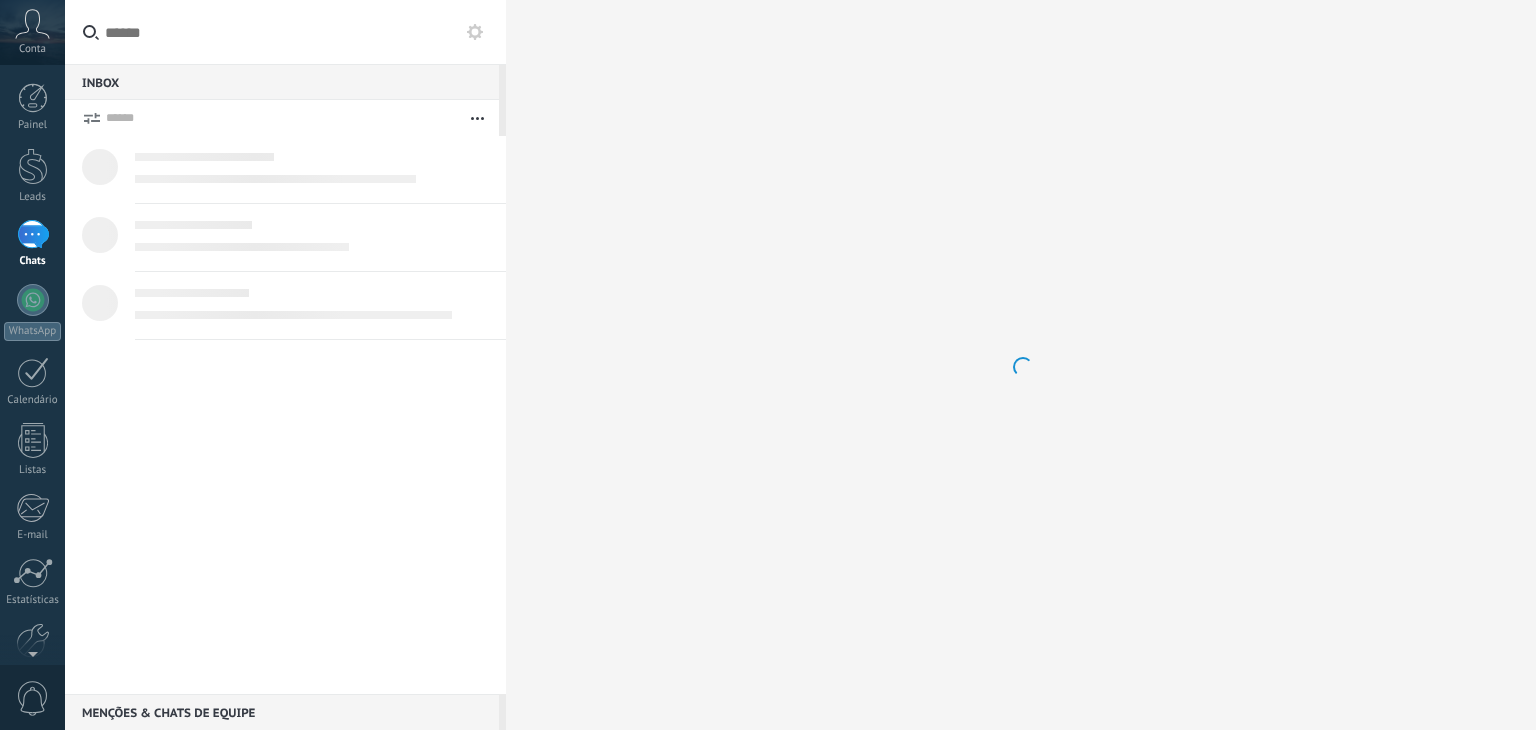 scroll, scrollTop: 0, scrollLeft: 0, axis: both 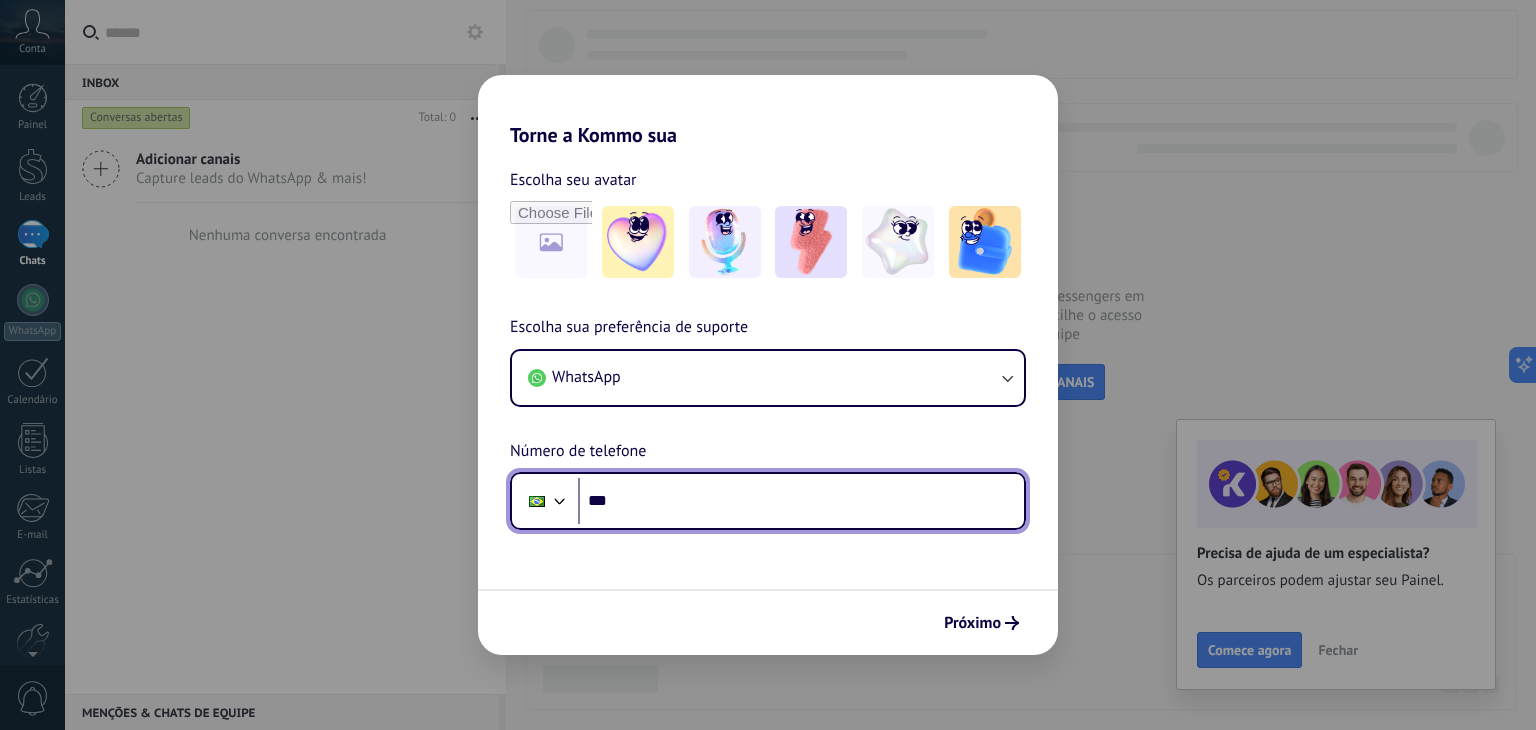 click on "***" at bounding box center [801, 501] 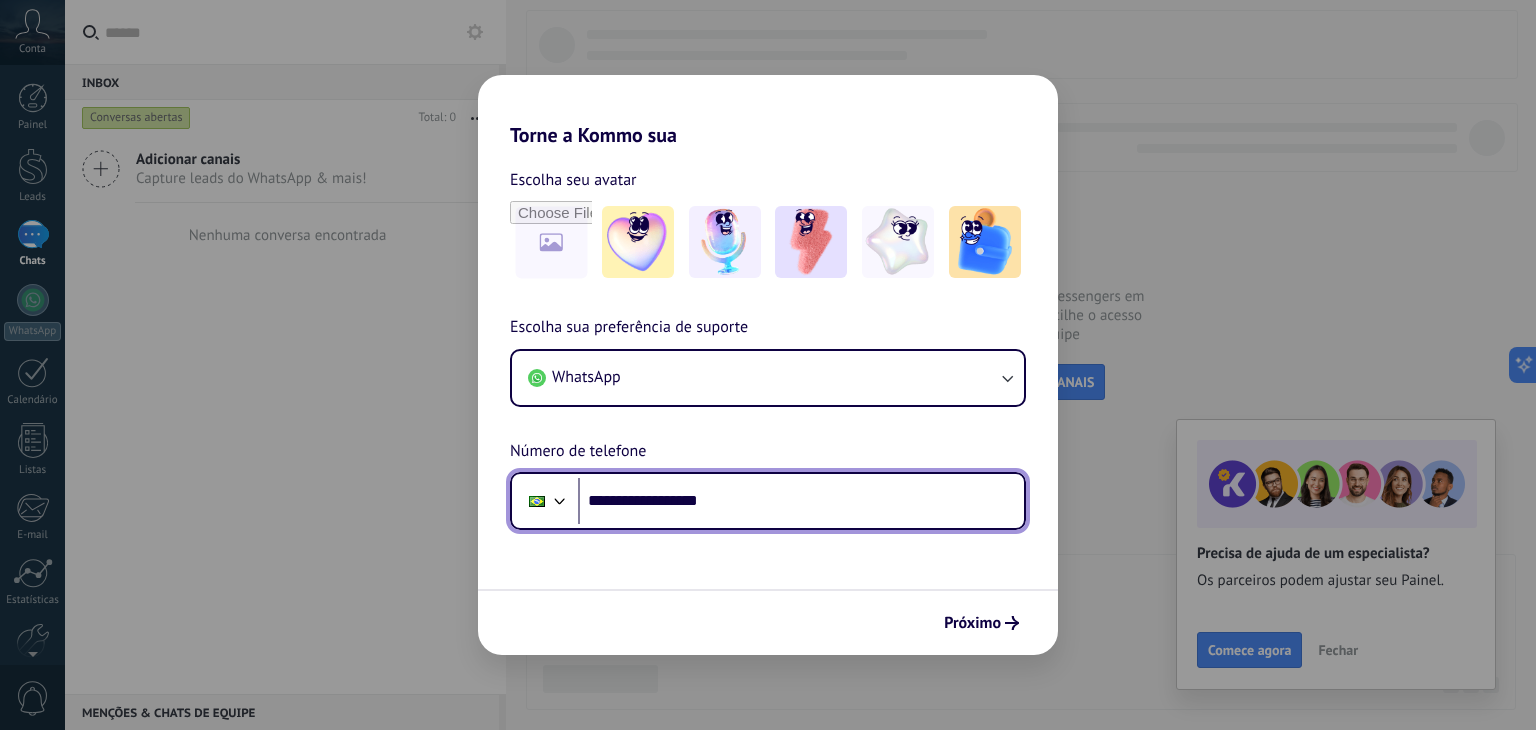 type on "**********" 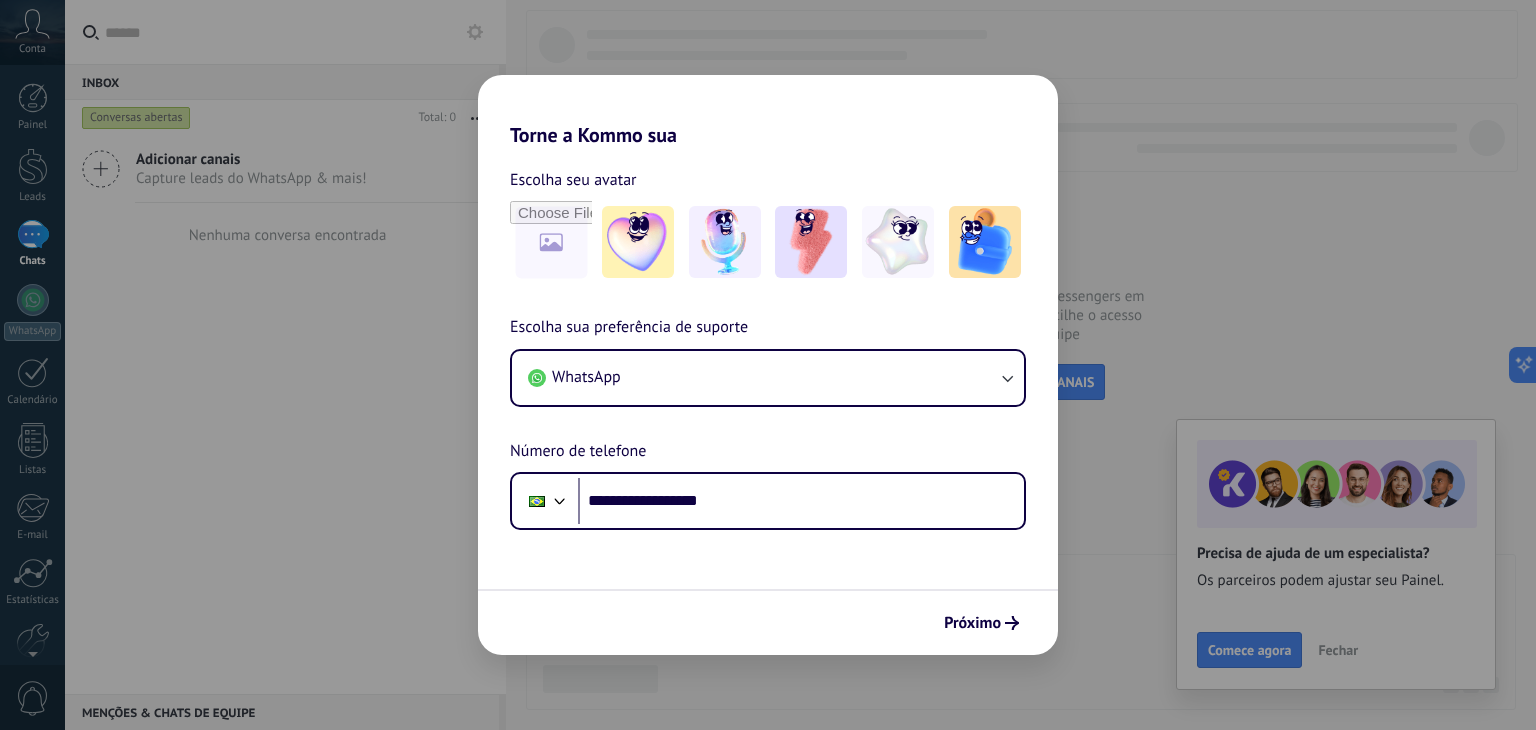 click on "**********" at bounding box center (768, 401) 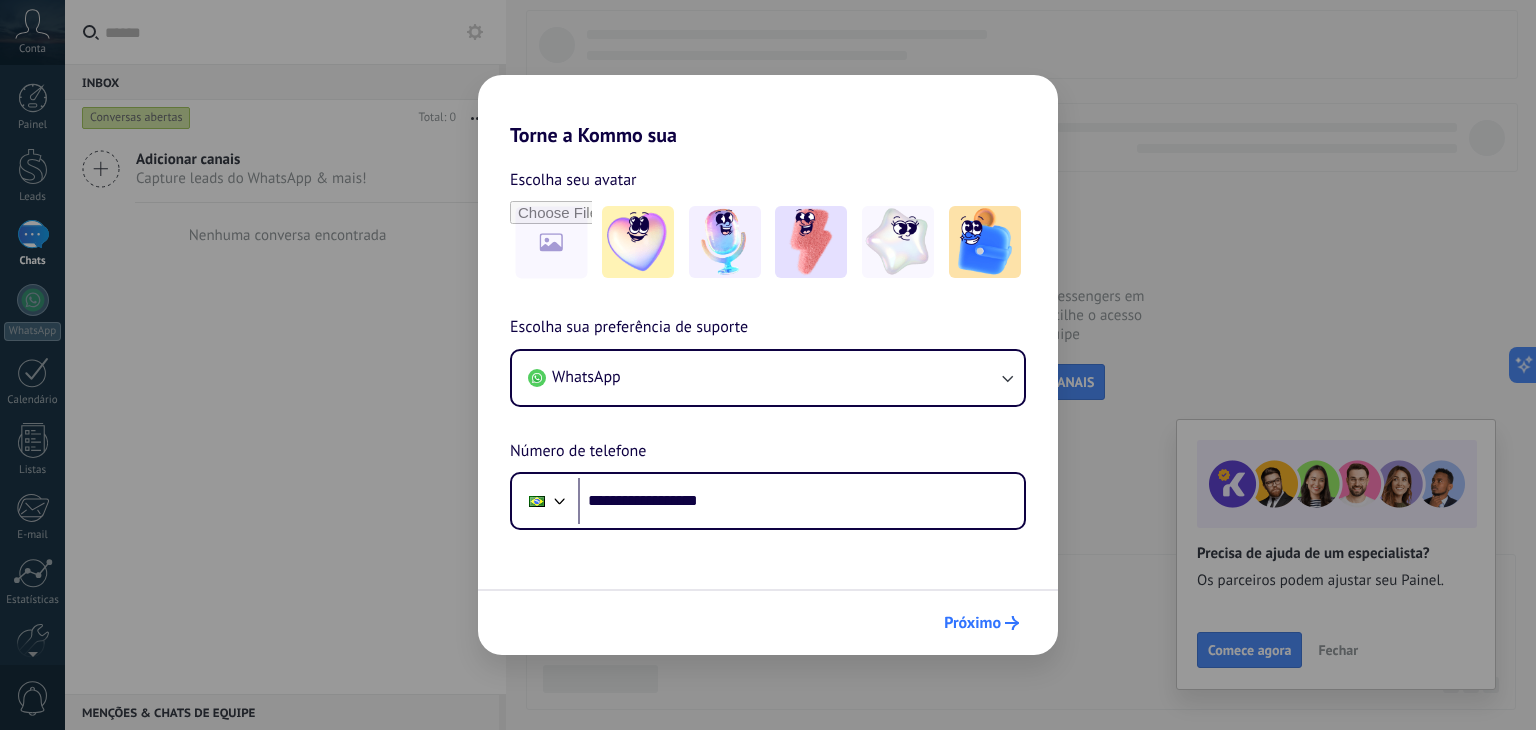 scroll, scrollTop: 0, scrollLeft: 0, axis: both 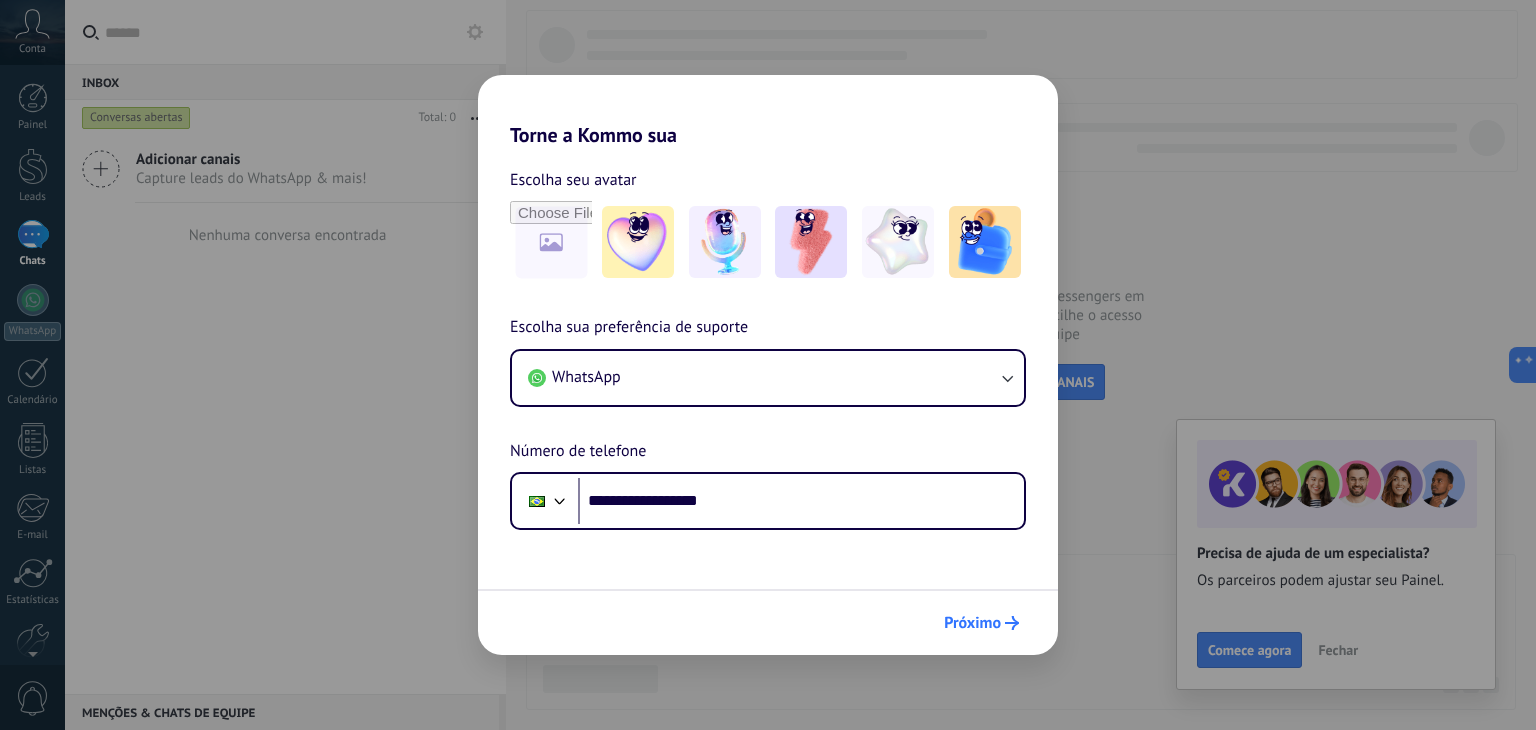 click on "Próximo" at bounding box center (972, 623) 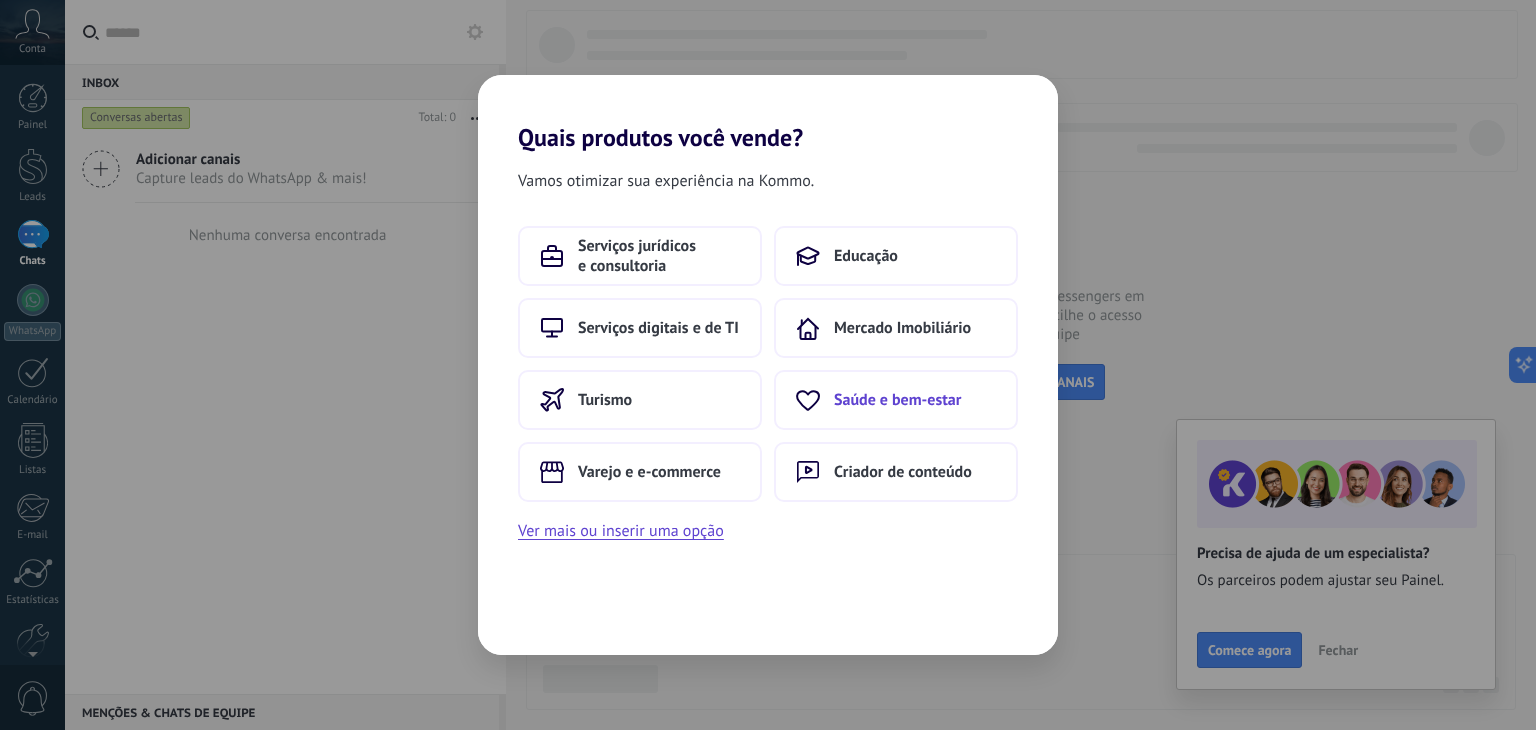 click on "Saúde e bem-estar" at bounding box center [897, 400] 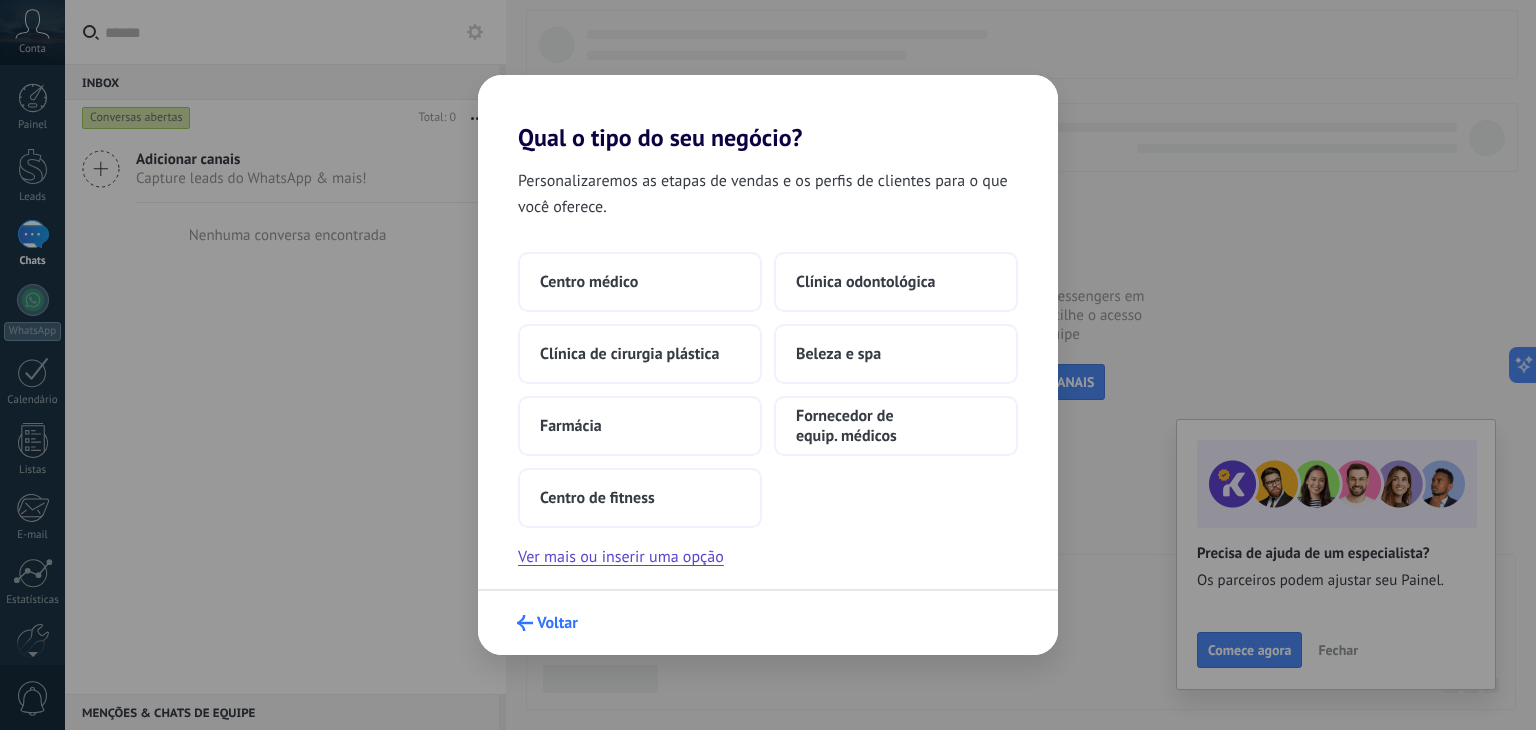 click on "Voltar" at bounding box center [557, 623] 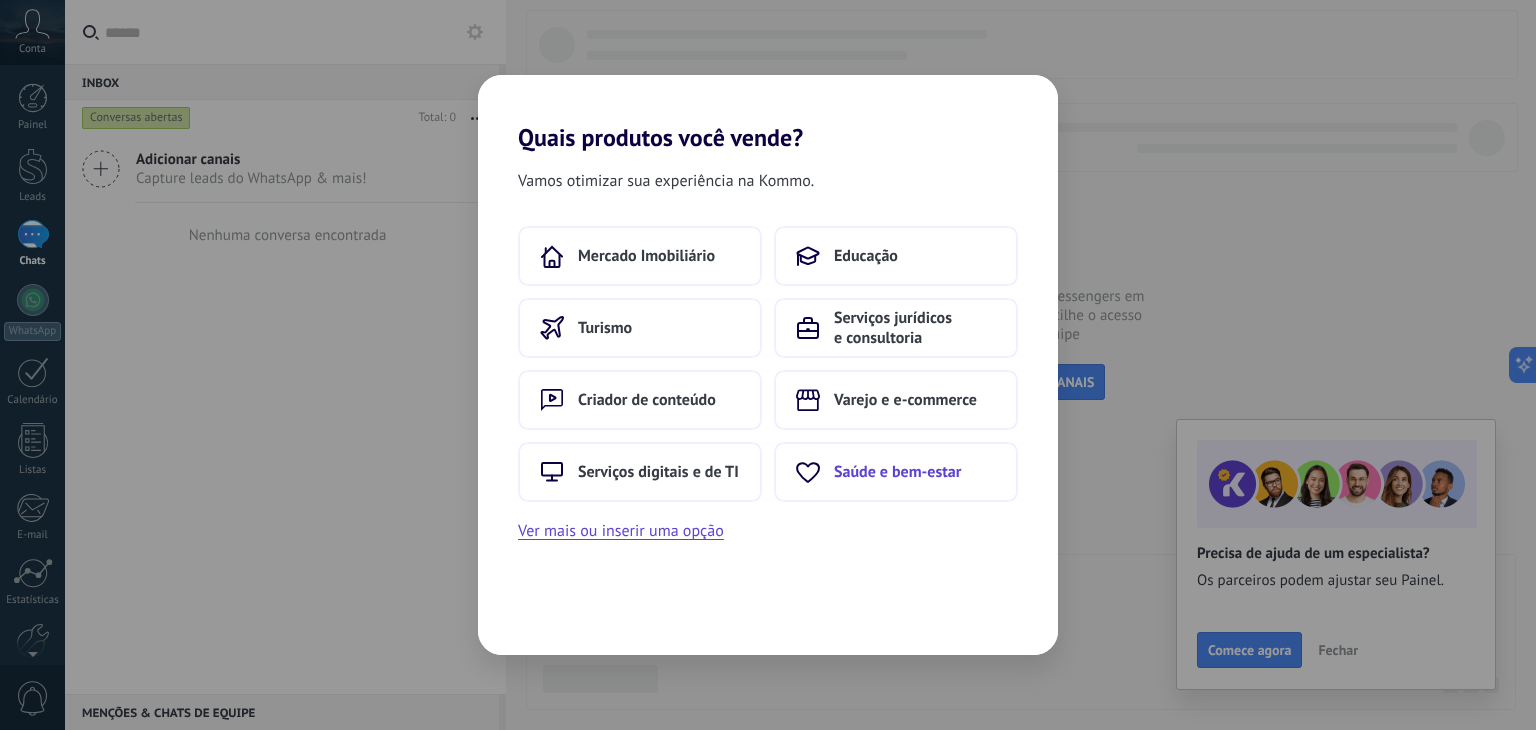click on "Saúde e bem-estar" at bounding box center (897, 472) 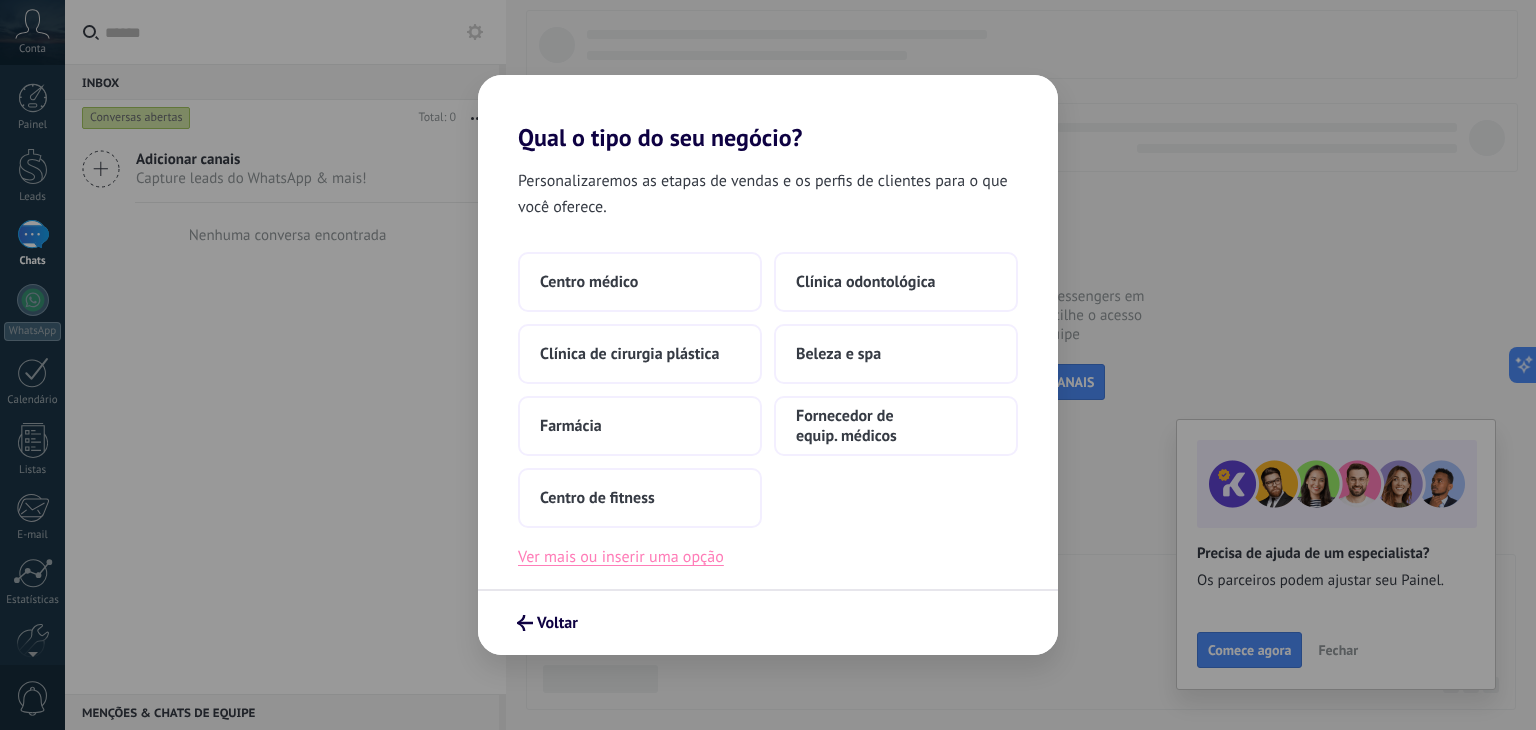 click on "Ver mais ou inserir uma opção" at bounding box center [621, 557] 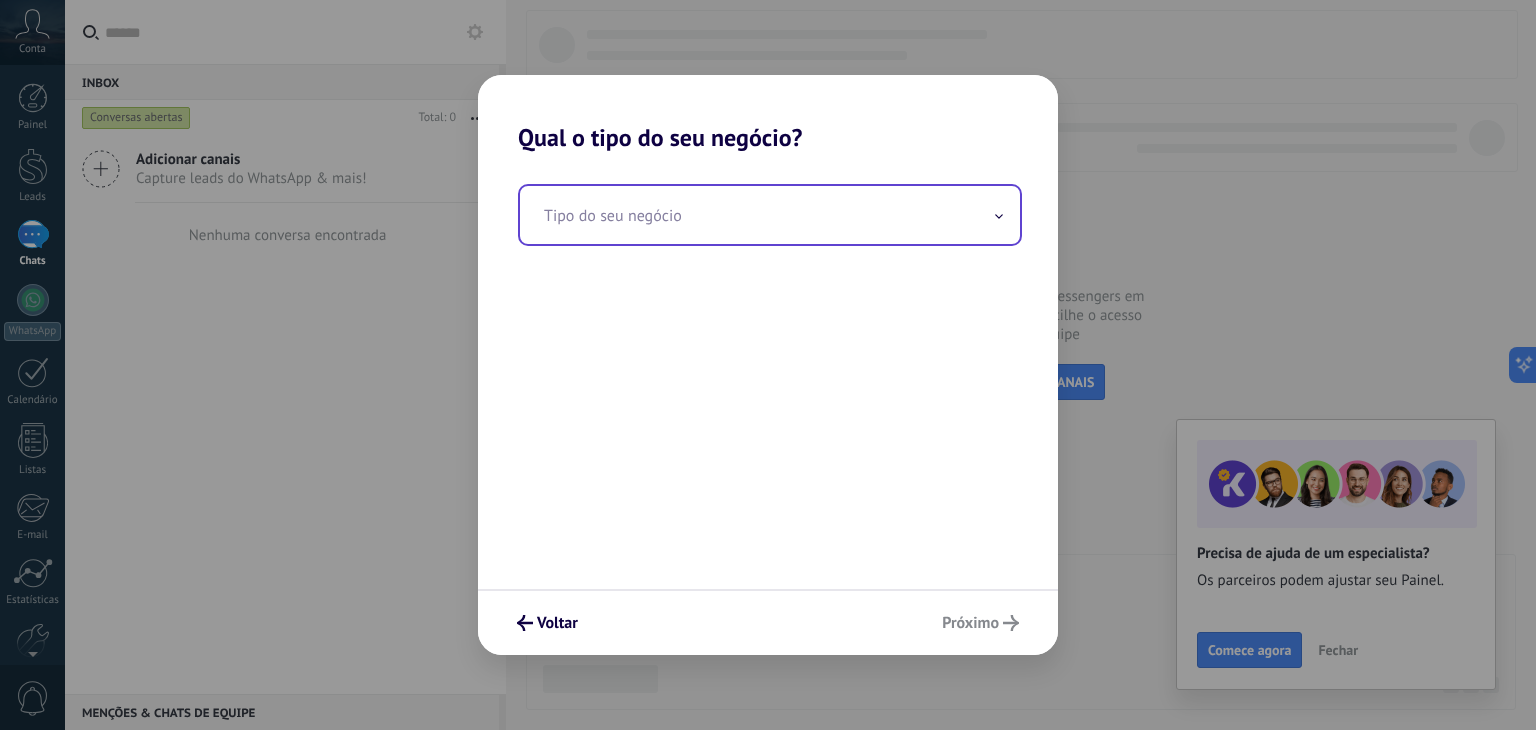 click at bounding box center (770, 215) 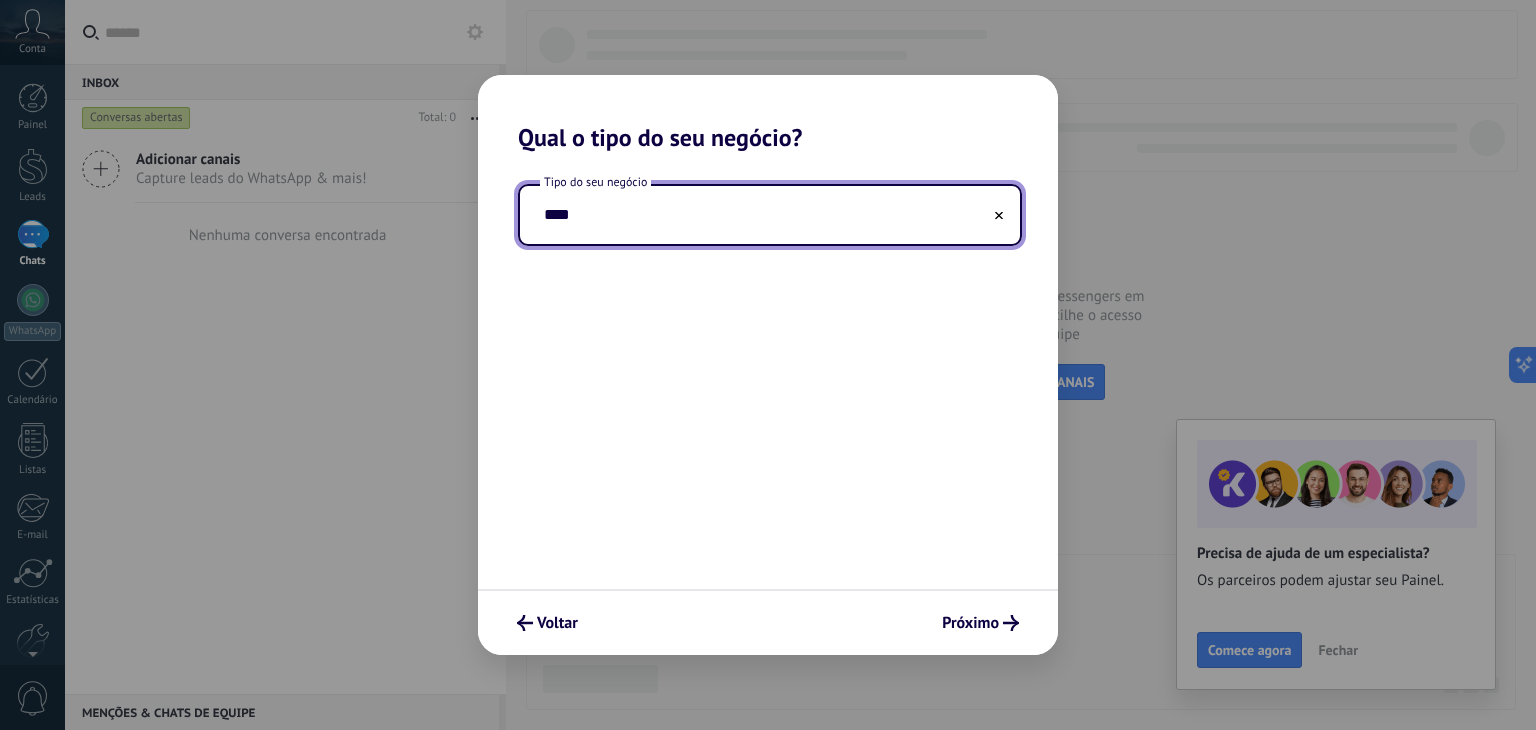 type on "*****" 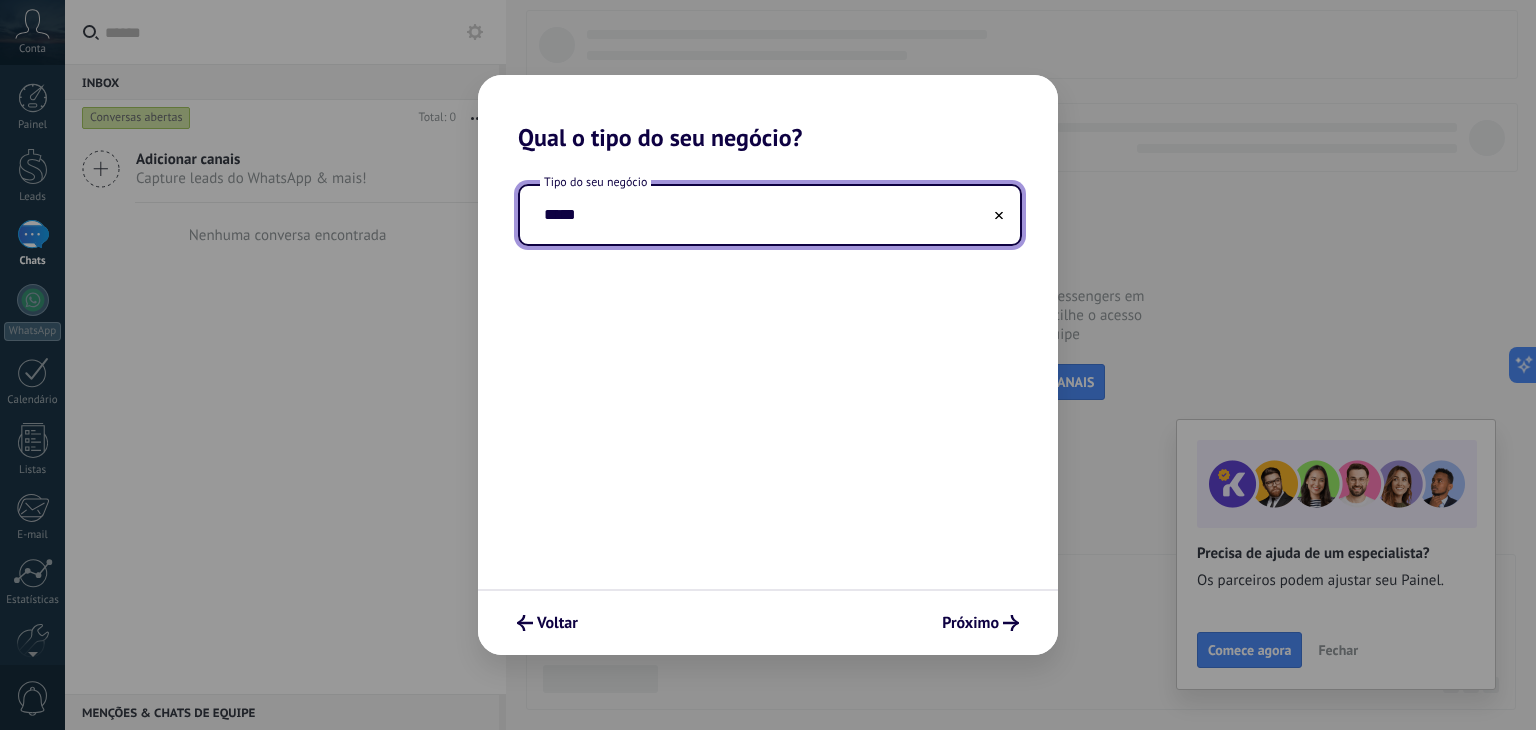 click on "*****" at bounding box center [770, 215] 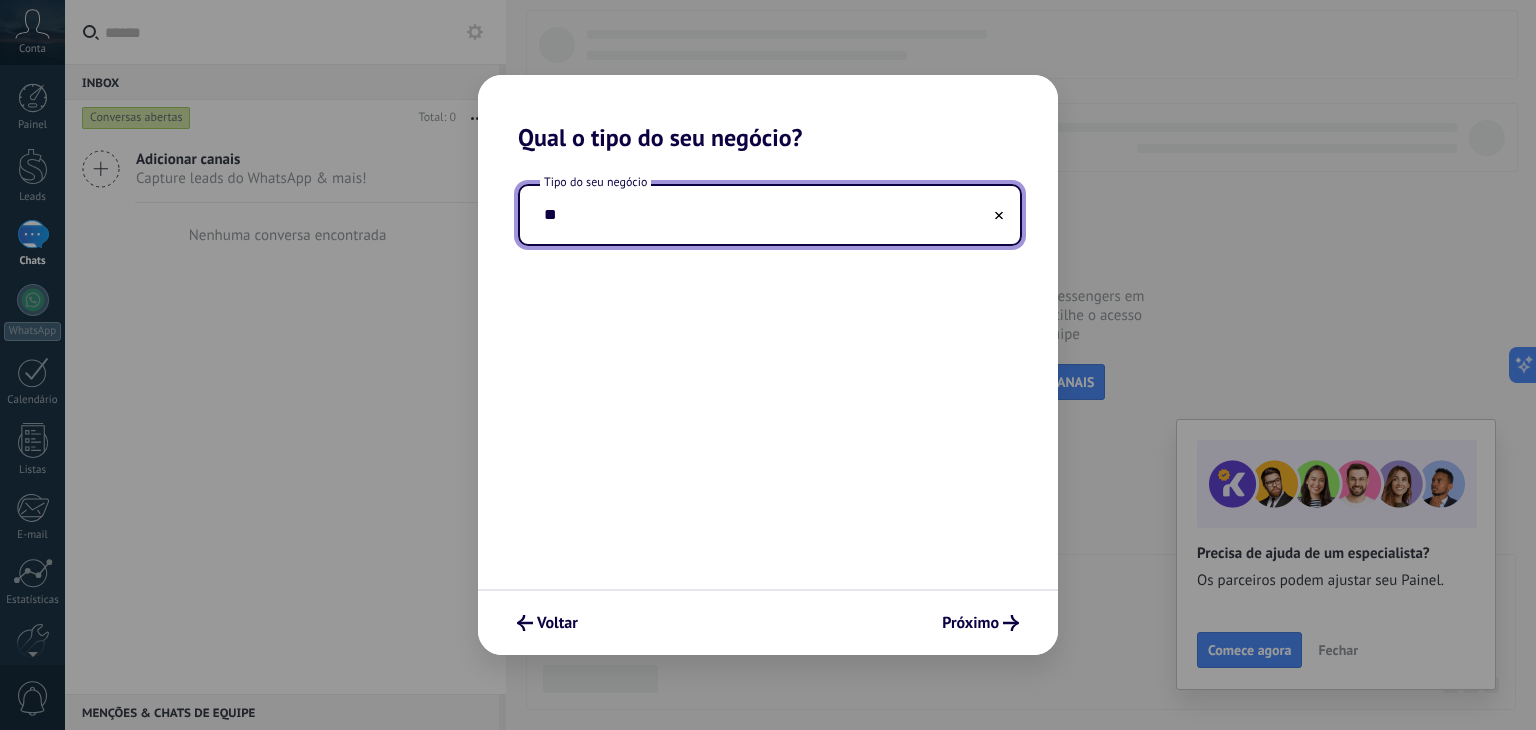 type on "*" 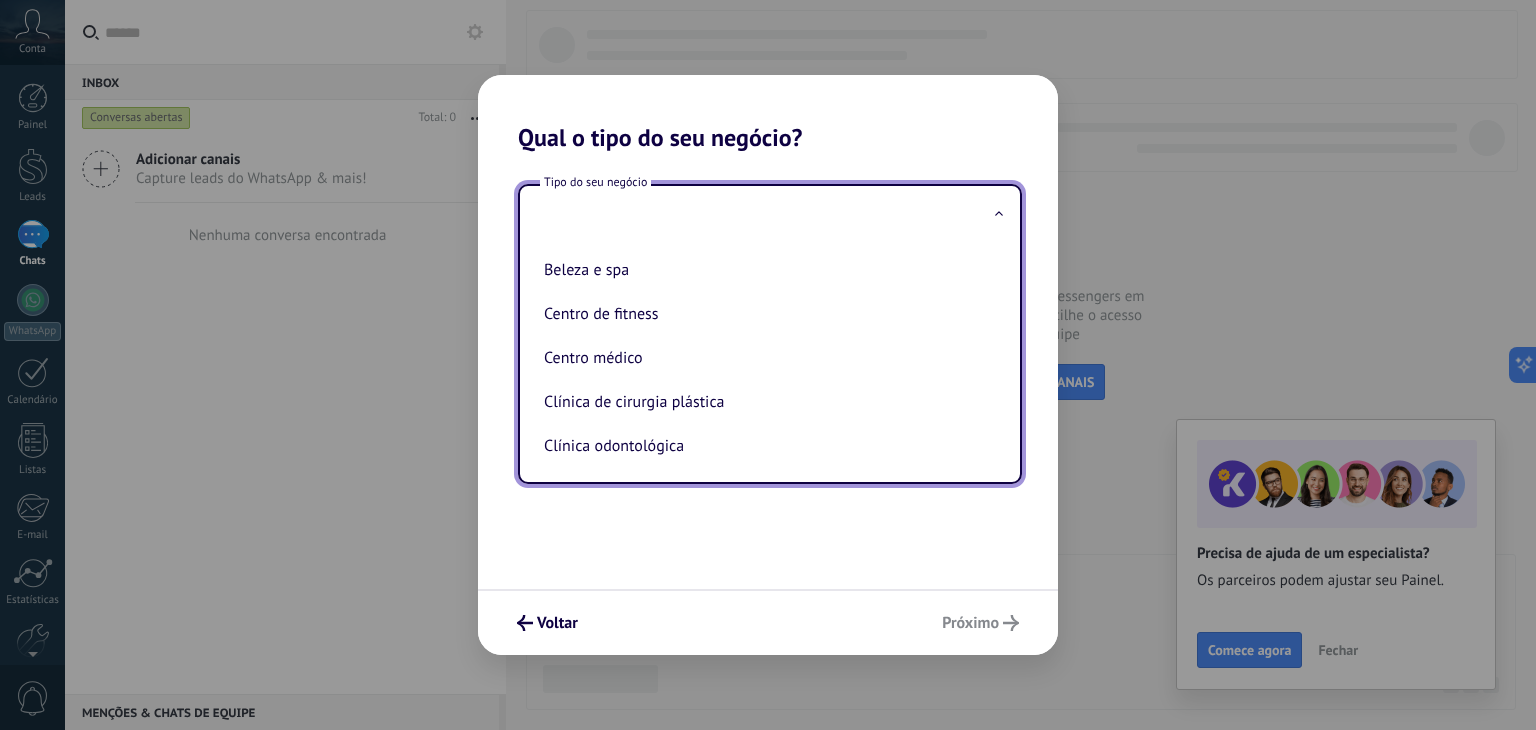 type on "*" 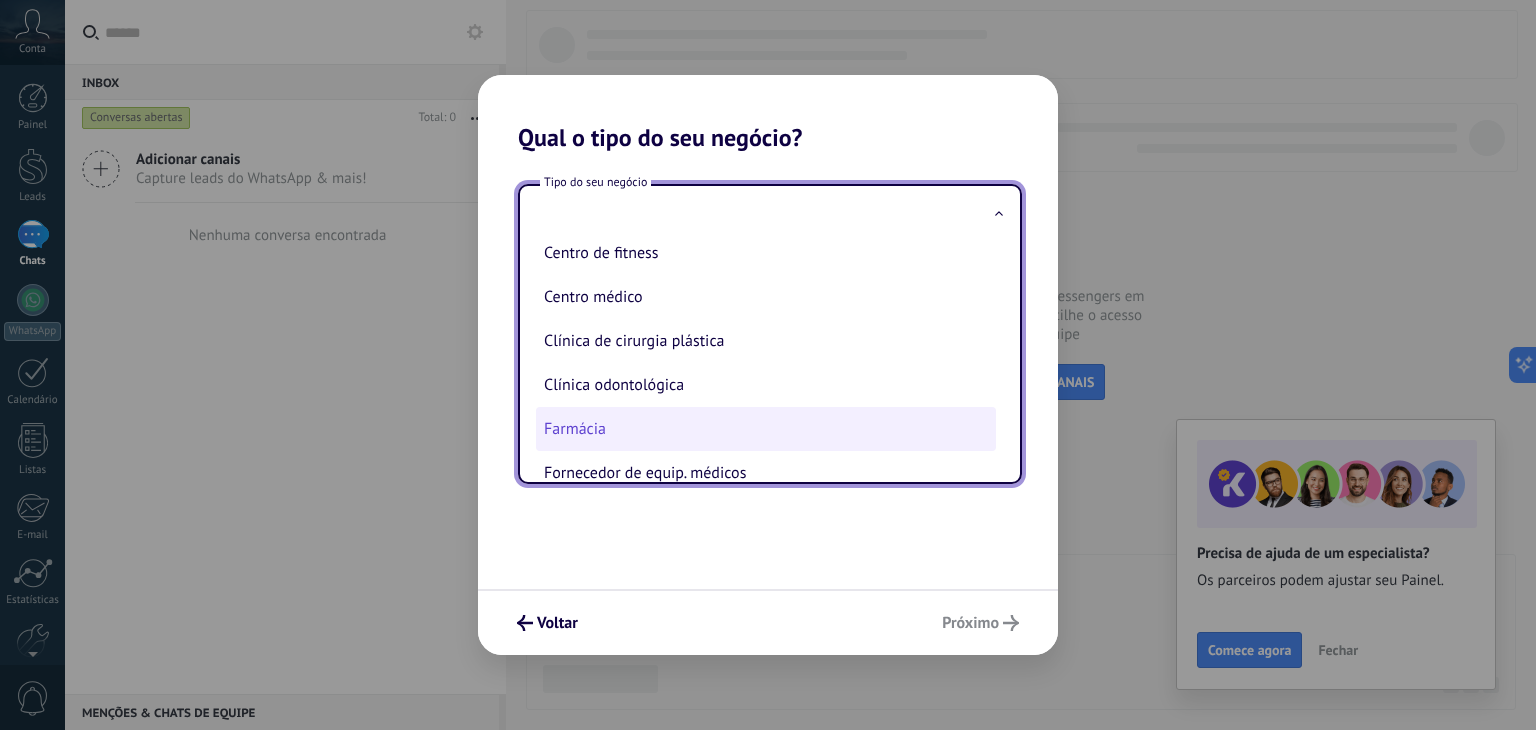 scroll, scrollTop: 0, scrollLeft: 0, axis: both 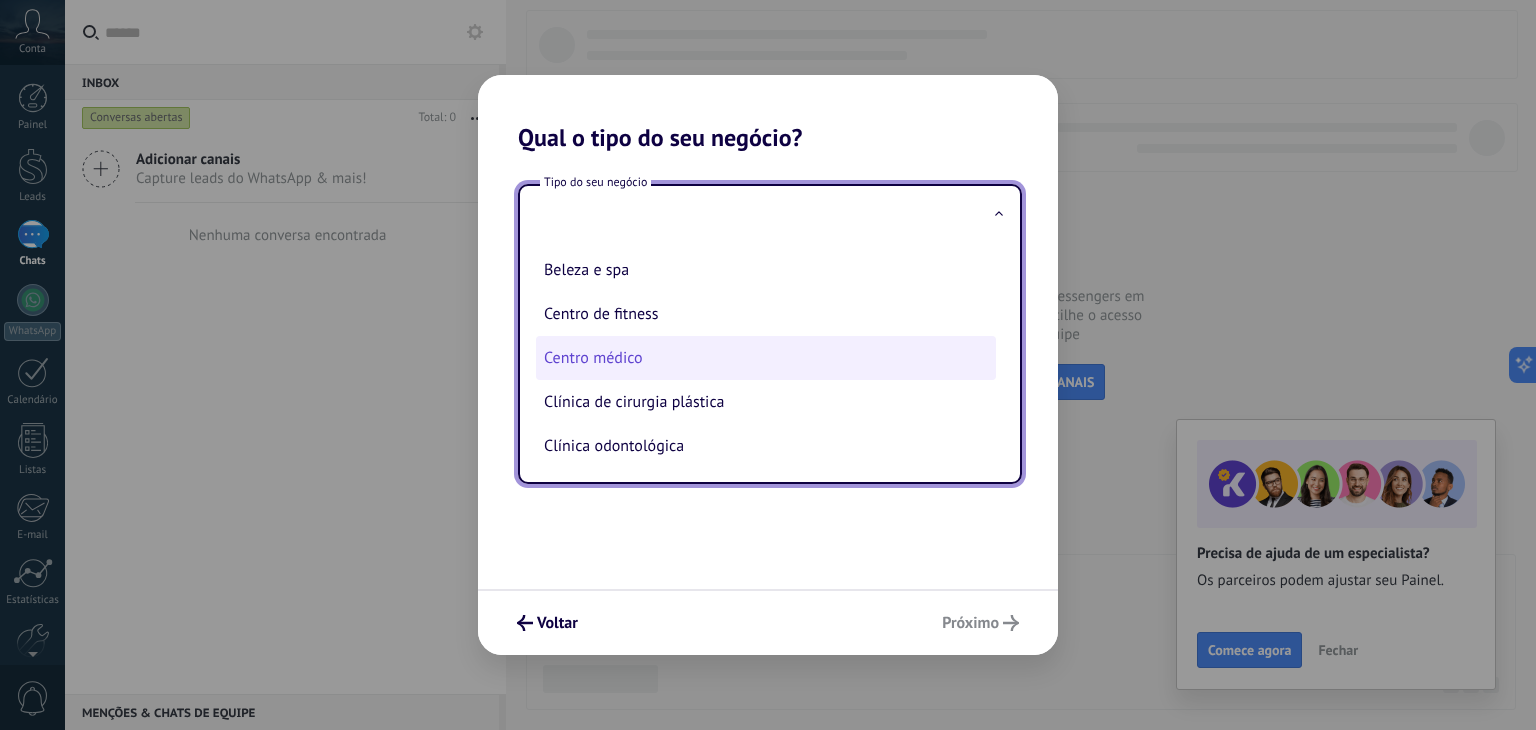 click on "Centro médico" at bounding box center [766, 358] 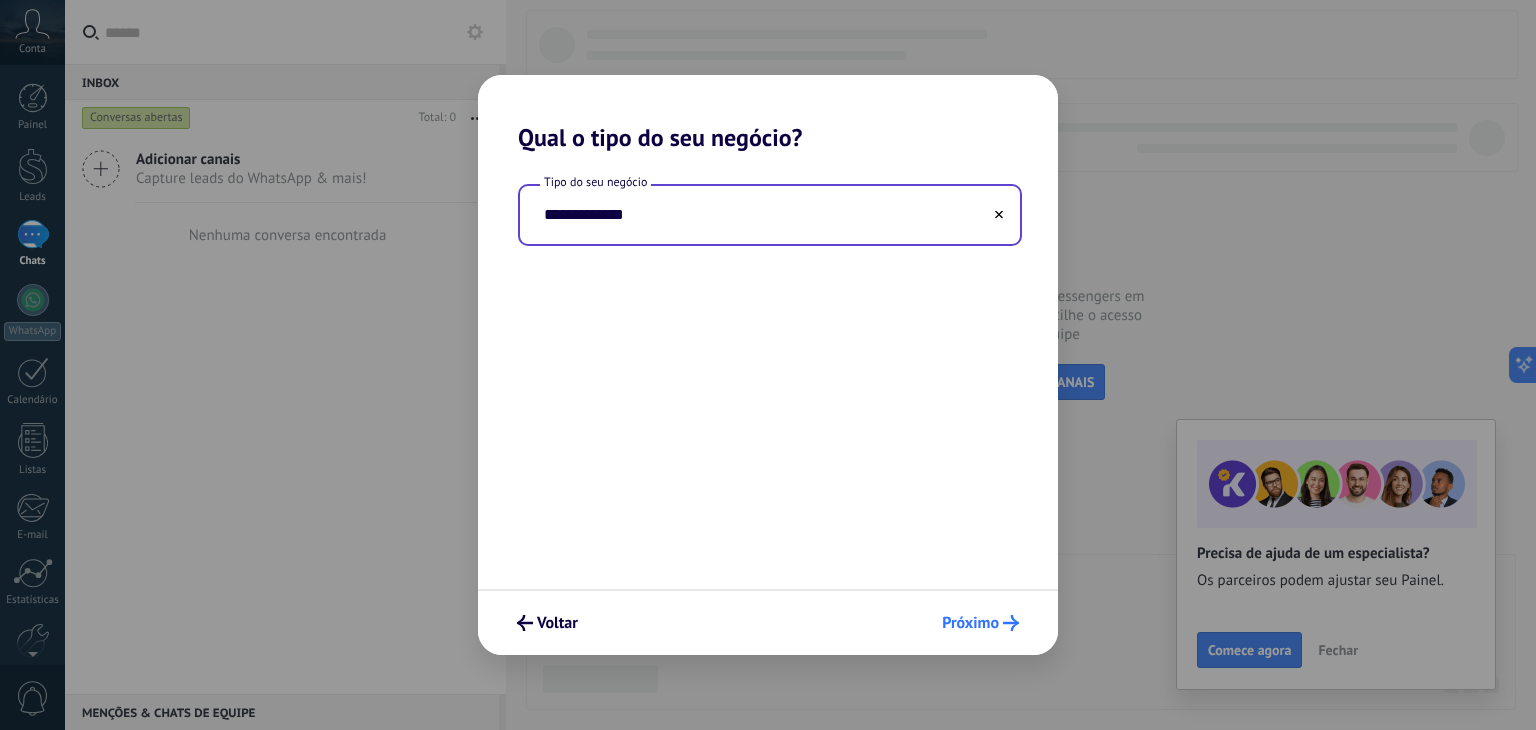click on "Próximo" at bounding box center [970, 623] 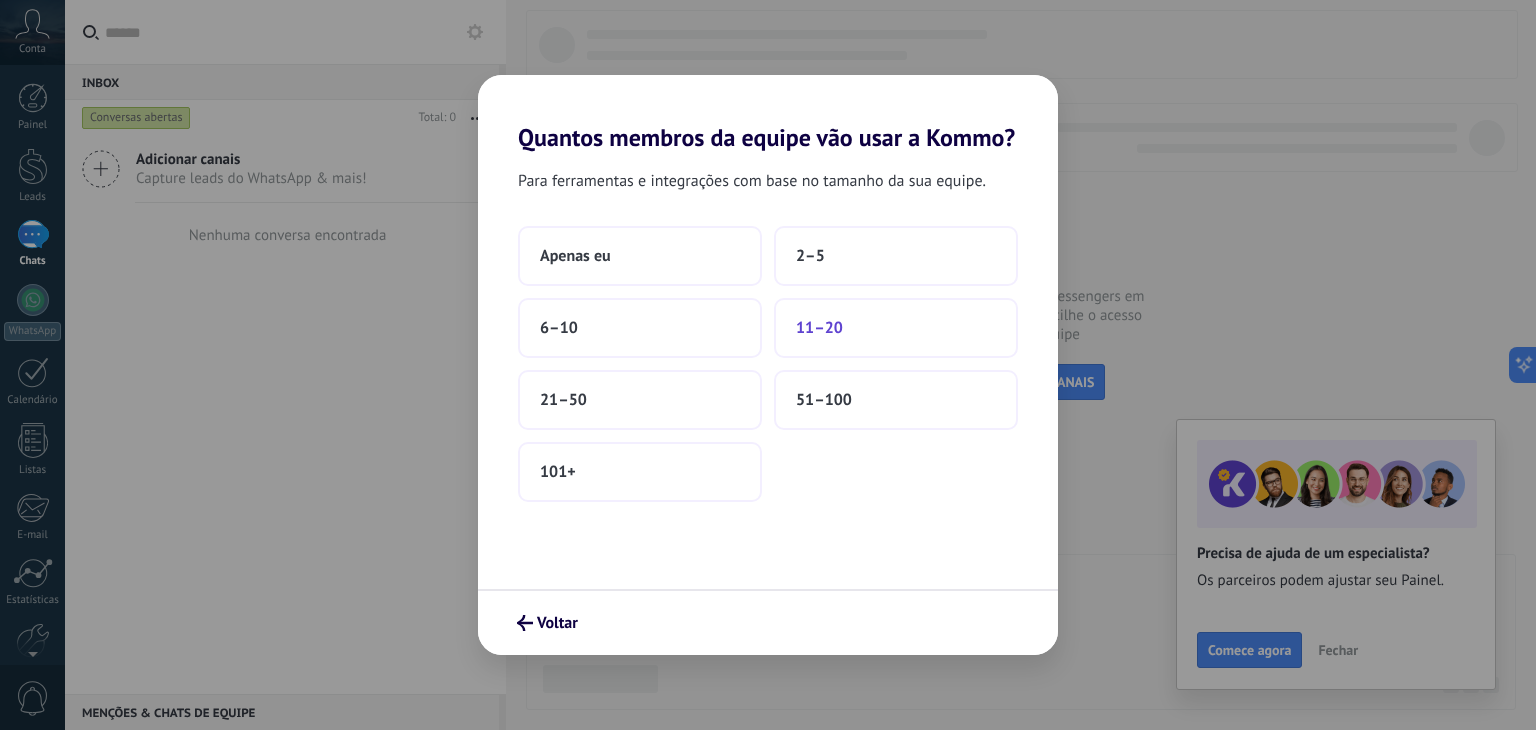 click on "11–20" at bounding box center (896, 328) 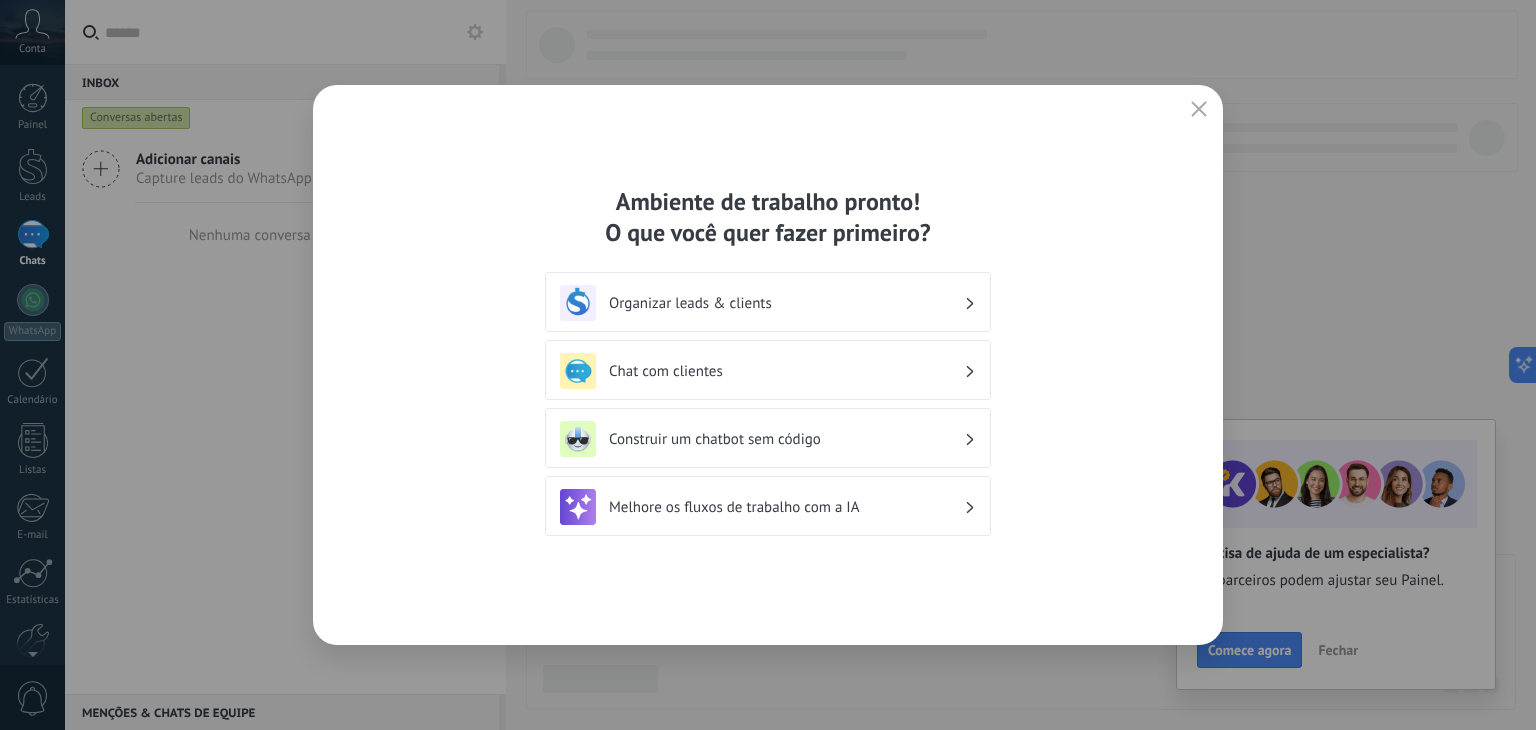 click on "Chat com clientes" at bounding box center (786, 371) 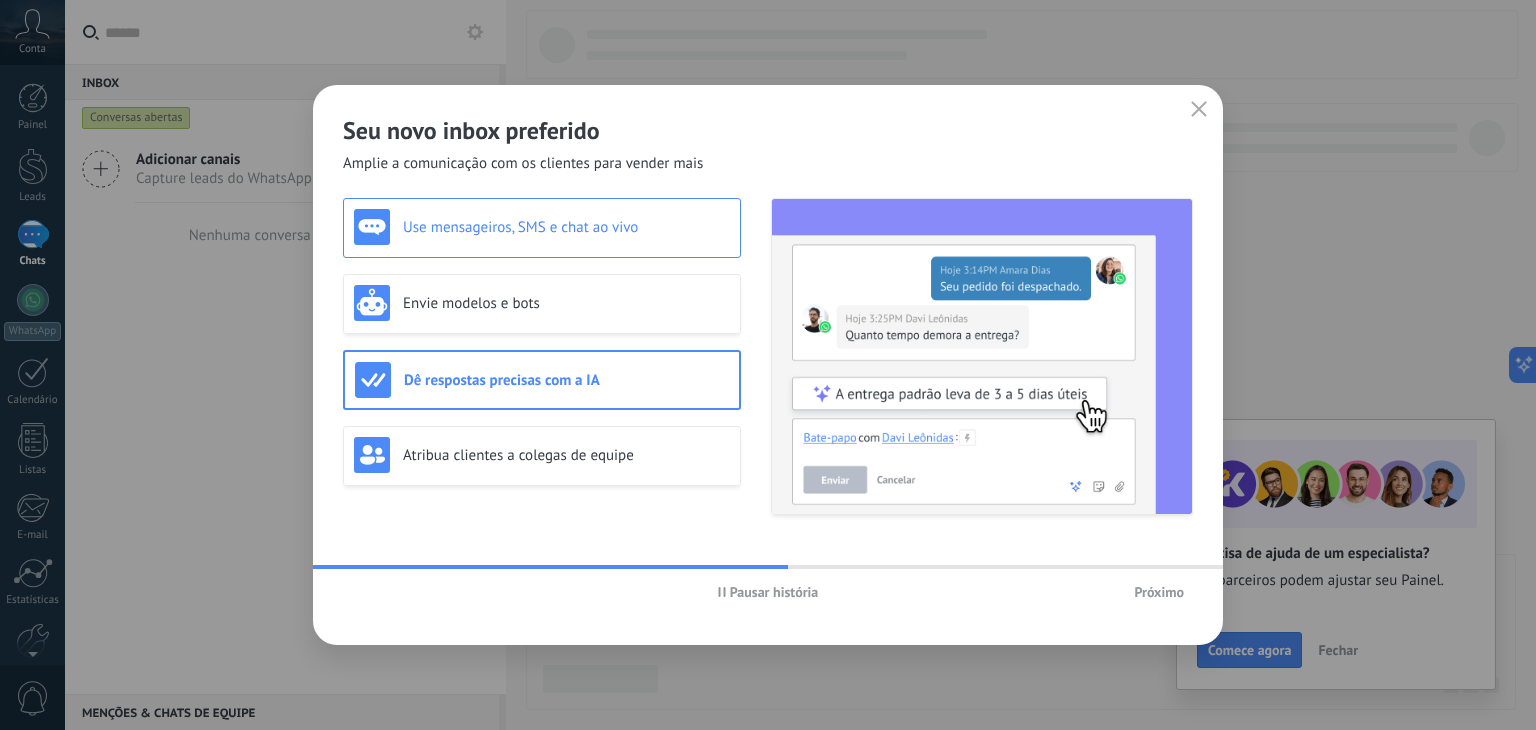 click on "Use mensageiros, SMS e chat ao vivo" at bounding box center (566, 227) 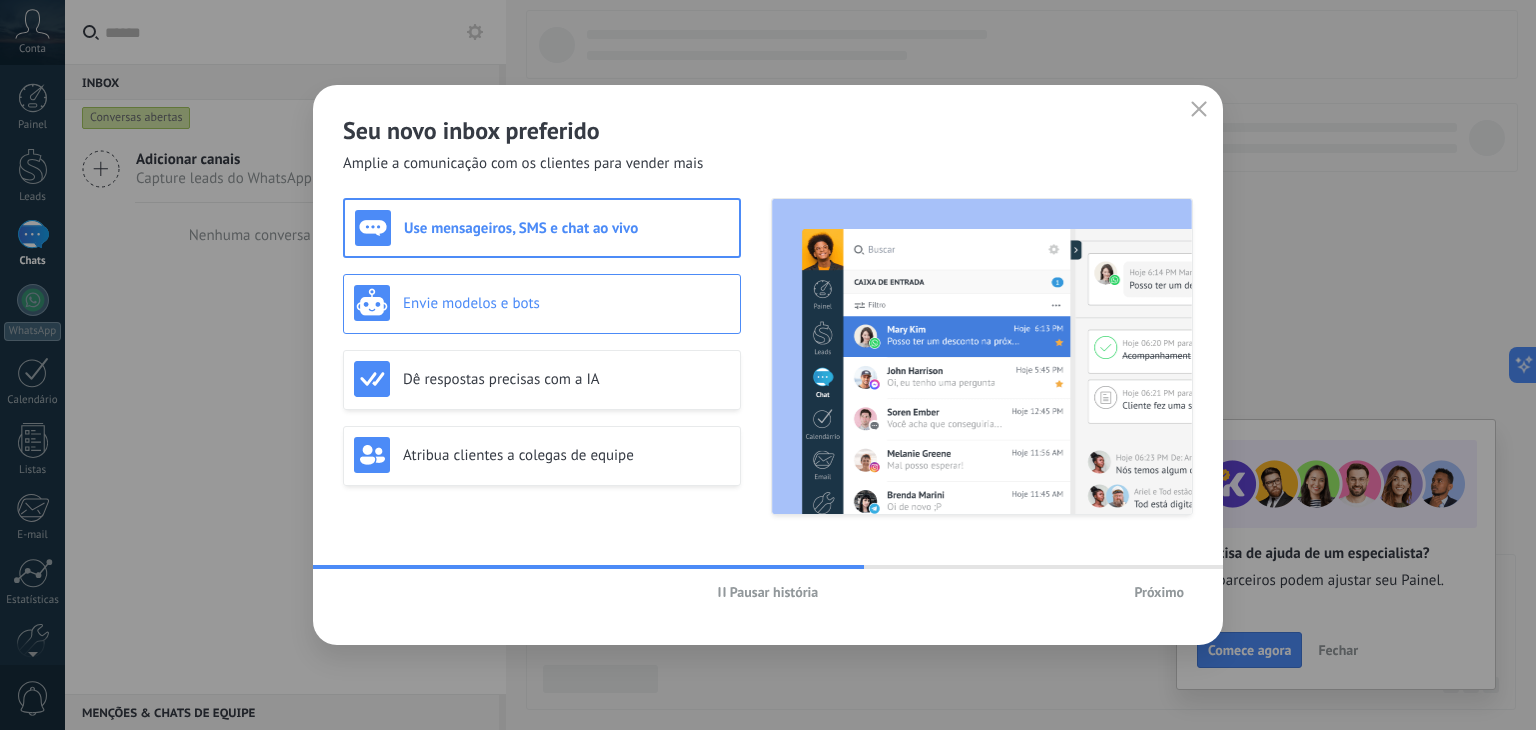 click on "Envie modelos e bots" at bounding box center [566, 303] 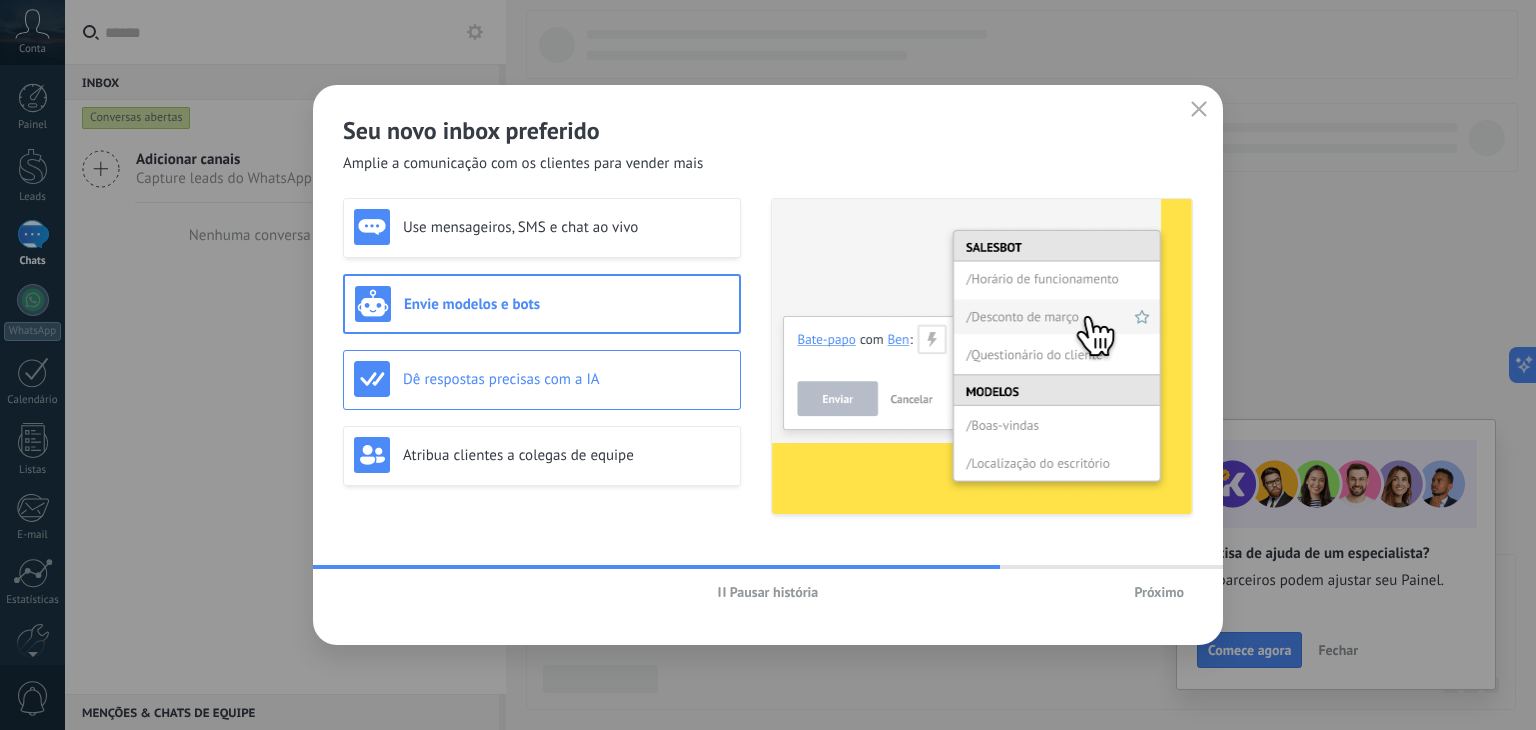 click on "Dê respostas precisas com a IA" at bounding box center [566, 379] 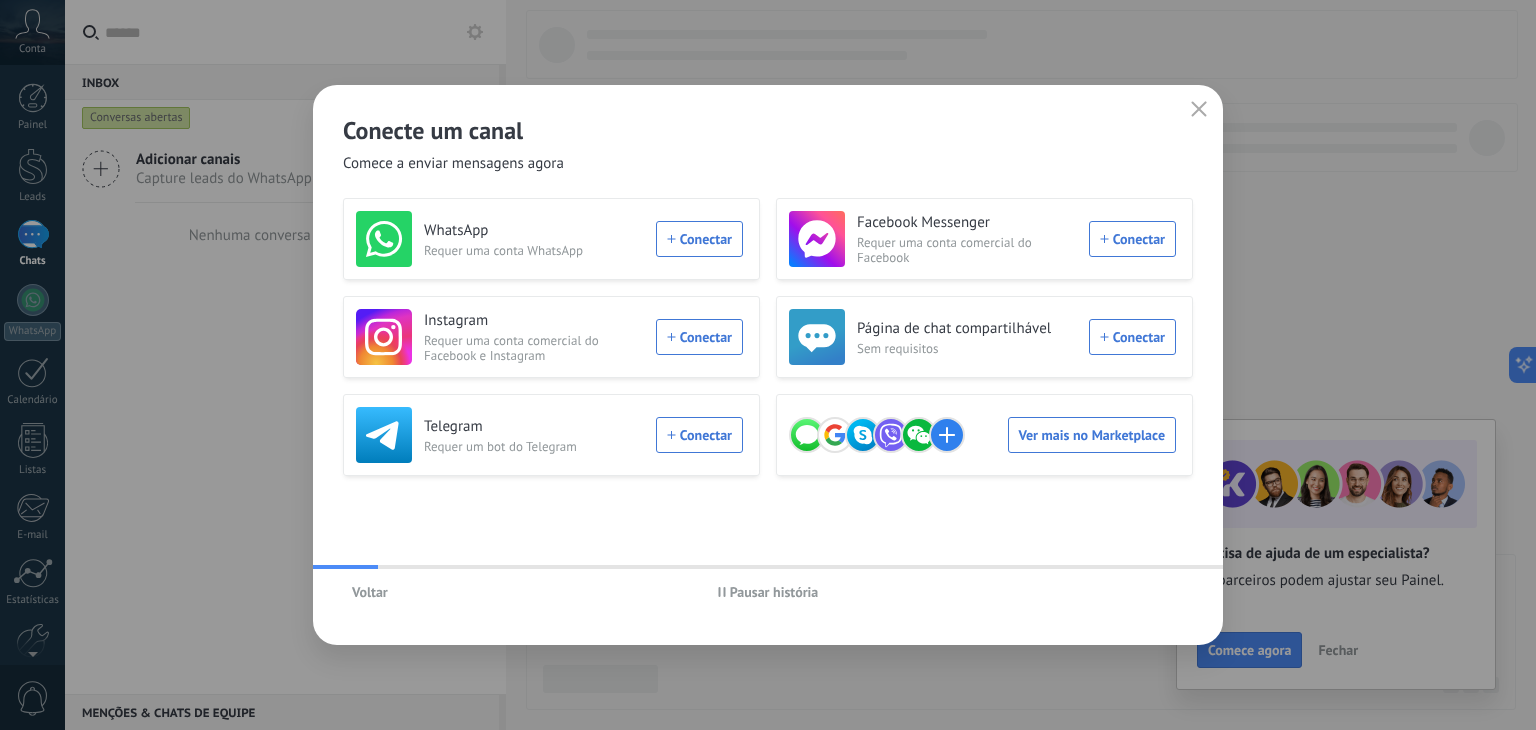 click on "Voltar" at bounding box center [370, 592] 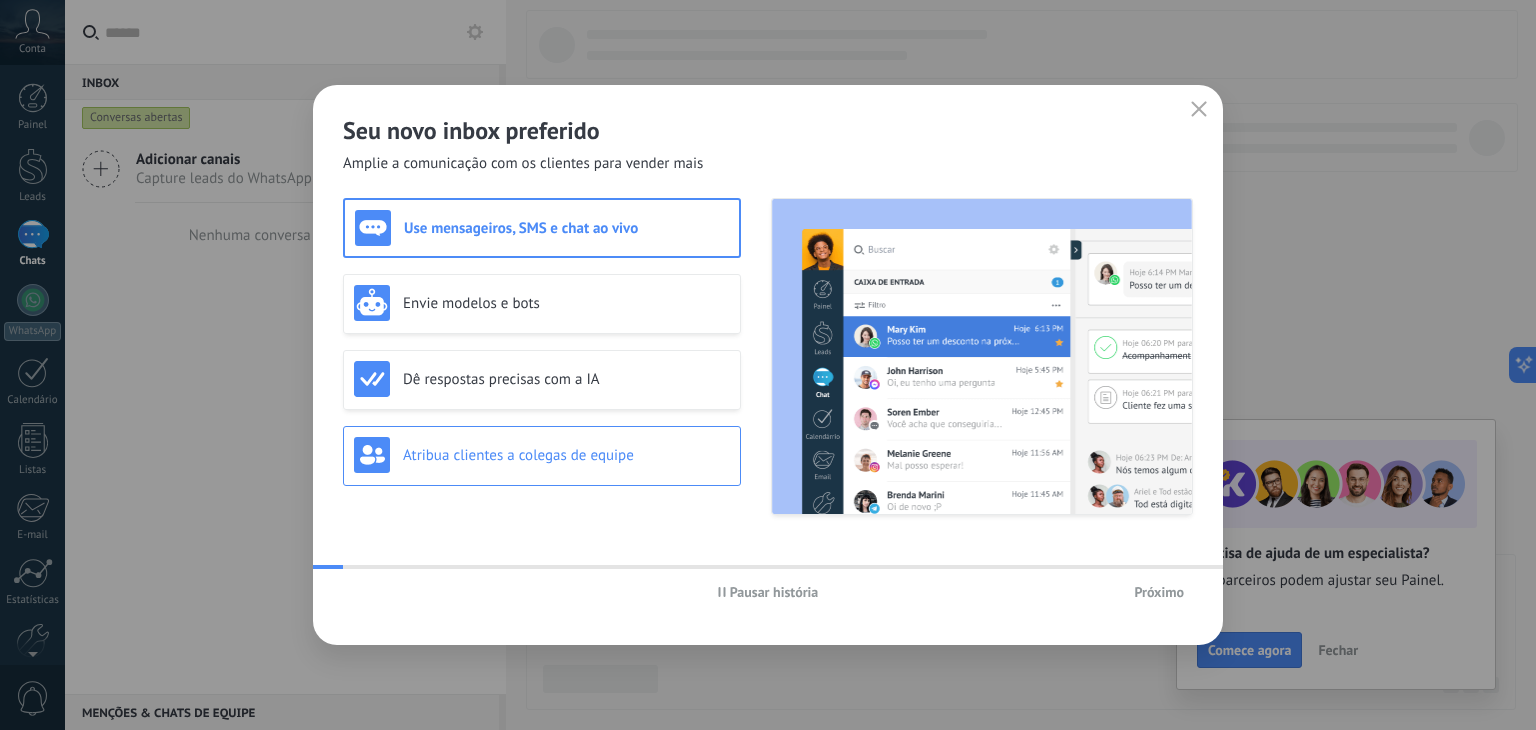 click on "Atribua clientes a colegas de equipe" at bounding box center (566, 455) 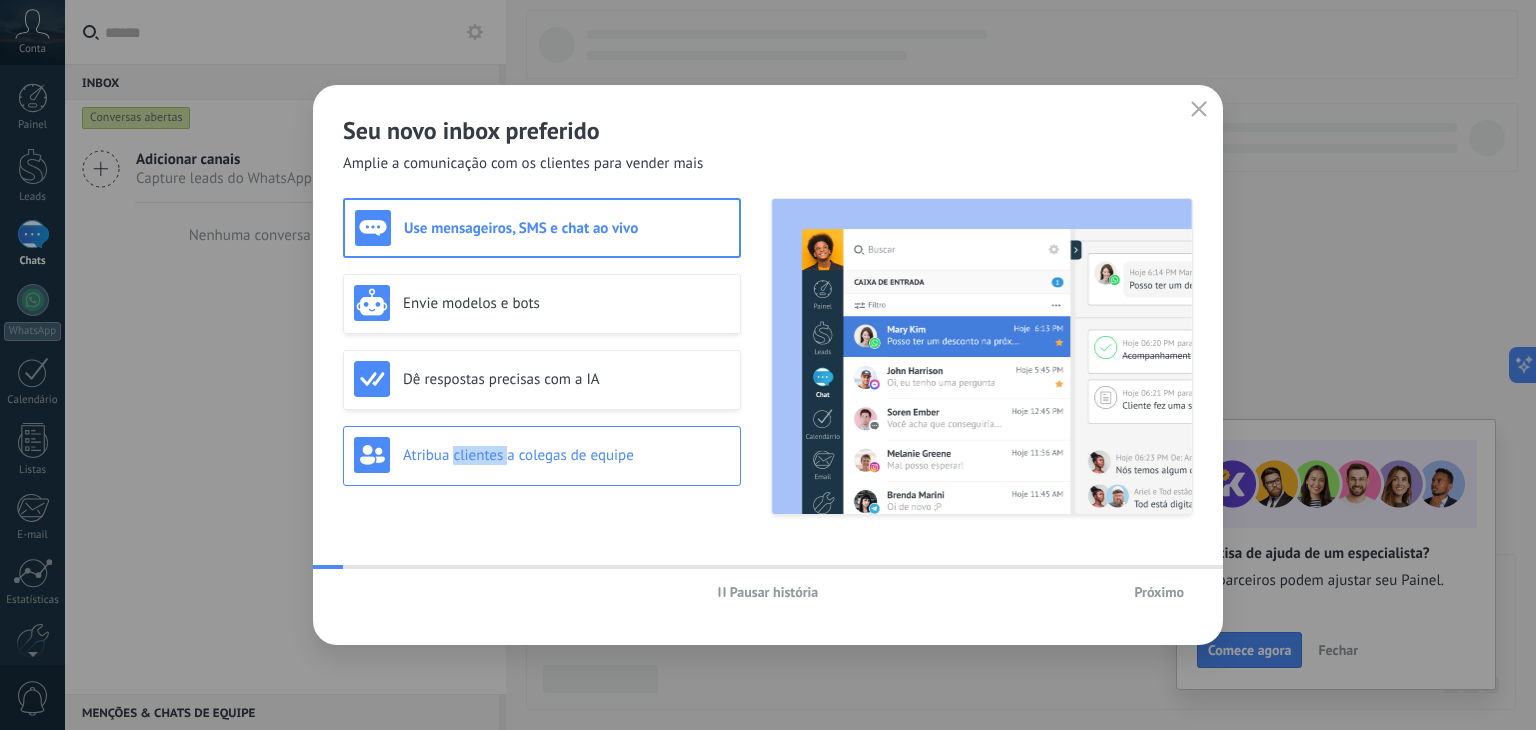 click on "Atribua clientes a colegas de equipe" at bounding box center [566, 455] 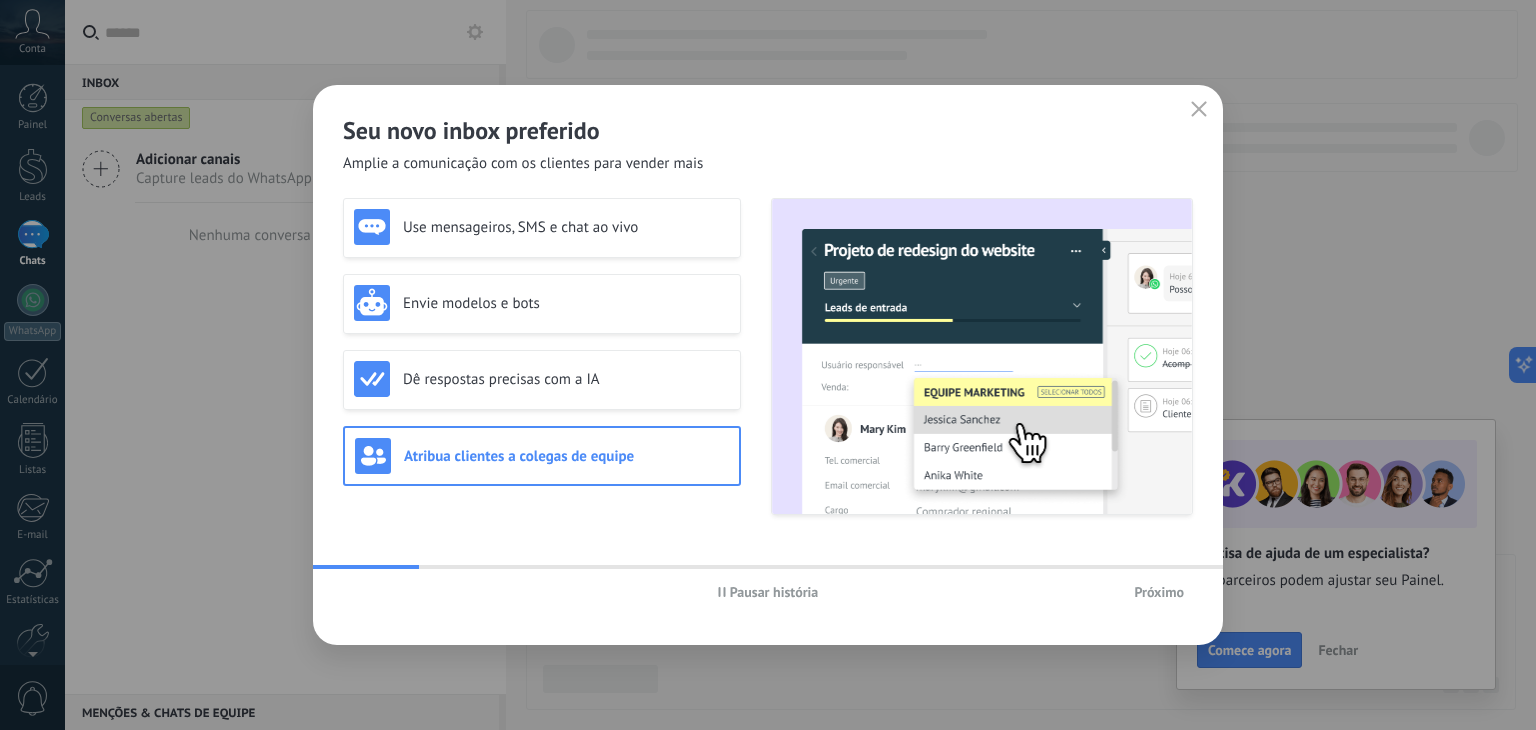 click on "Use mensageiros, SMS e chat ao vivo Envie modelos e bots Dê respostas precisas com a IA Atribua clientes a colegas de equipe" at bounding box center (768, 367) 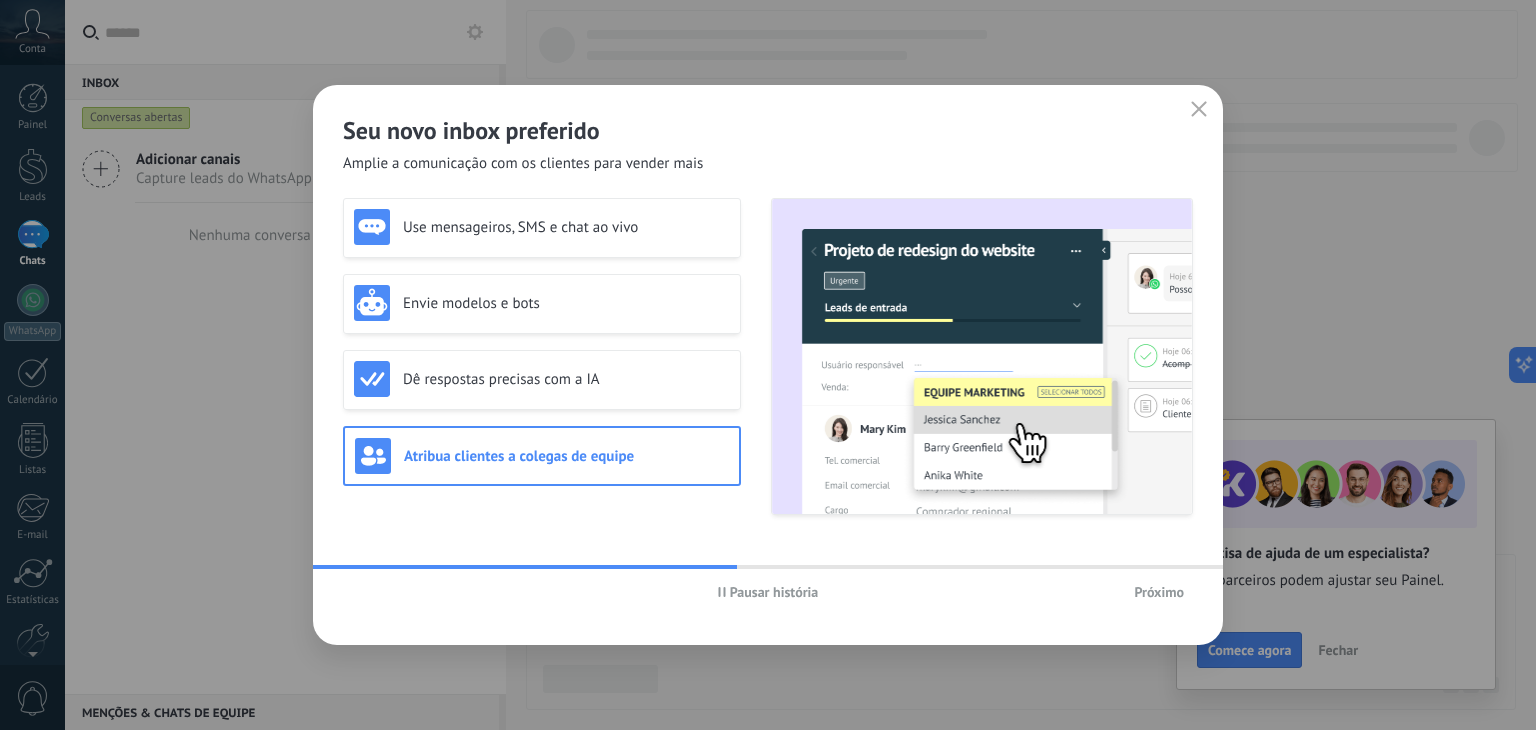 click on "Próximo" at bounding box center [1159, 592] 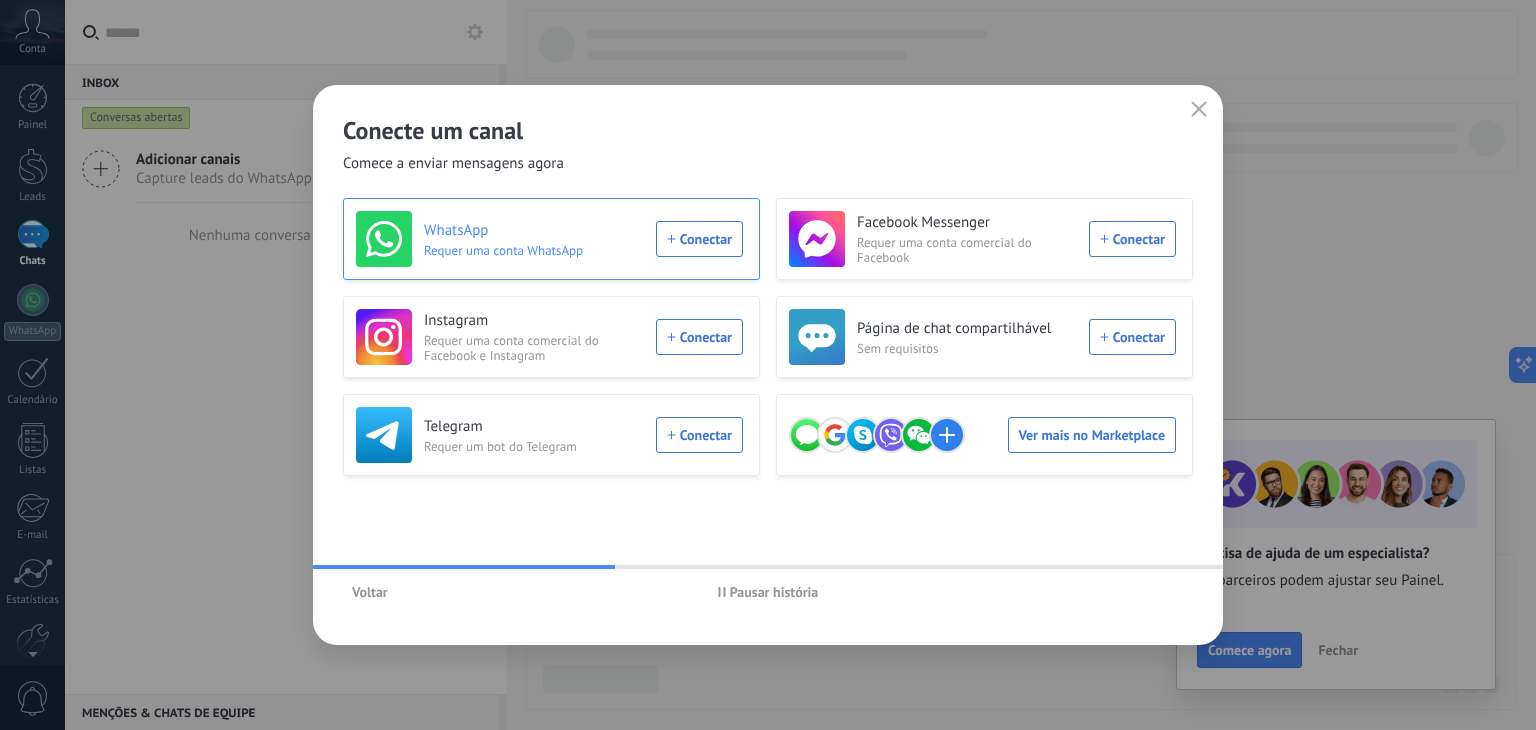 click on "WhatsApp Requer uma conta WhatsApp Conectar" at bounding box center (549, 239) 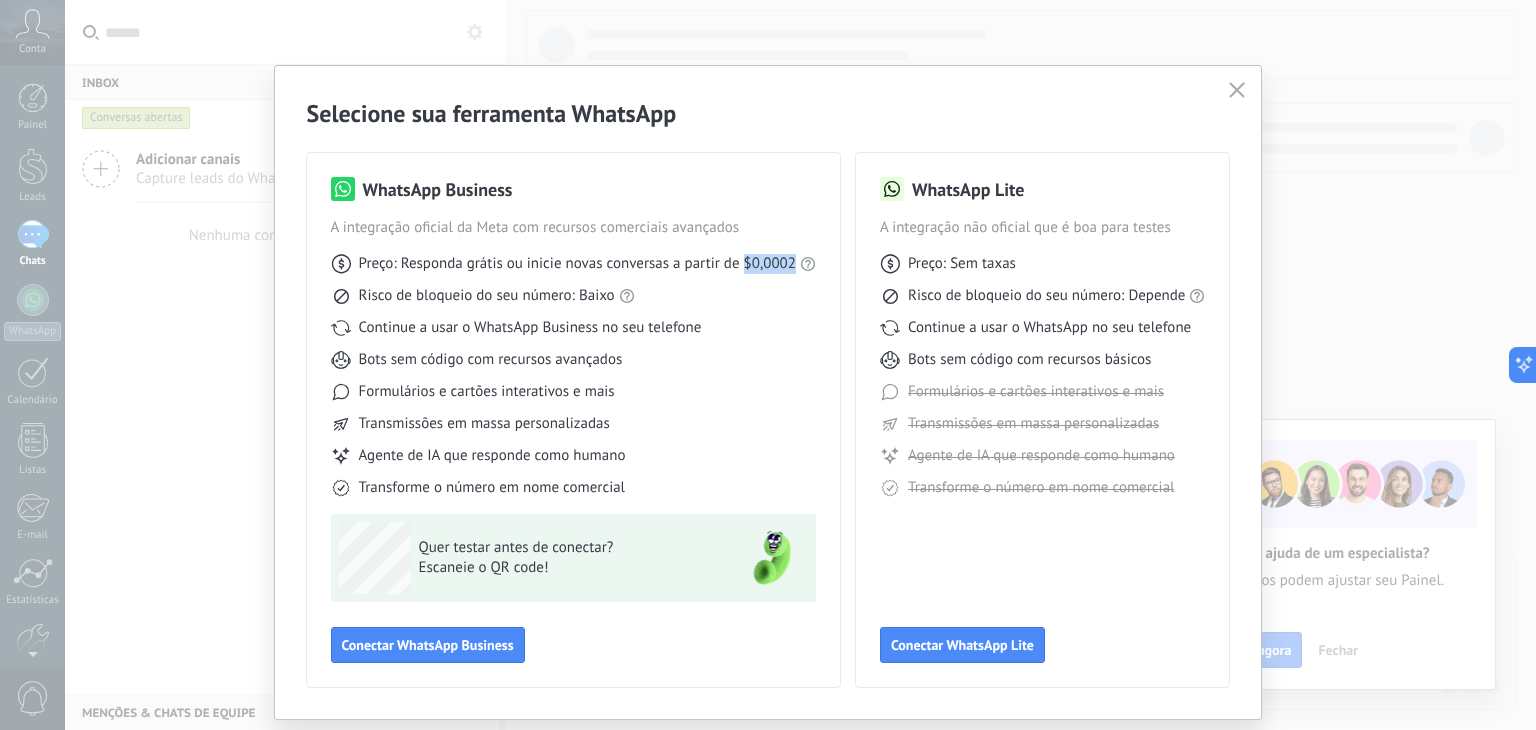 drag, startPoint x: 788, startPoint y: 264, endPoint x: 740, endPoint y: 261, distance: 48.09366 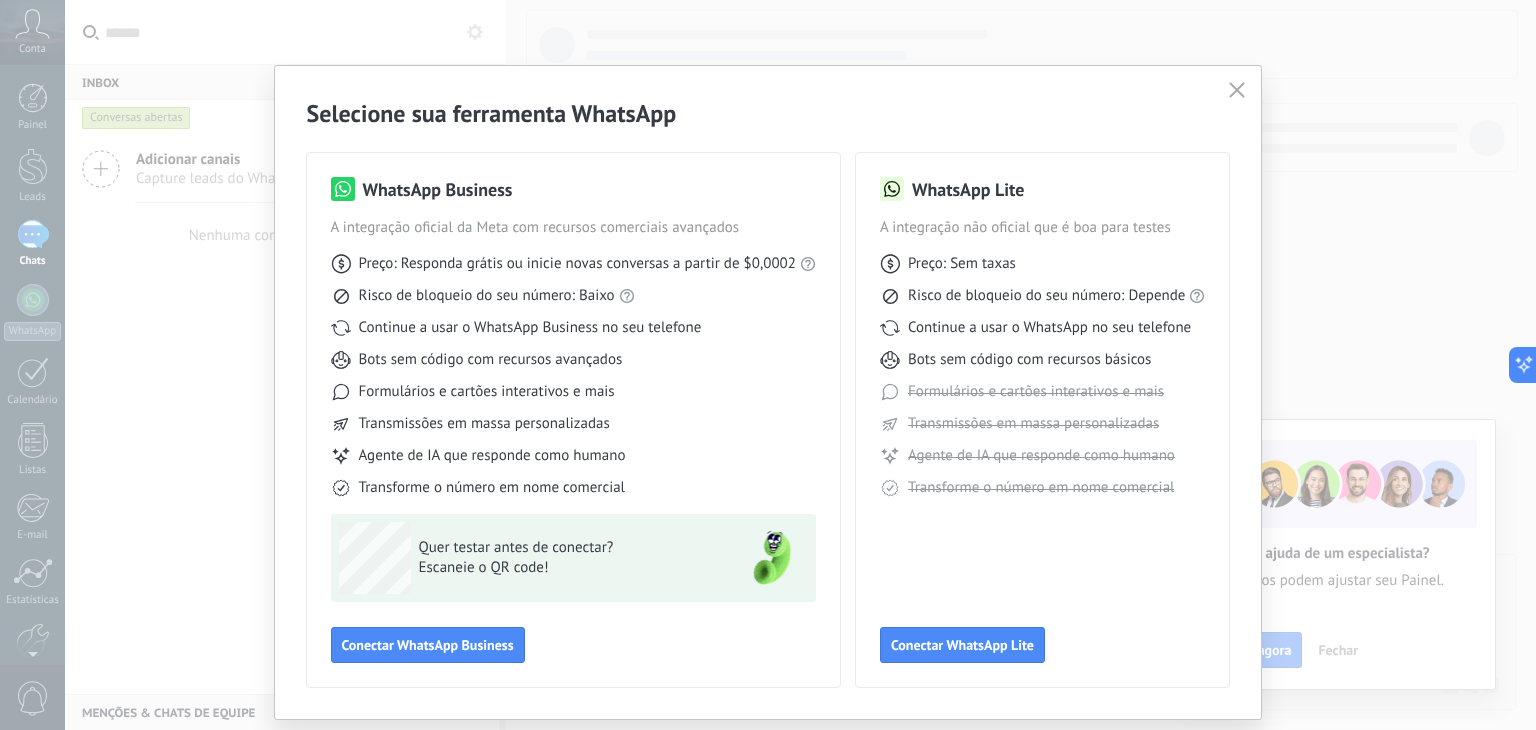 click on "Risco de bloqueio do seu número: Baixo" at bounding box center (573, 296) 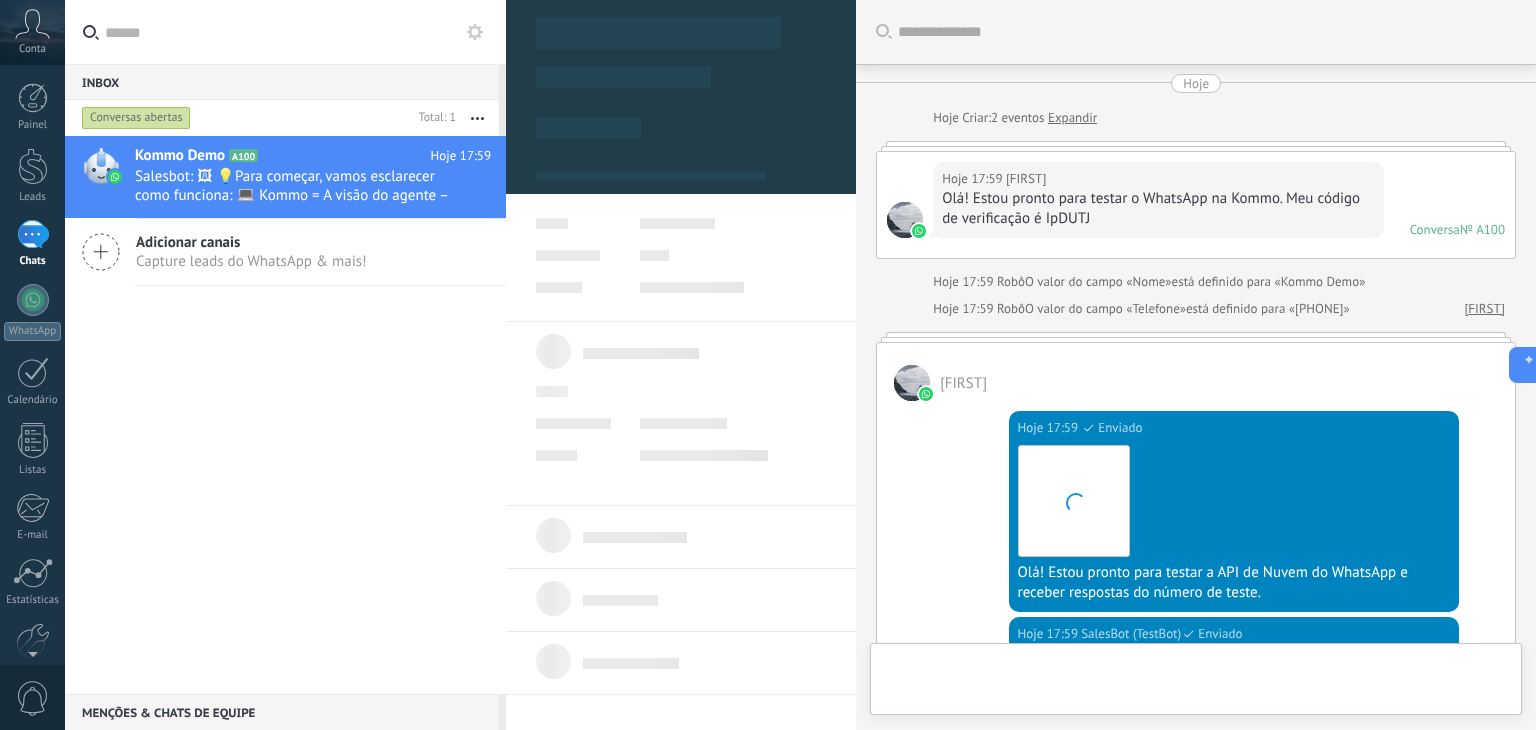 scroll, scrollTop: 612, scrollLeft: 0, axis: vertical 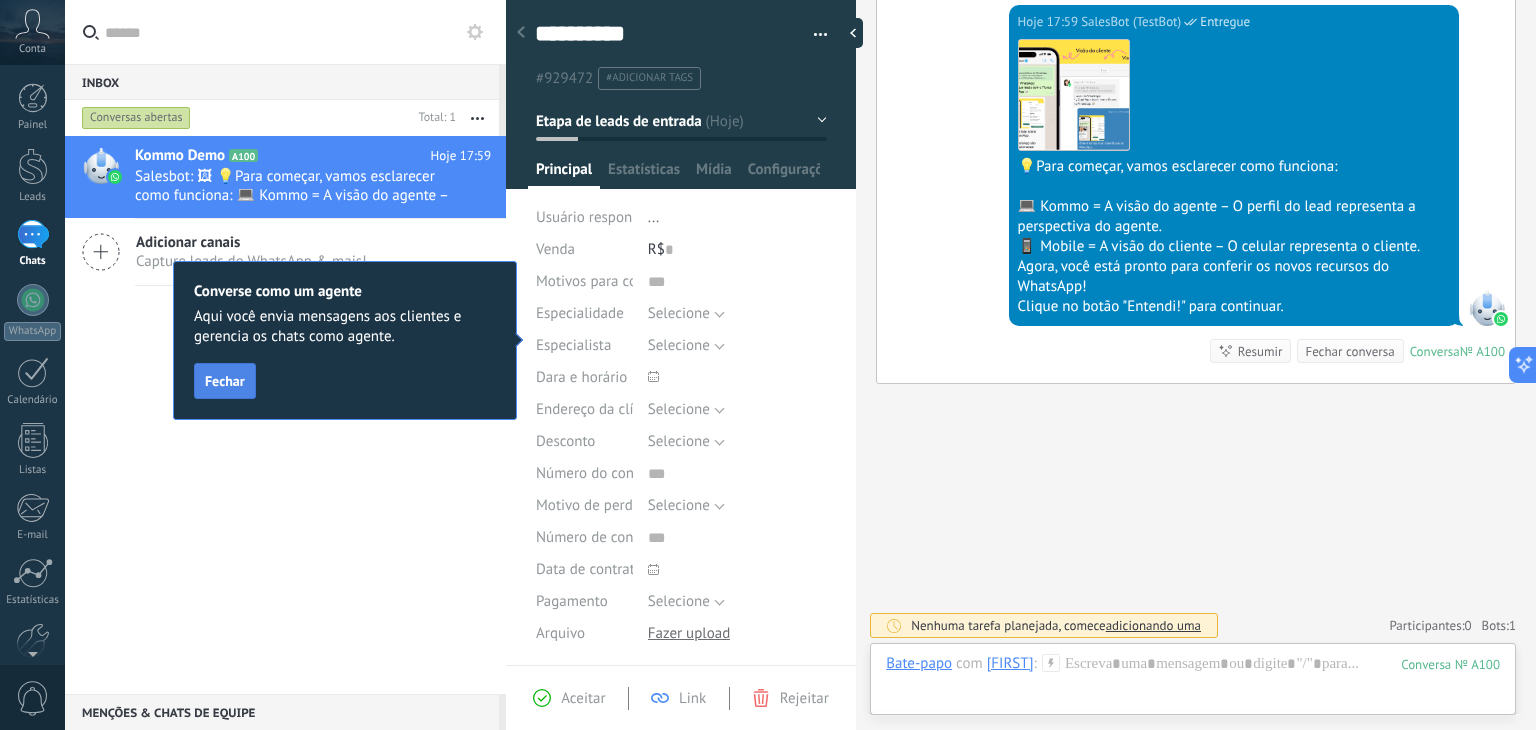 click on "Fechar" at bounding box center [225, 381] 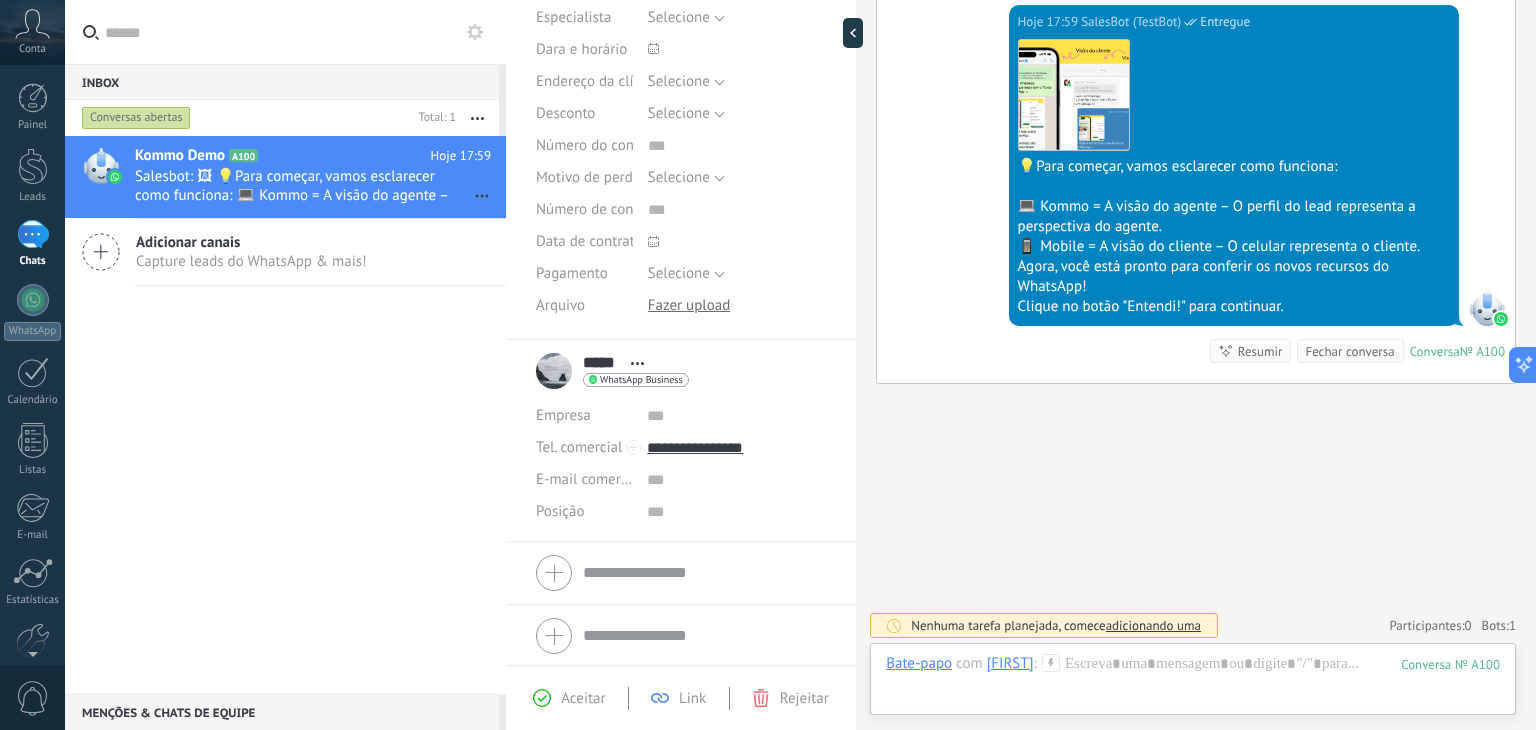 scroll, scrollTop: 329, scrollLeft: 0, axis: vertical 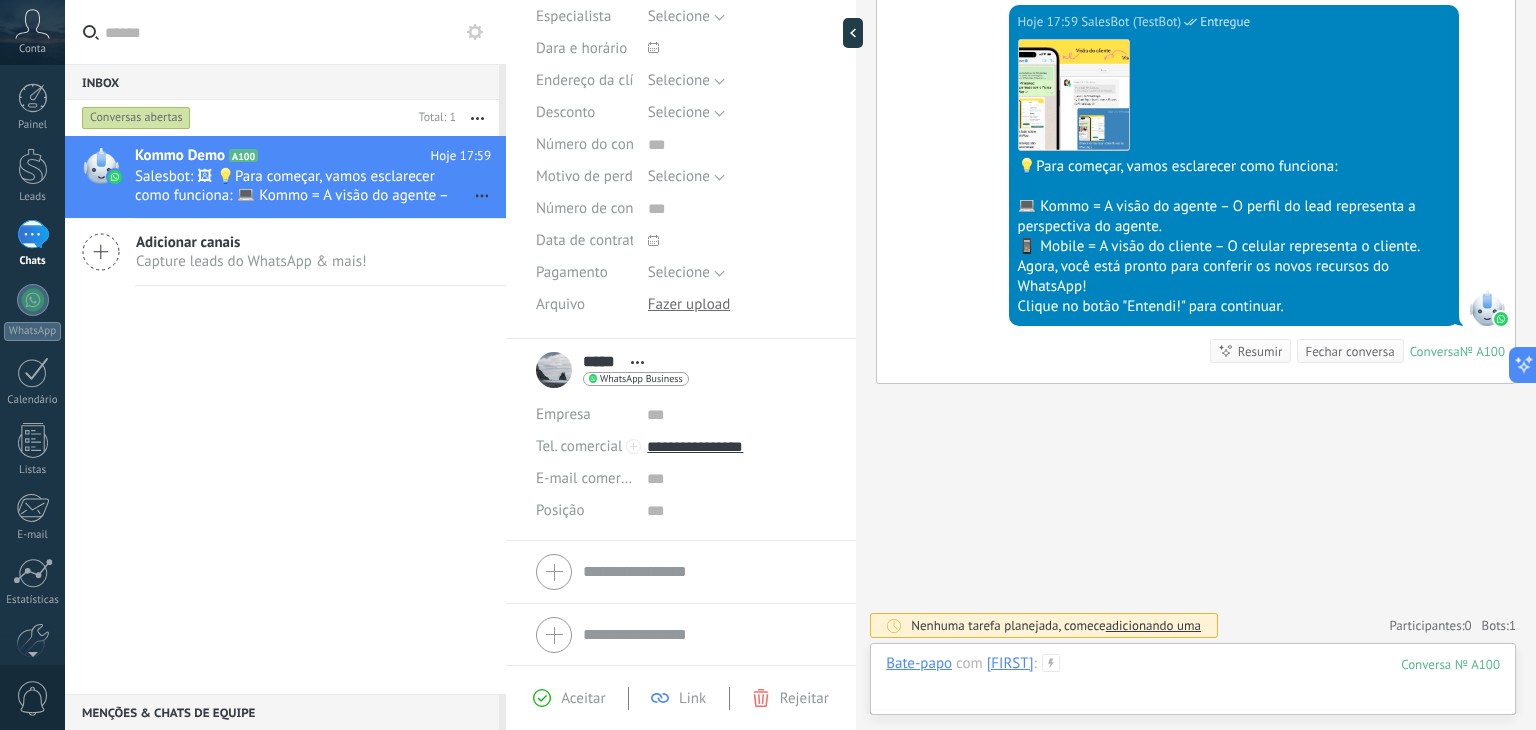 click at bounding box center (1193, 684) 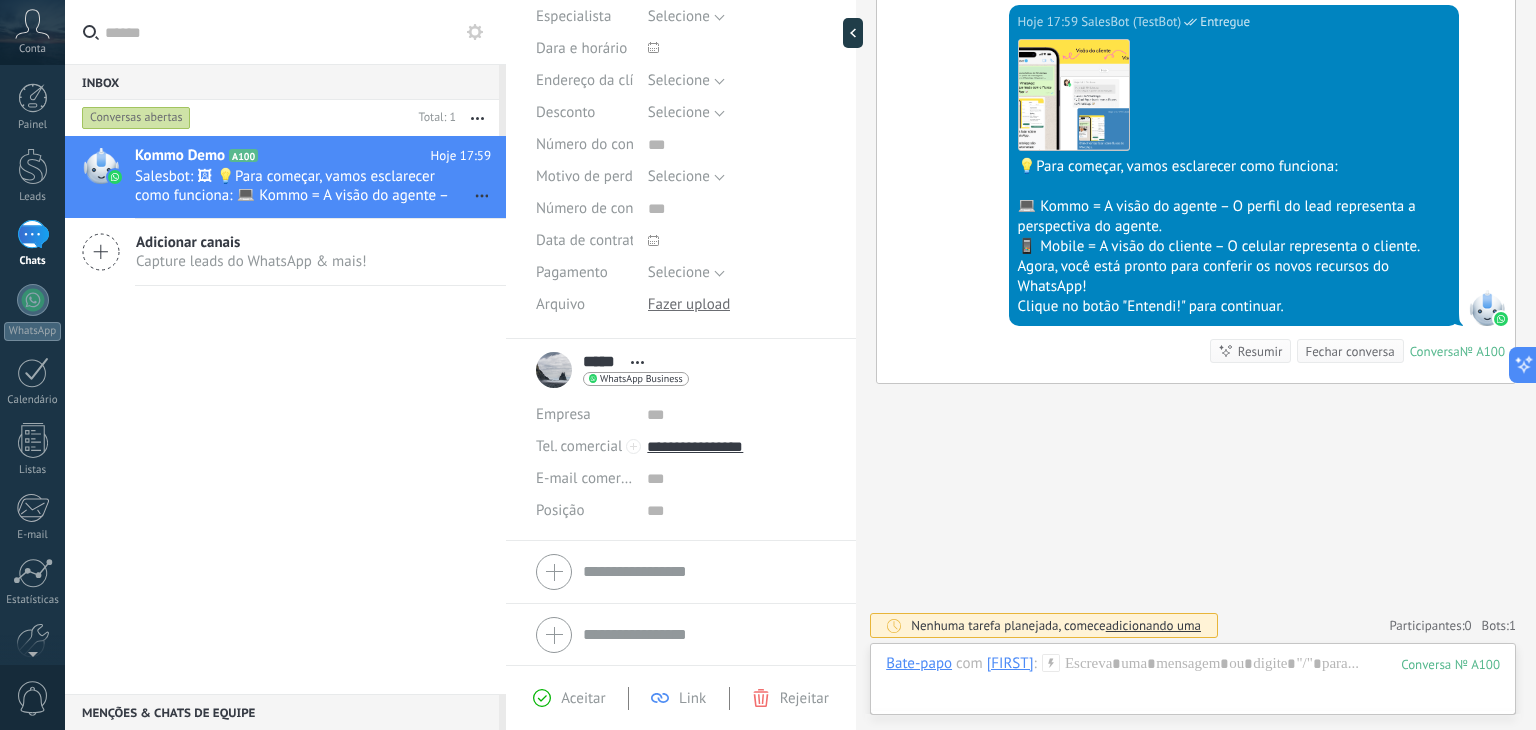click on "Bate-papo   com   Higor : 100 Enviar Cancelar Rastrear cliques em links ? Reduzir links longos e rastrear cliques: quando habilitado, os URLs enviados serão substituídos por links de rastreamento. Uma vez clicado, um evento será registrado no feed do lead. Selecione abaixo quais fontes usam esse  em Configurações Os modelos não podem ser editados 23h 59m A sessão de mensagens termina em: Atalhos – execute bots e modelos – selecione ação – mencione membro da equipe – selecione o destinatário – insira o valor do campo Kommo IA Beta Corrija a gramática e ortografia Torne-o profissional Torne-o amigável Torne-o divertido Torne-o mais longo Torne-o mais curto Torne-o mais simples" at bounding box center [1193, 684] 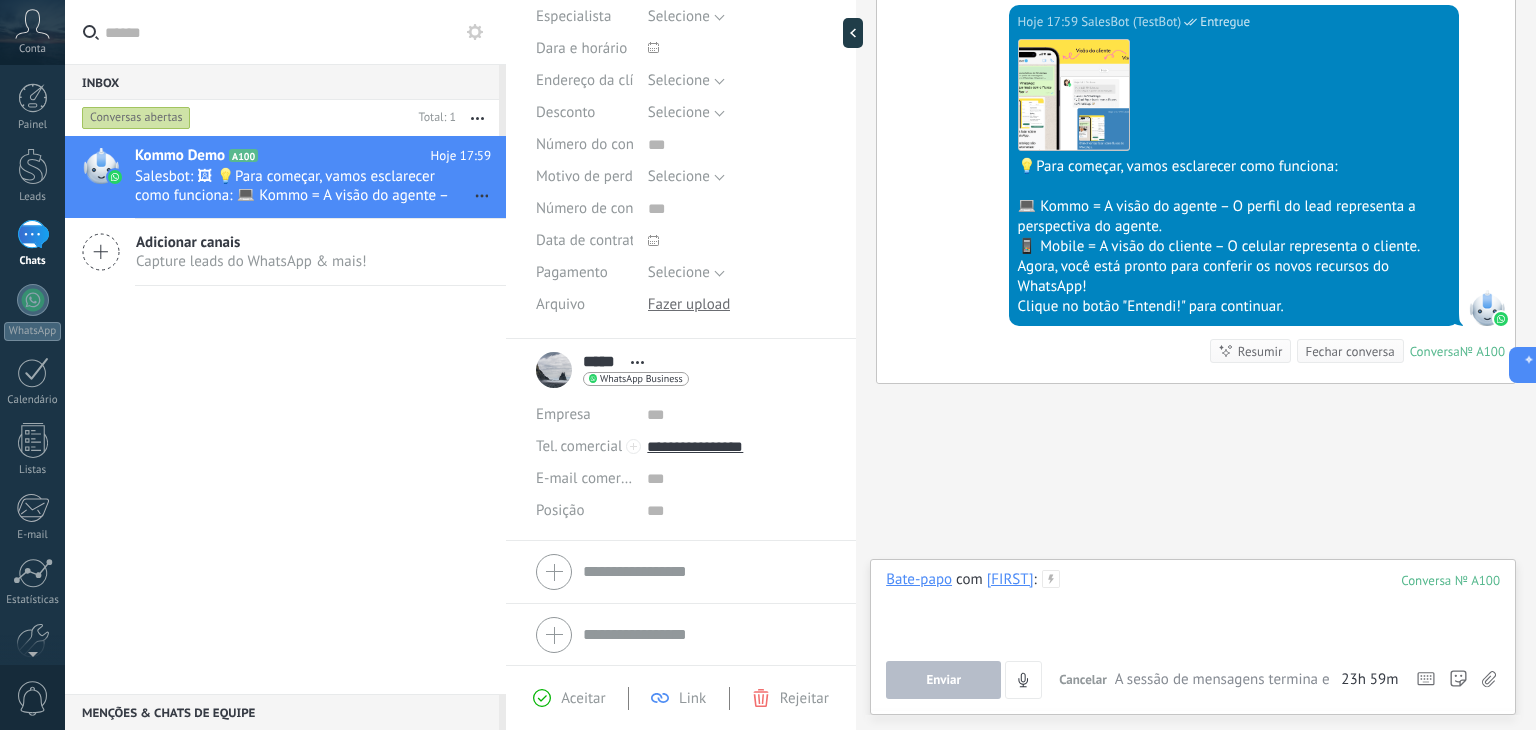 click at bounding box center [1193, 608] 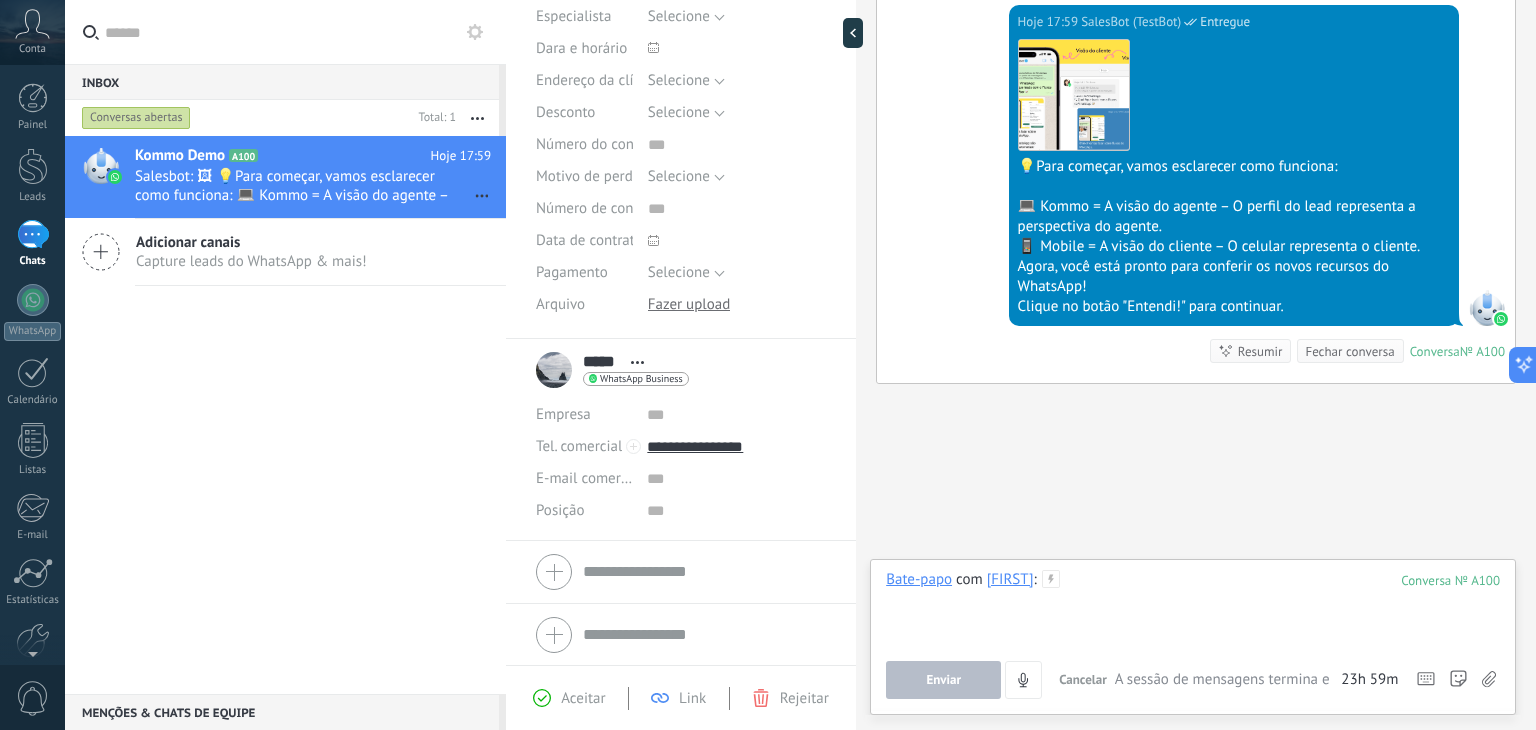 type 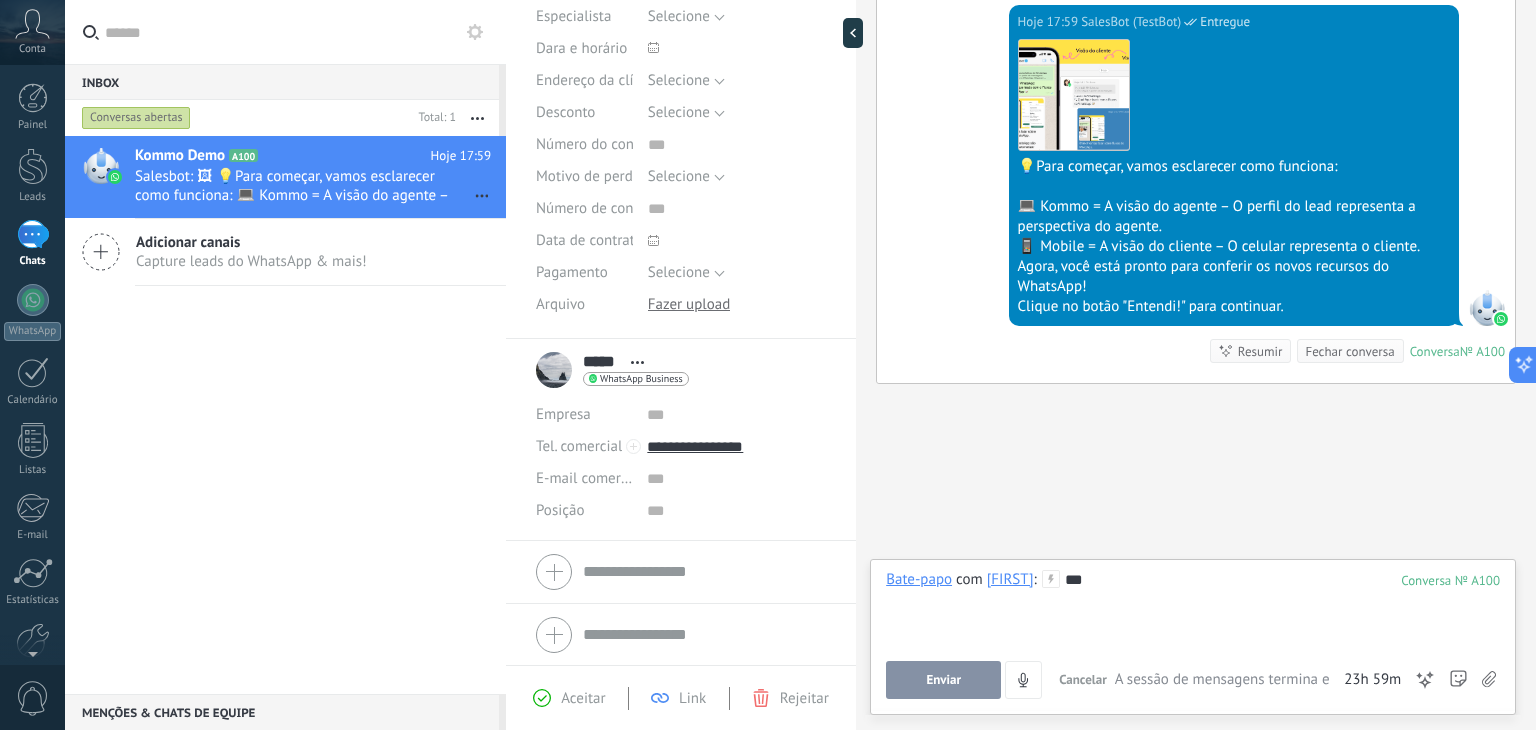 click on "Enviar" at bounding box center (943, 680) 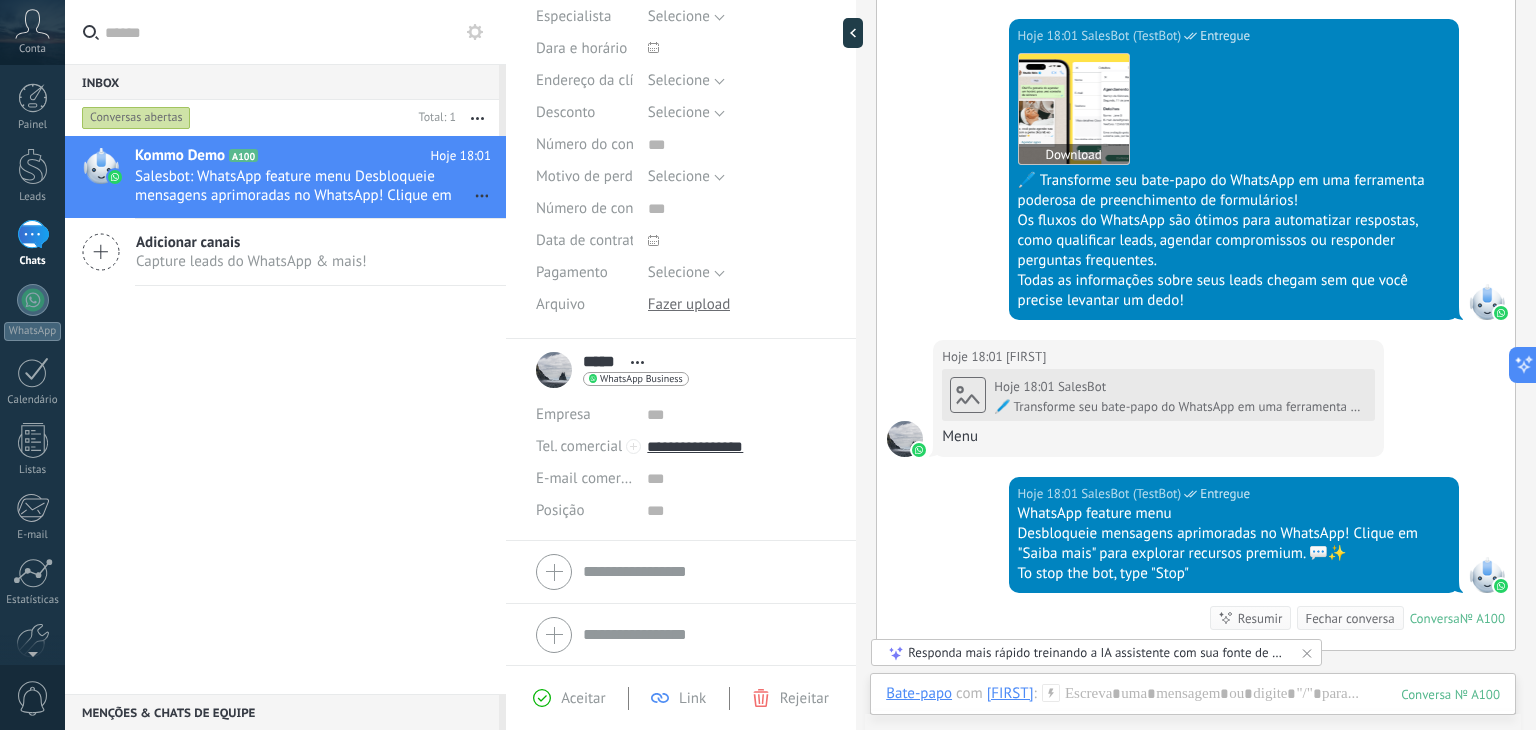 scroll, scrollTop: 1711, scrollLeft: 0, axis: vertical 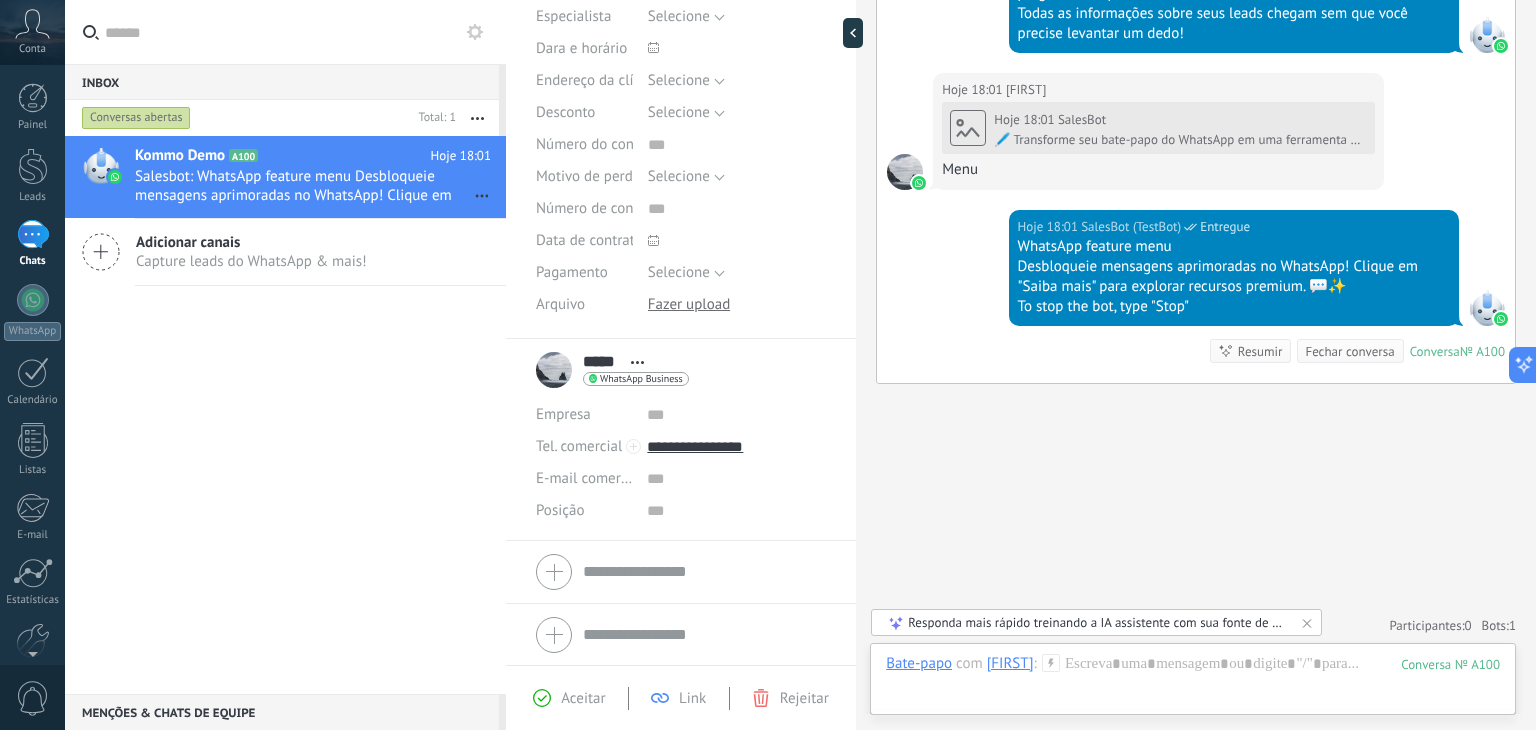 click on "Bate-papo" at bounding box center (919, 663) 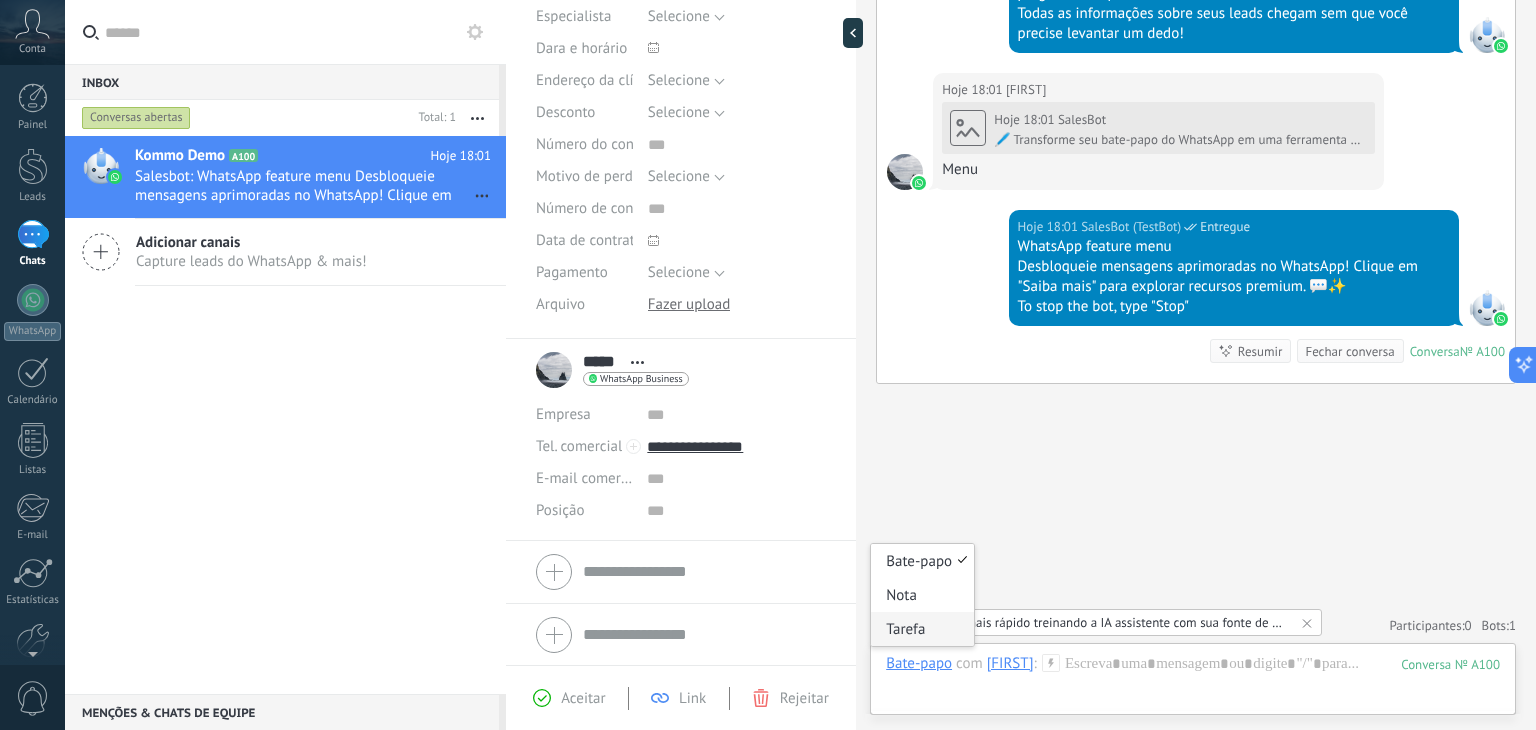click on "Tarefa" at bounding box center (922, 629) 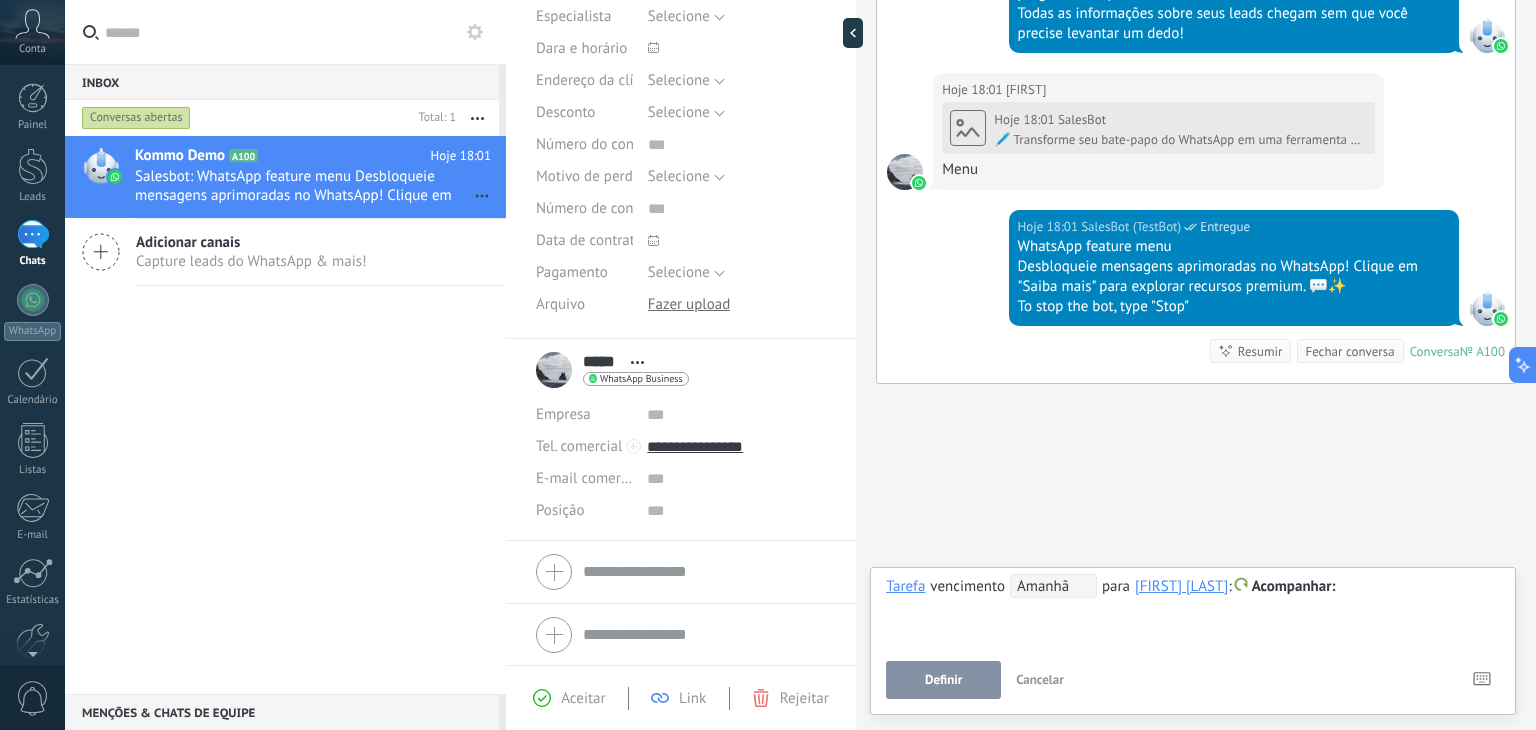 click on "**********" at bounding box center (1193, 610) 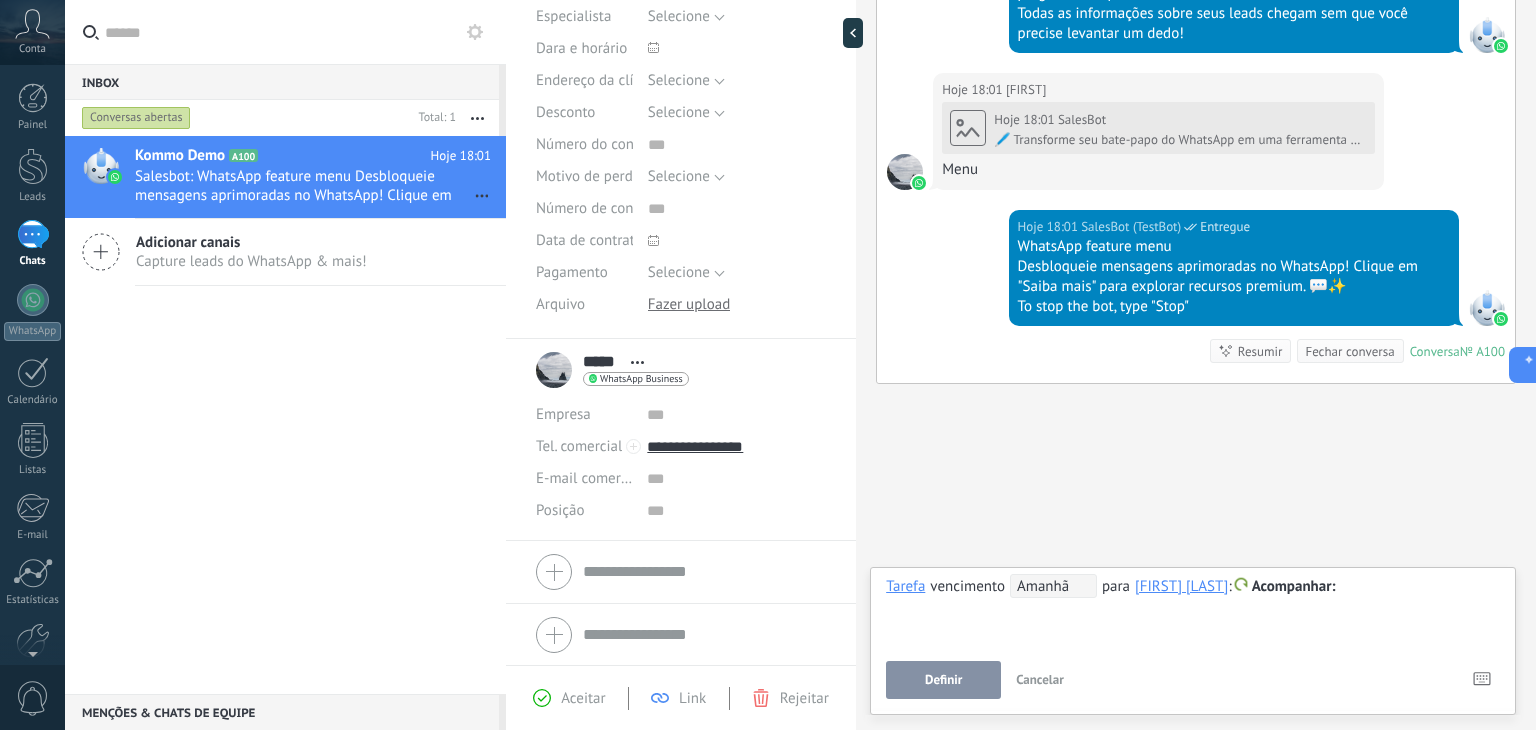 click at bounding box center [1193, 587] 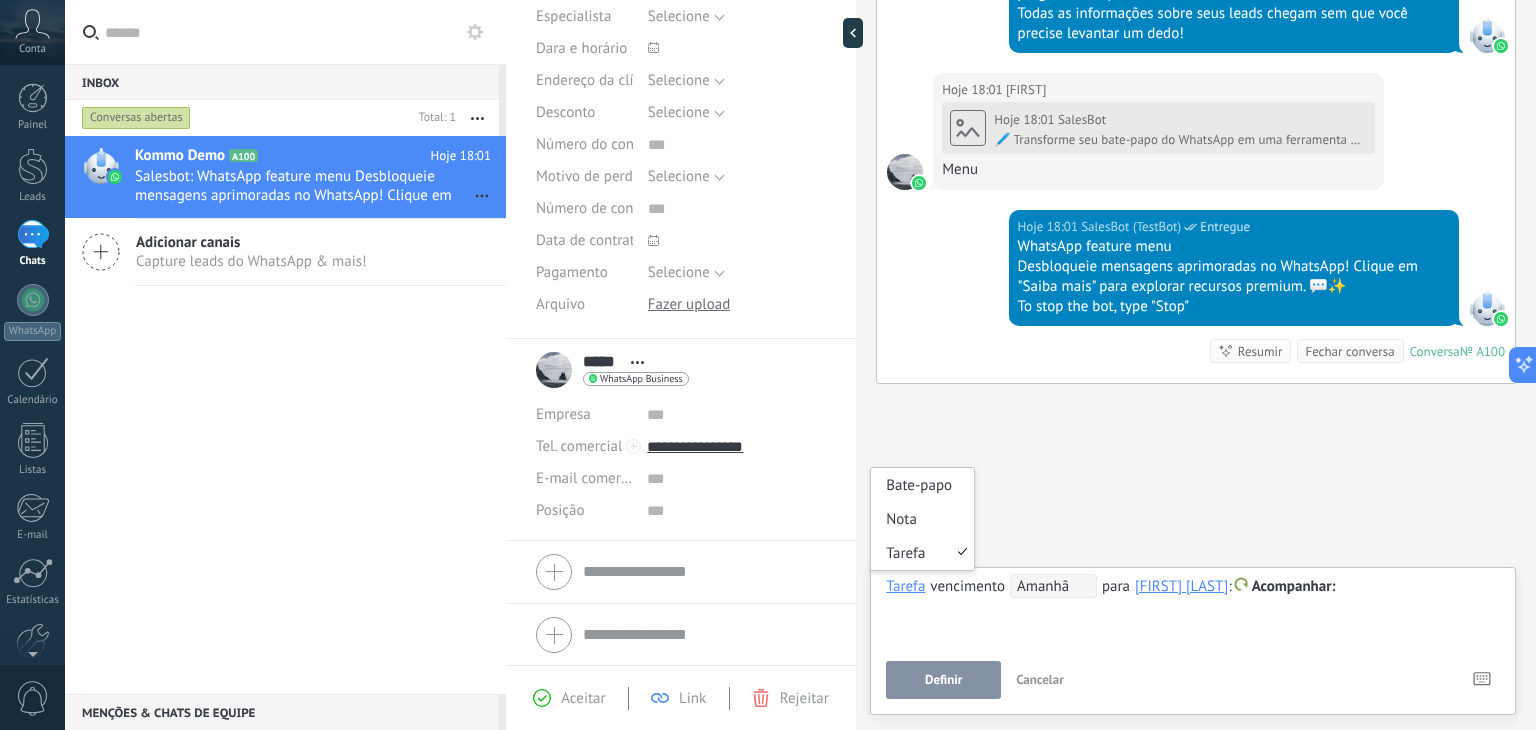click on "Tarefa" at bounding box center (905, 586) 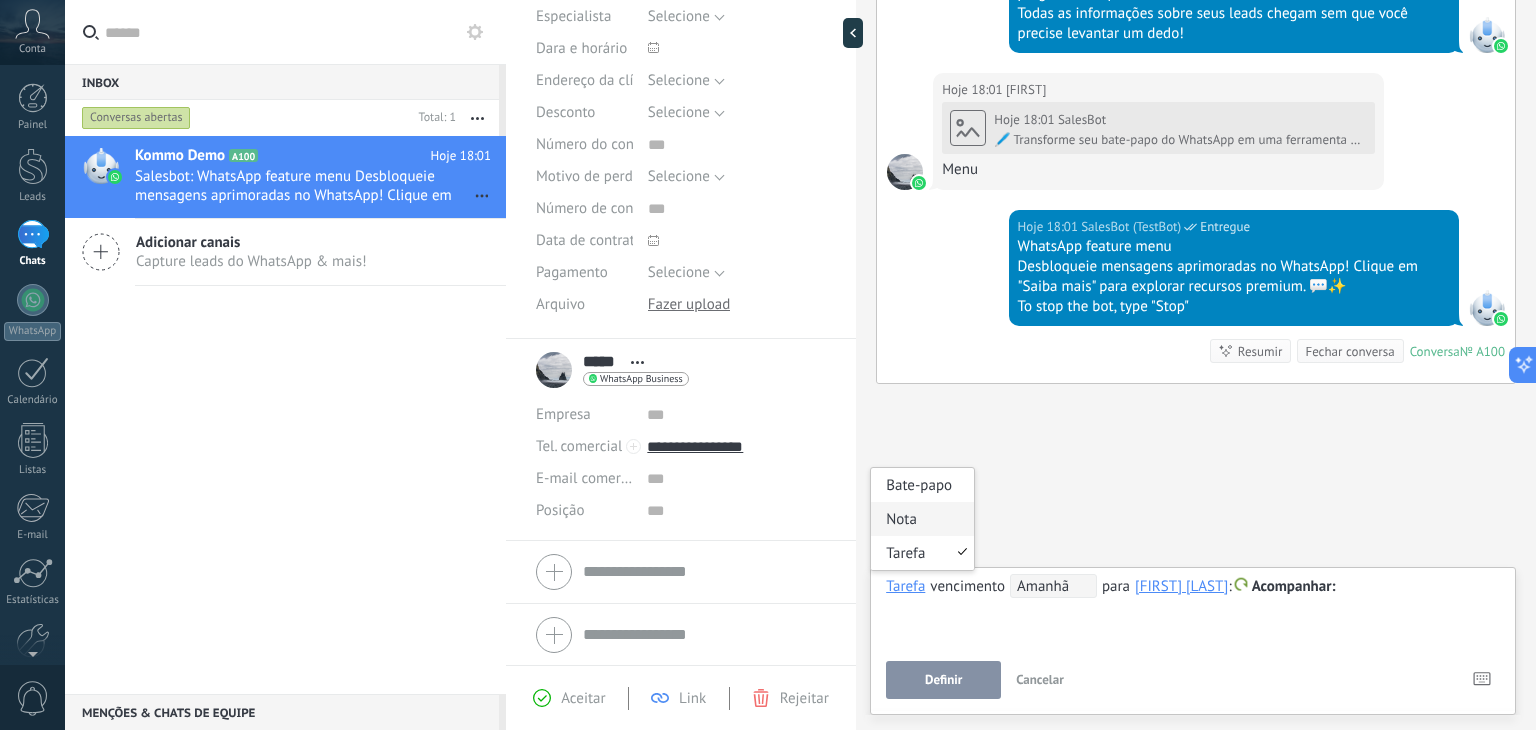 click on "Nota" at bounding box center (922, 519) 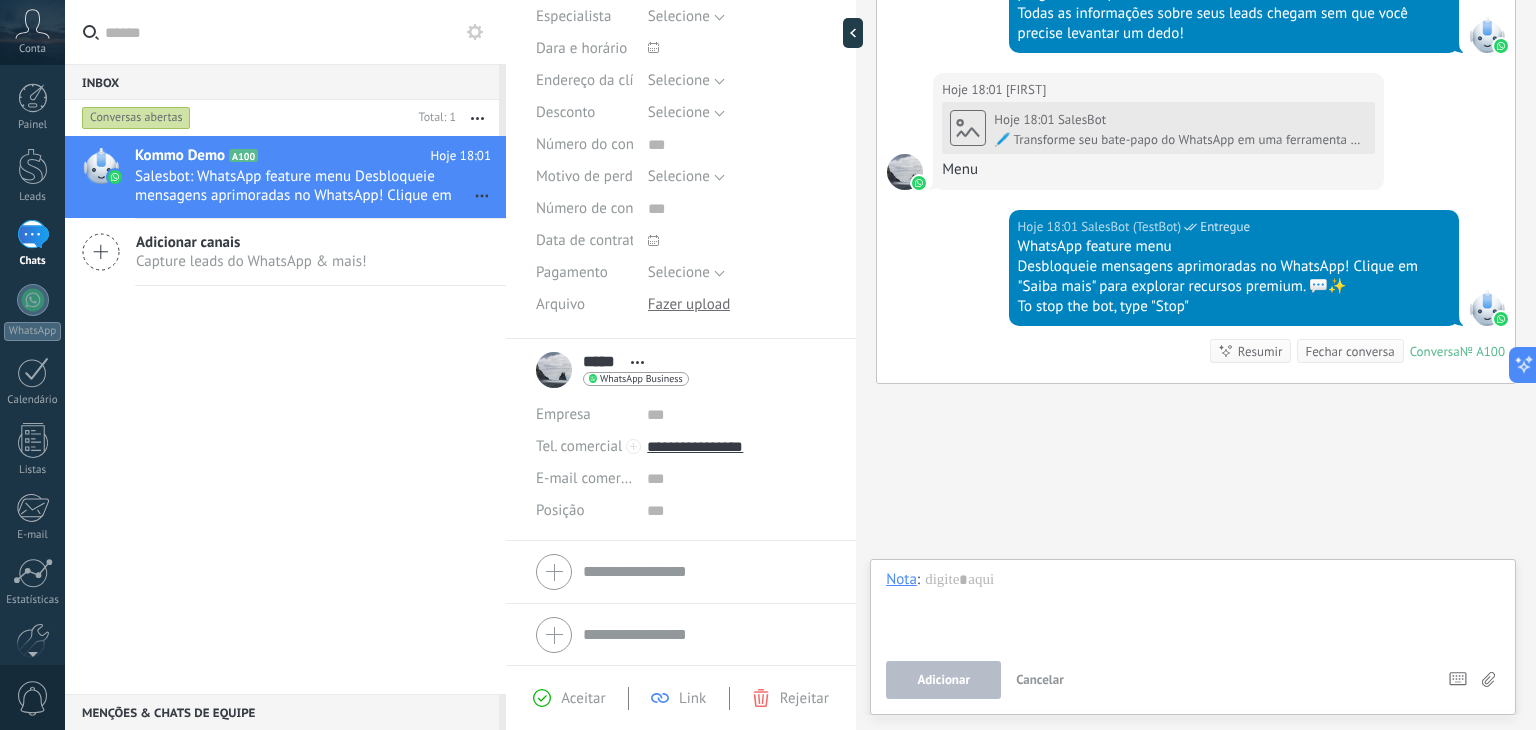 click at bounding box center (1193, 608) 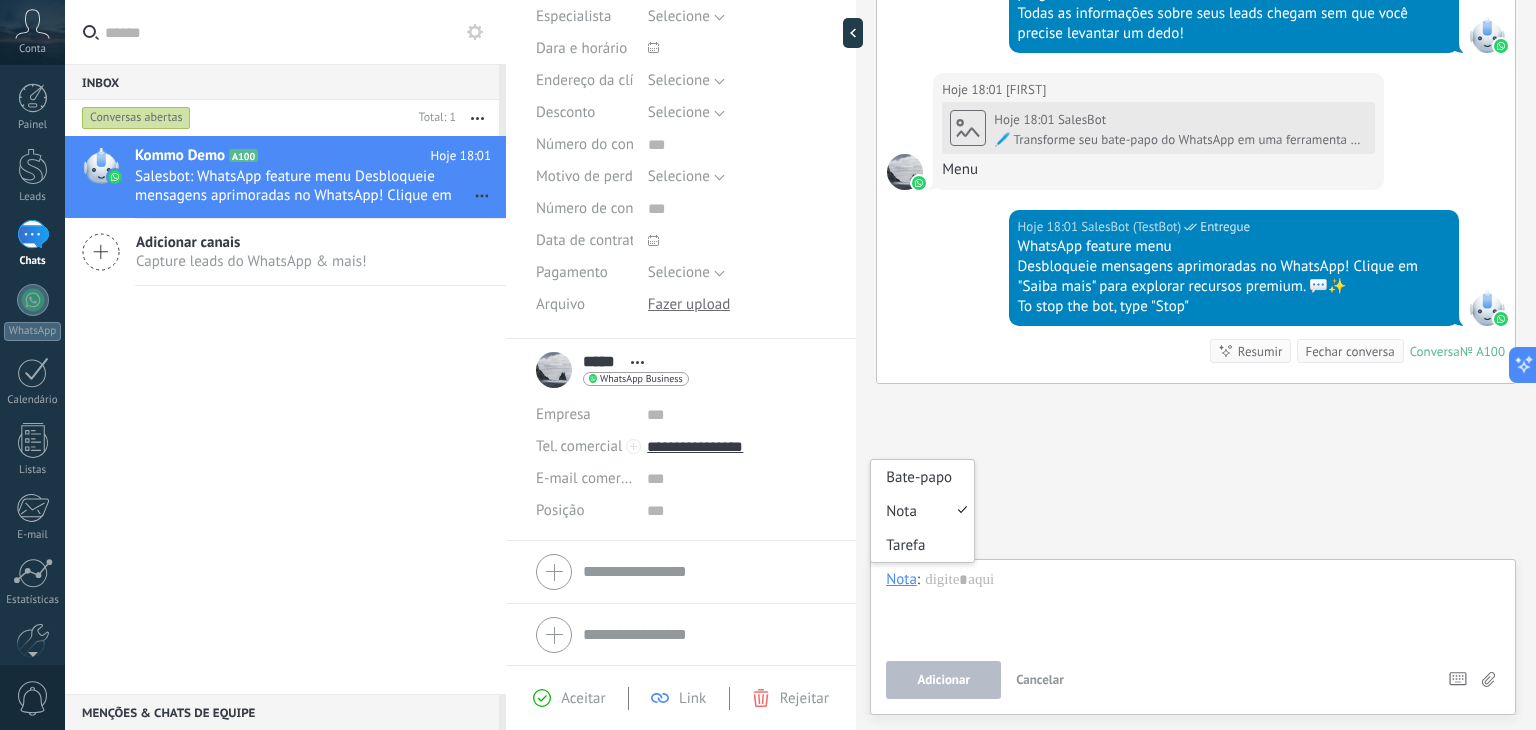 click on "Nota" at bounding box center [901, 579] 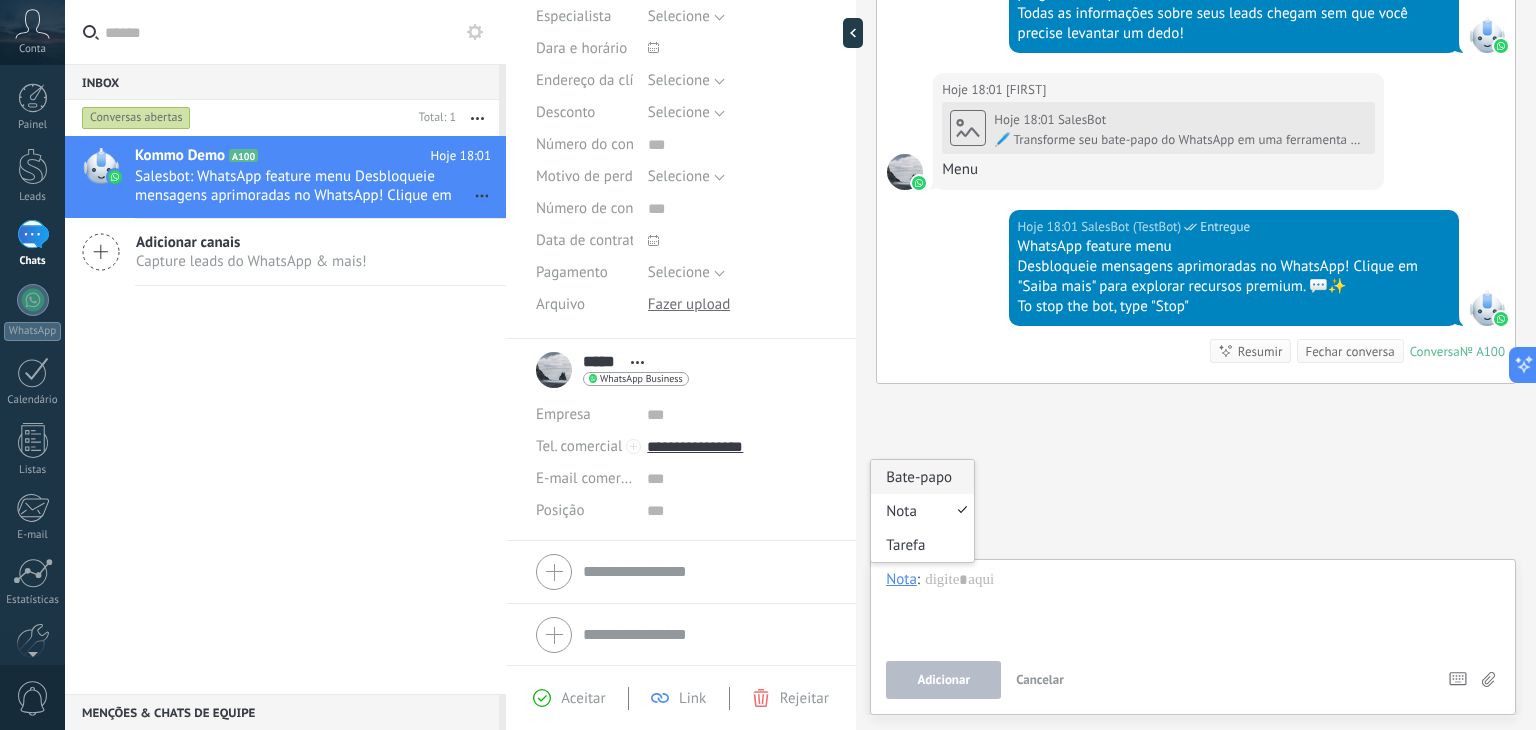 click on "Bate-papo" at bounding box center (922, 477) 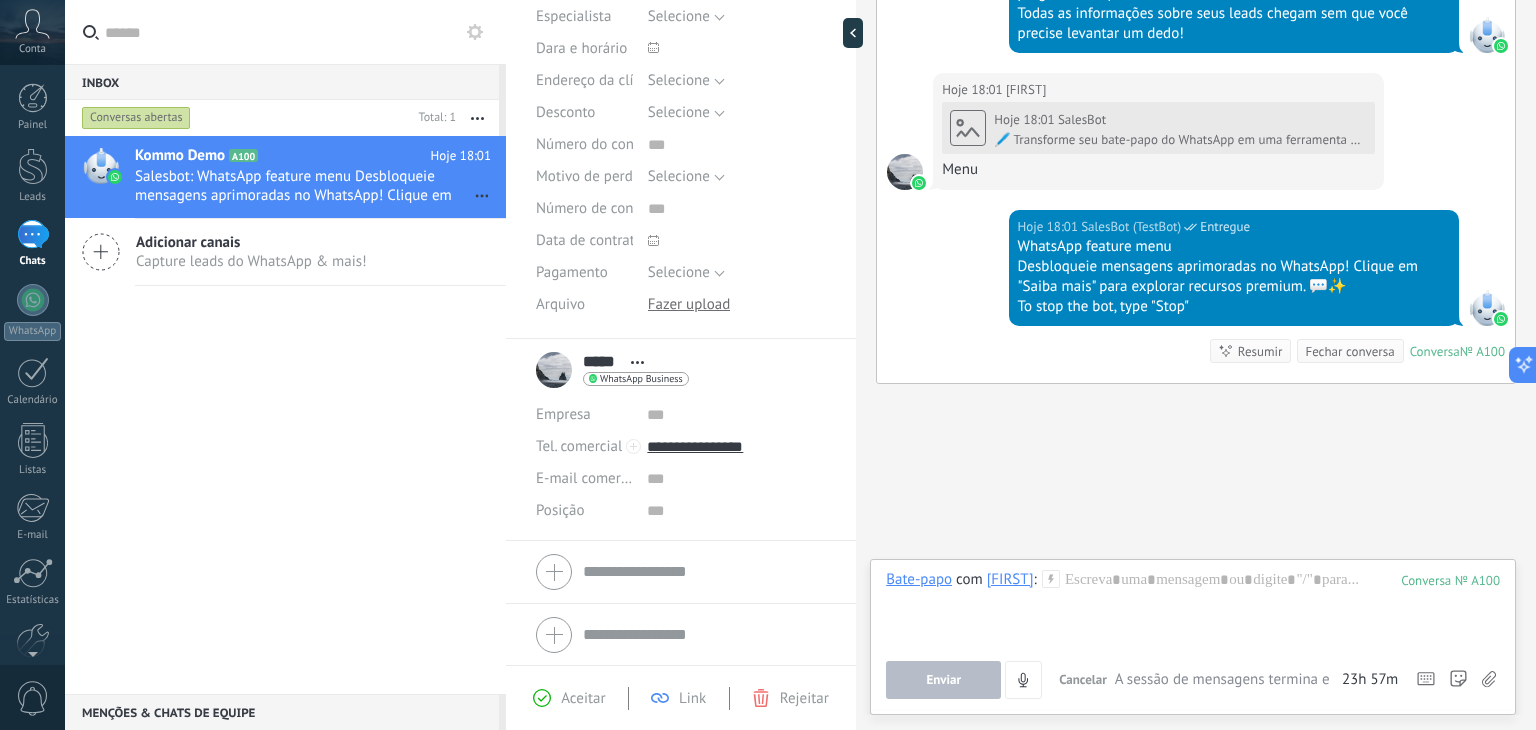 click at bounding box center [1193, 608] 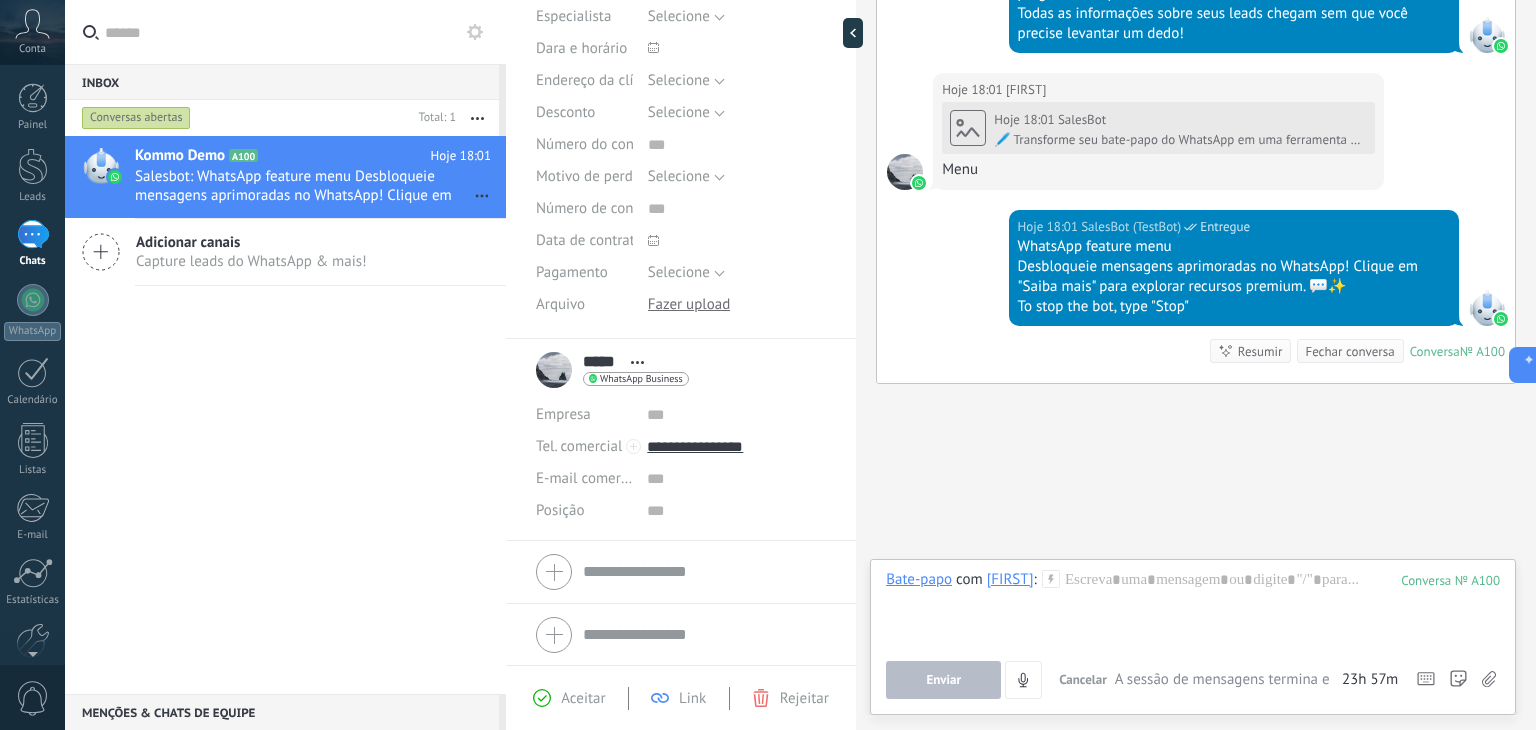 click 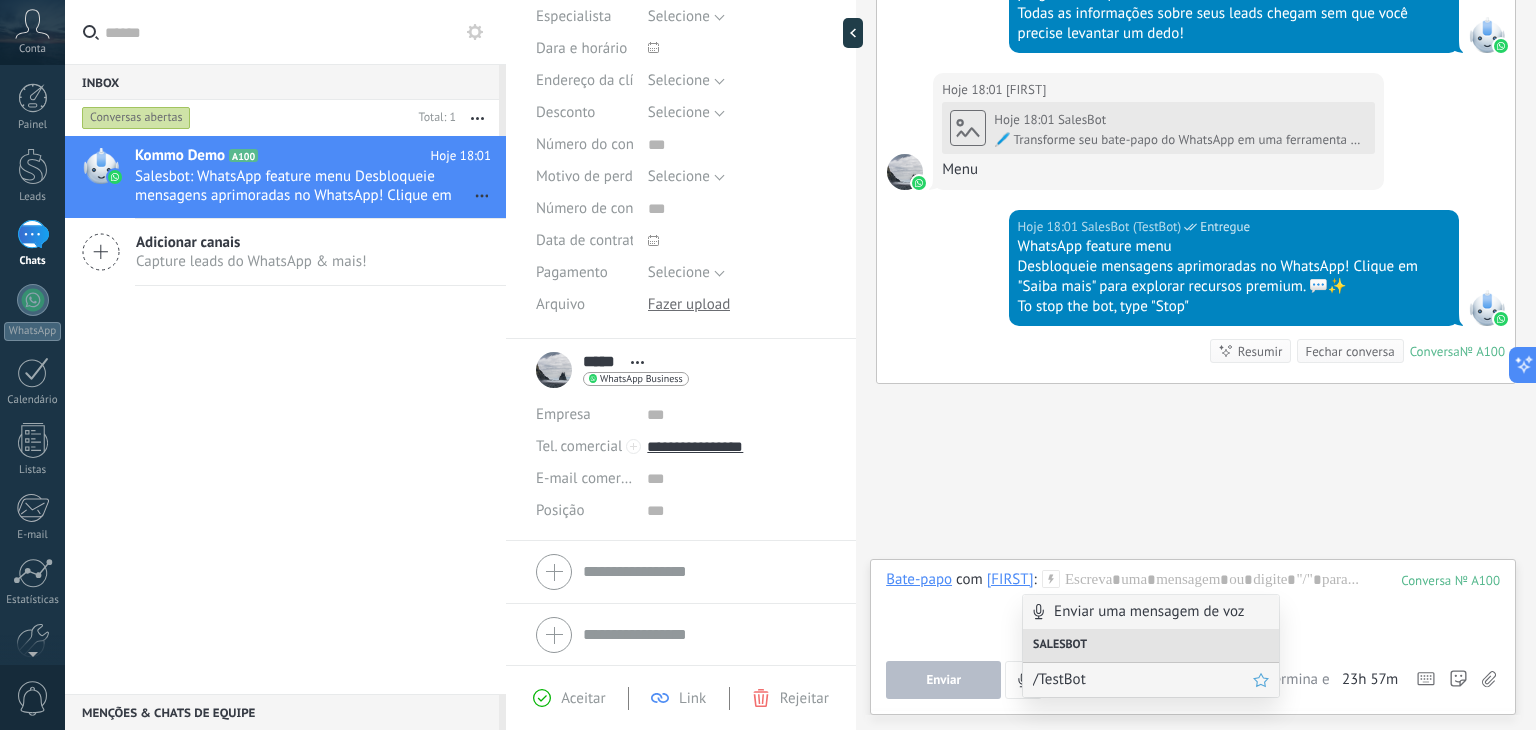 click on "/TestBot" at bounding box center [1143, 679] 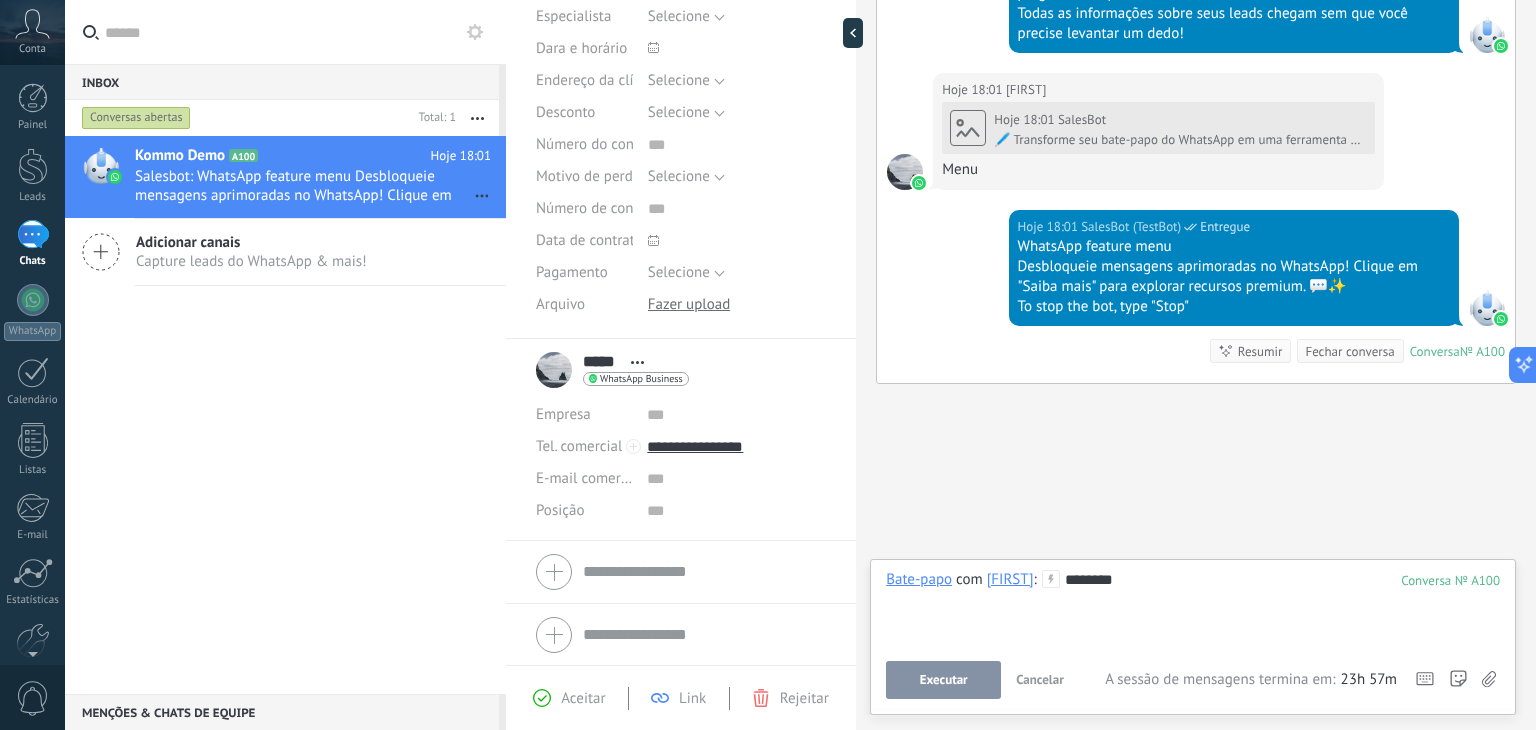 type 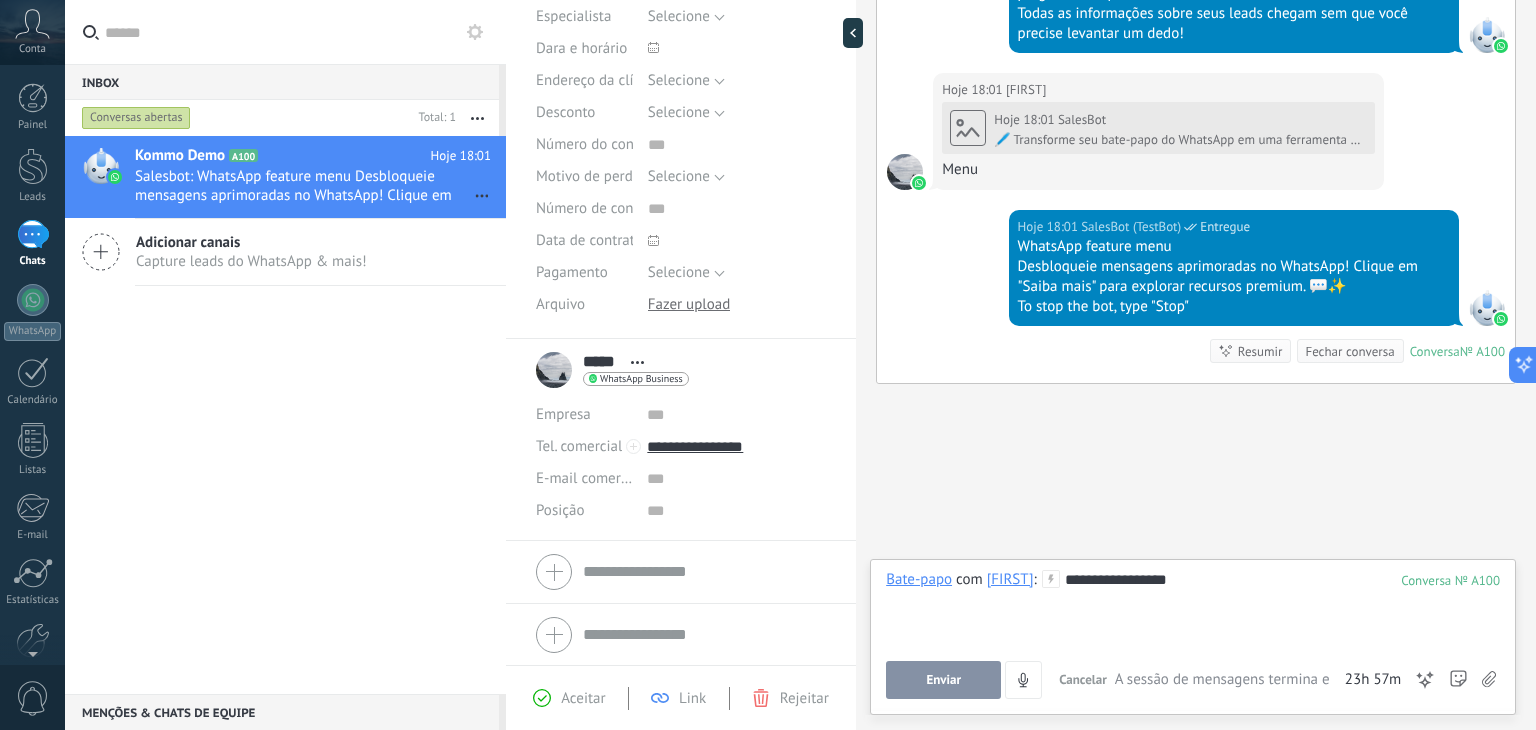 click on "Enviar" at bounding box center (943, 680) 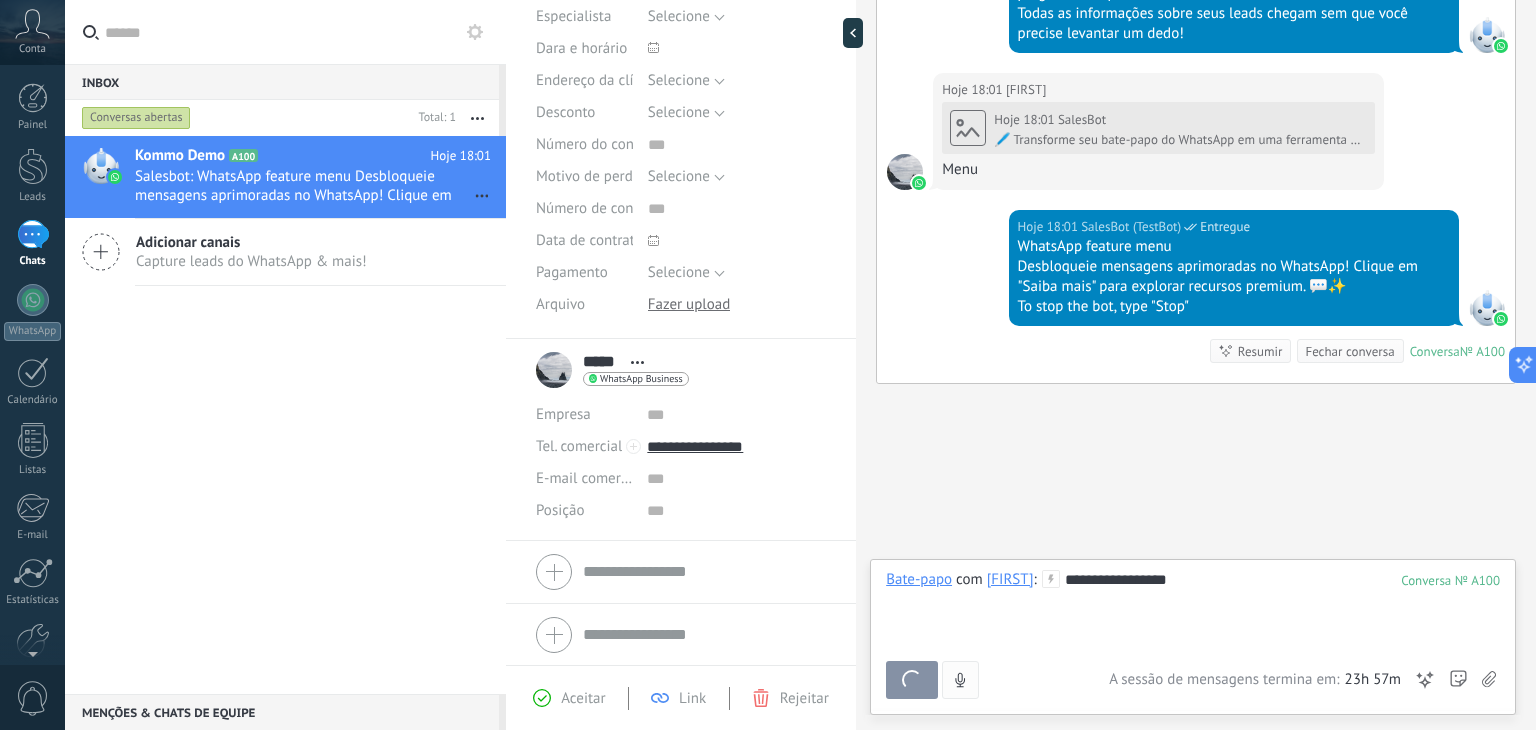 scroll, scrollTop: 1787, scrollLeft: 0, axis: vertical 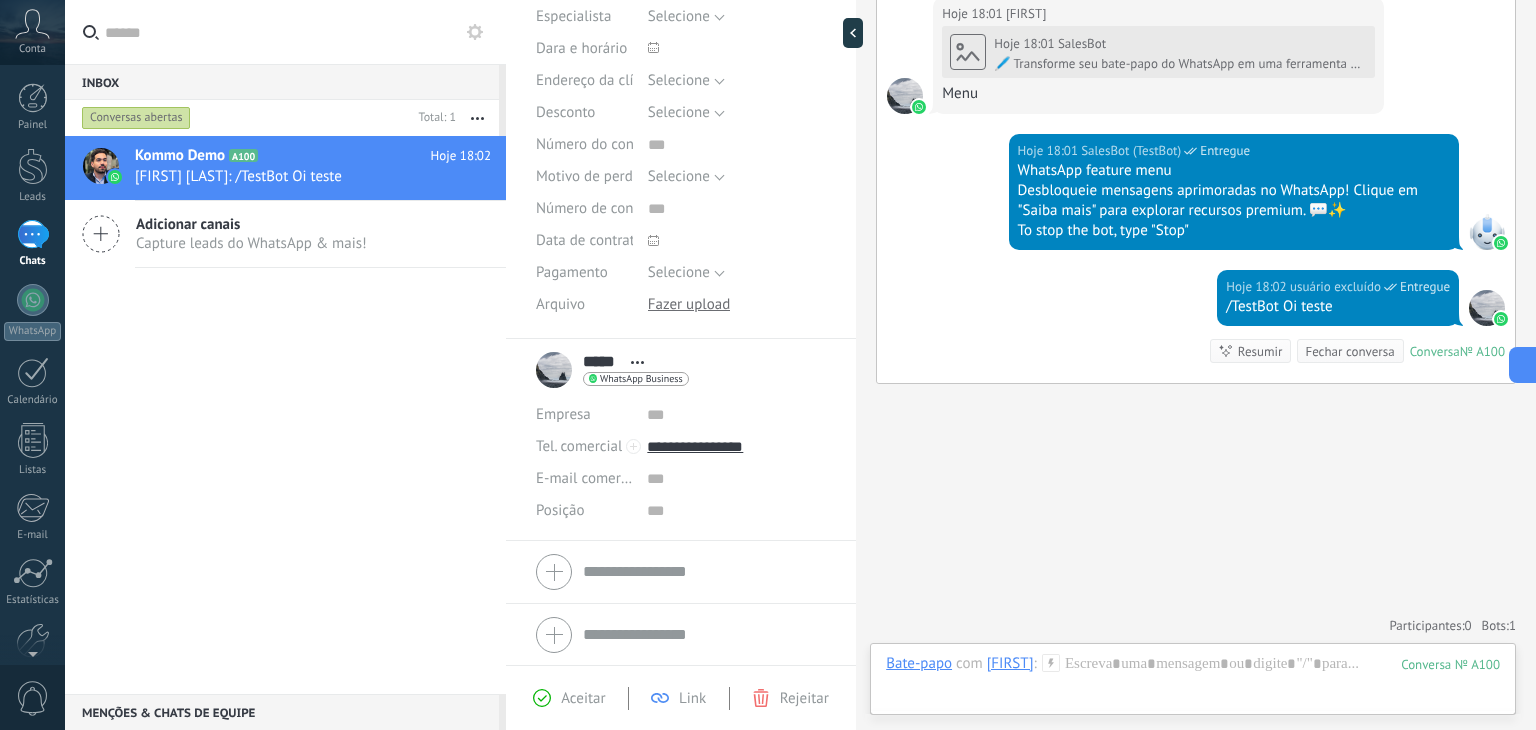 click 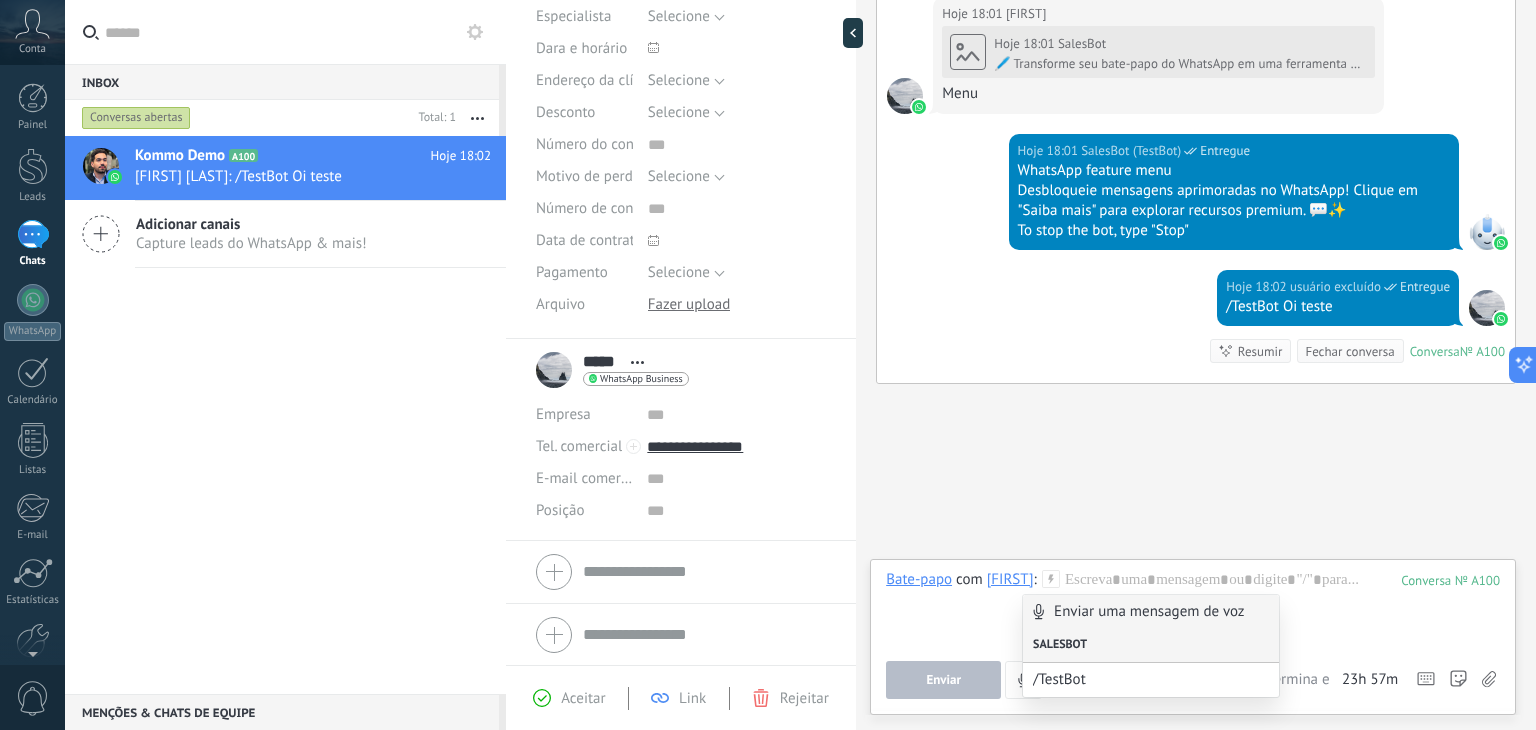 click on "Salesbot" at bounding box center (1151, 646) 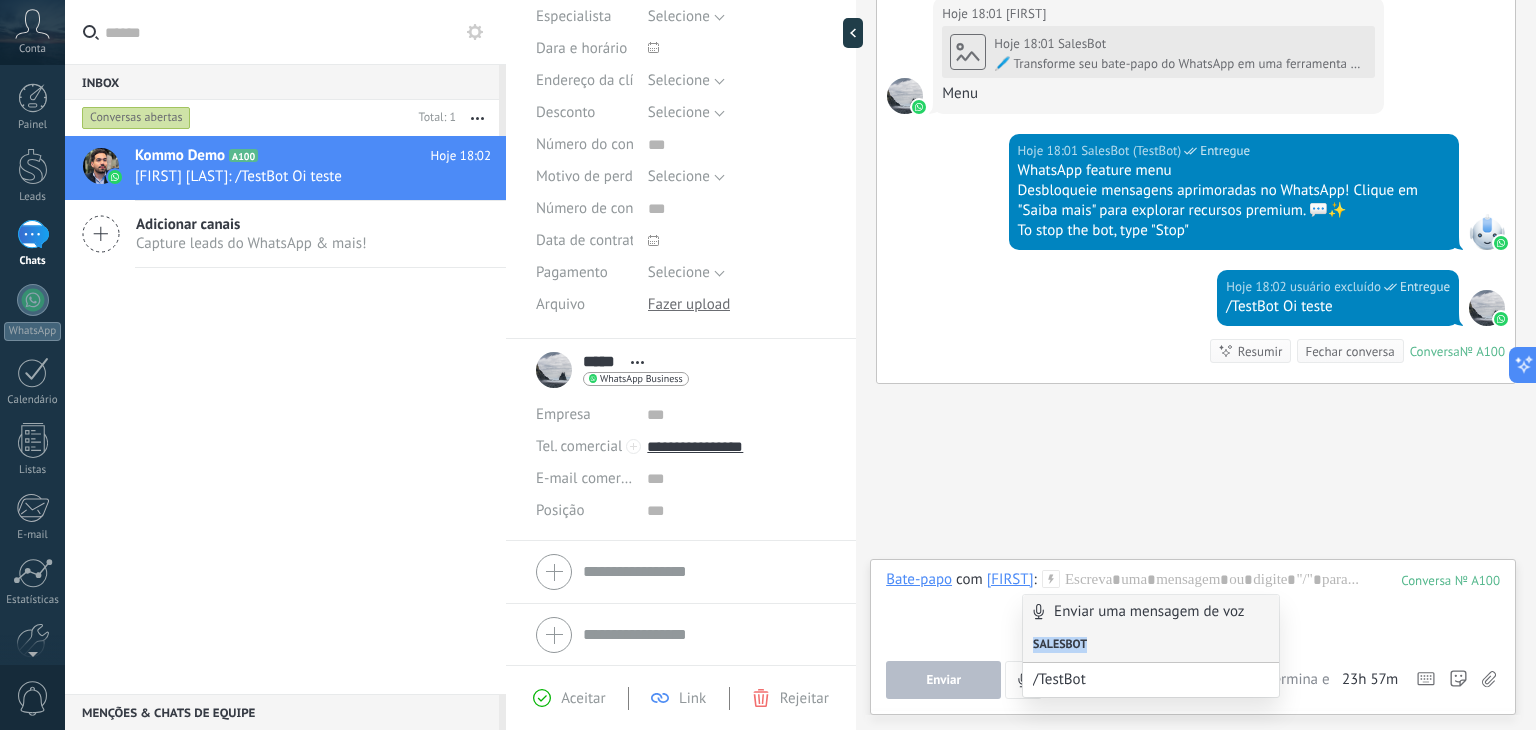 click on "Salesbot" at bounding box center [1151, 646] 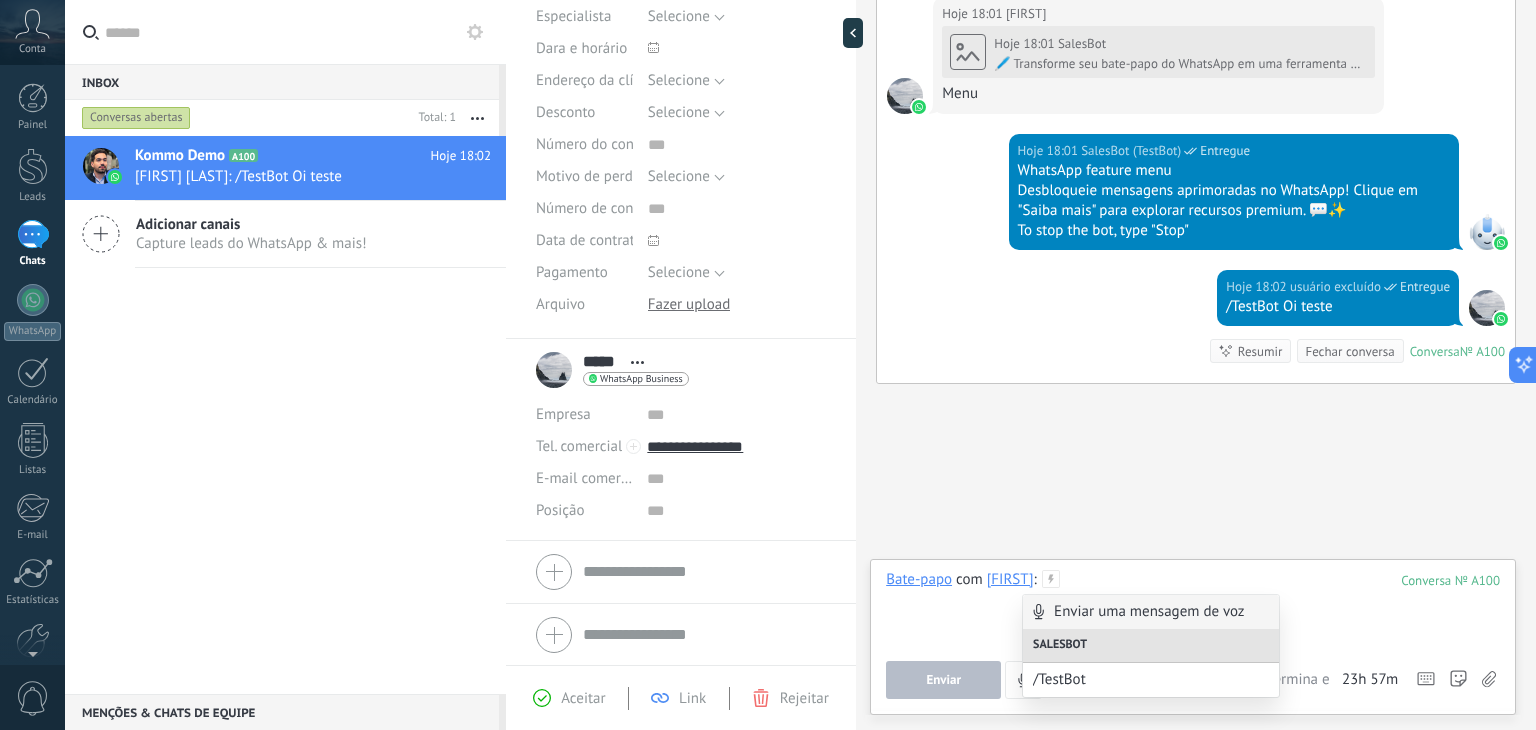 click at bounding box center [1193, 608] 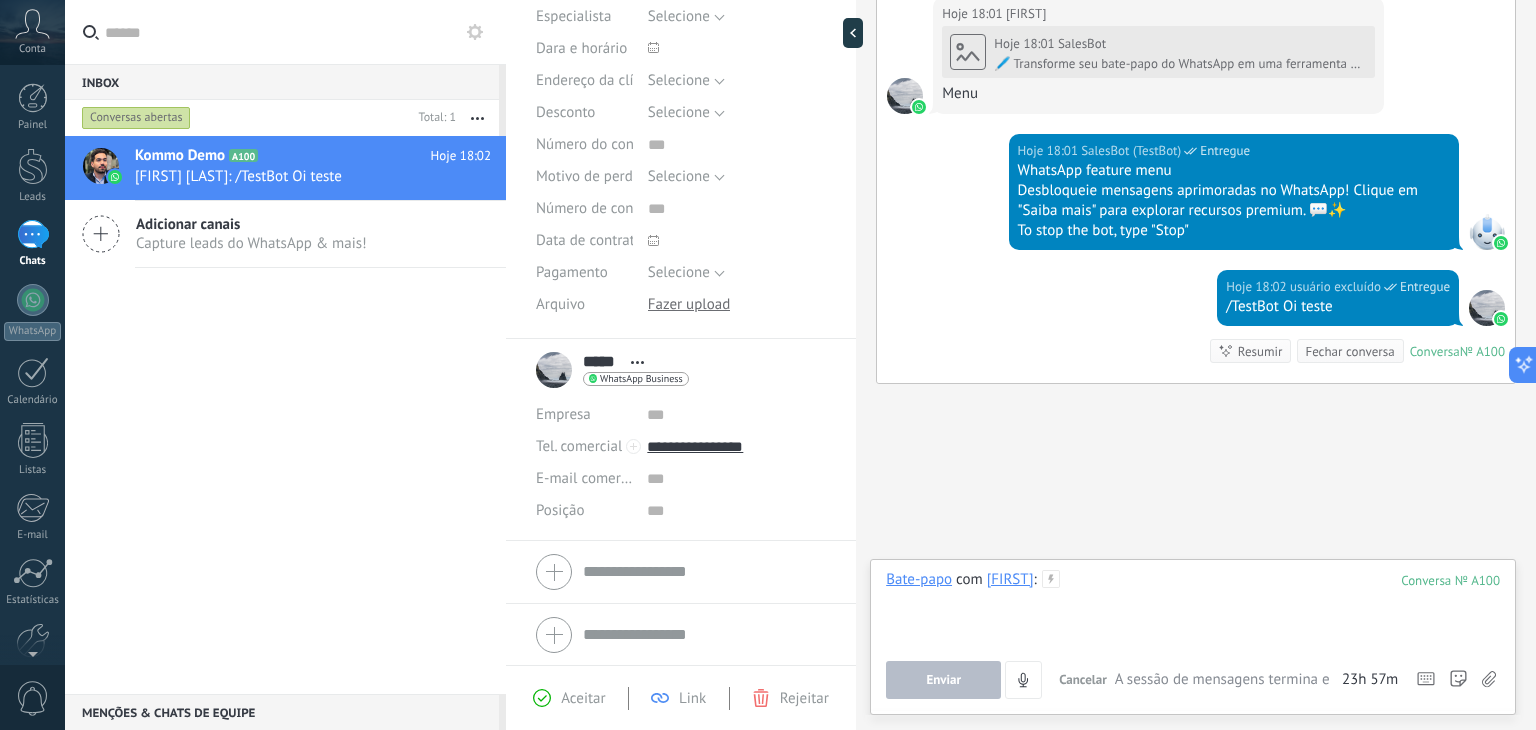 click at bounding box center (1193, 608) 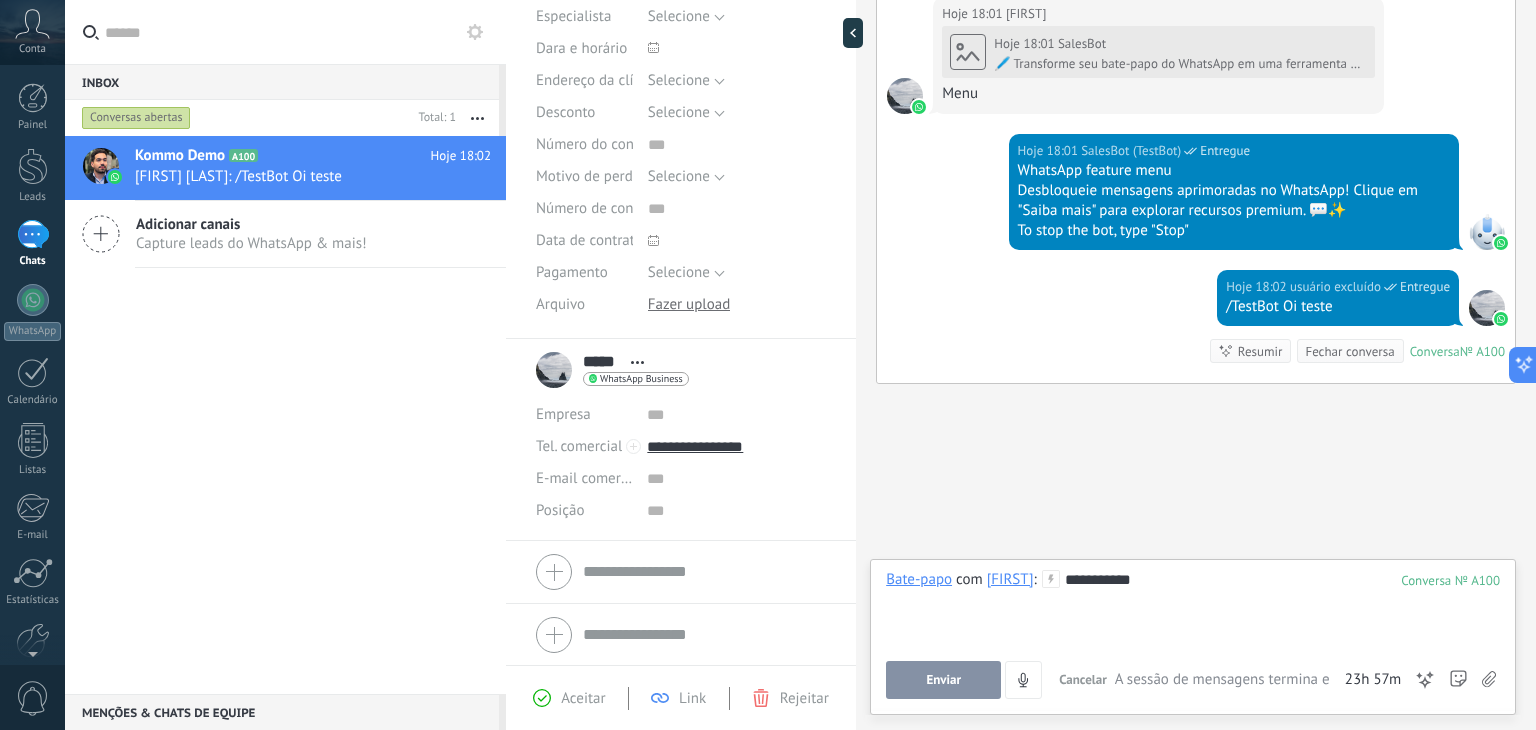 click on "Enviar" at bounding box center [943, 680] 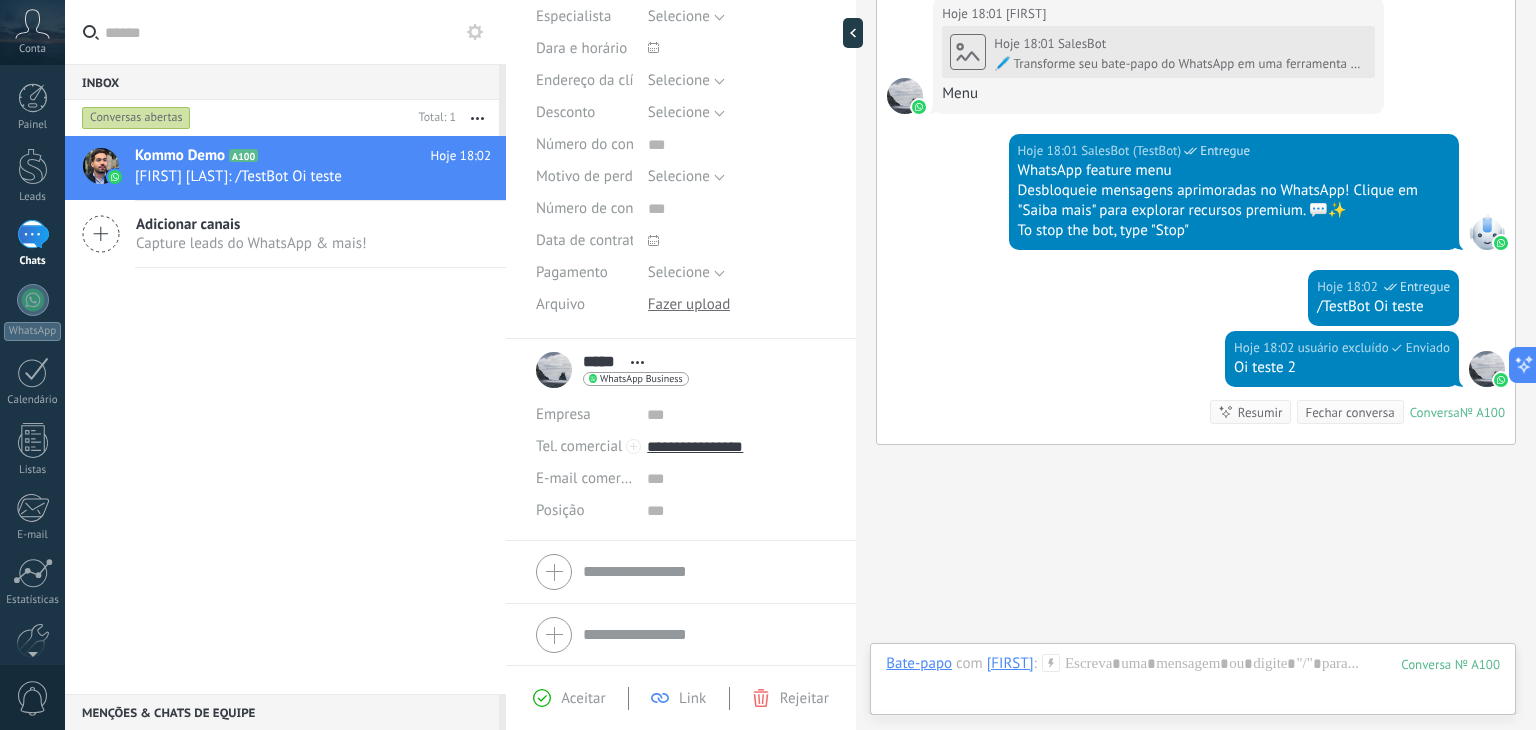 scroll, scrollTop: 1848, scrollLeft: 0, axis: vertical 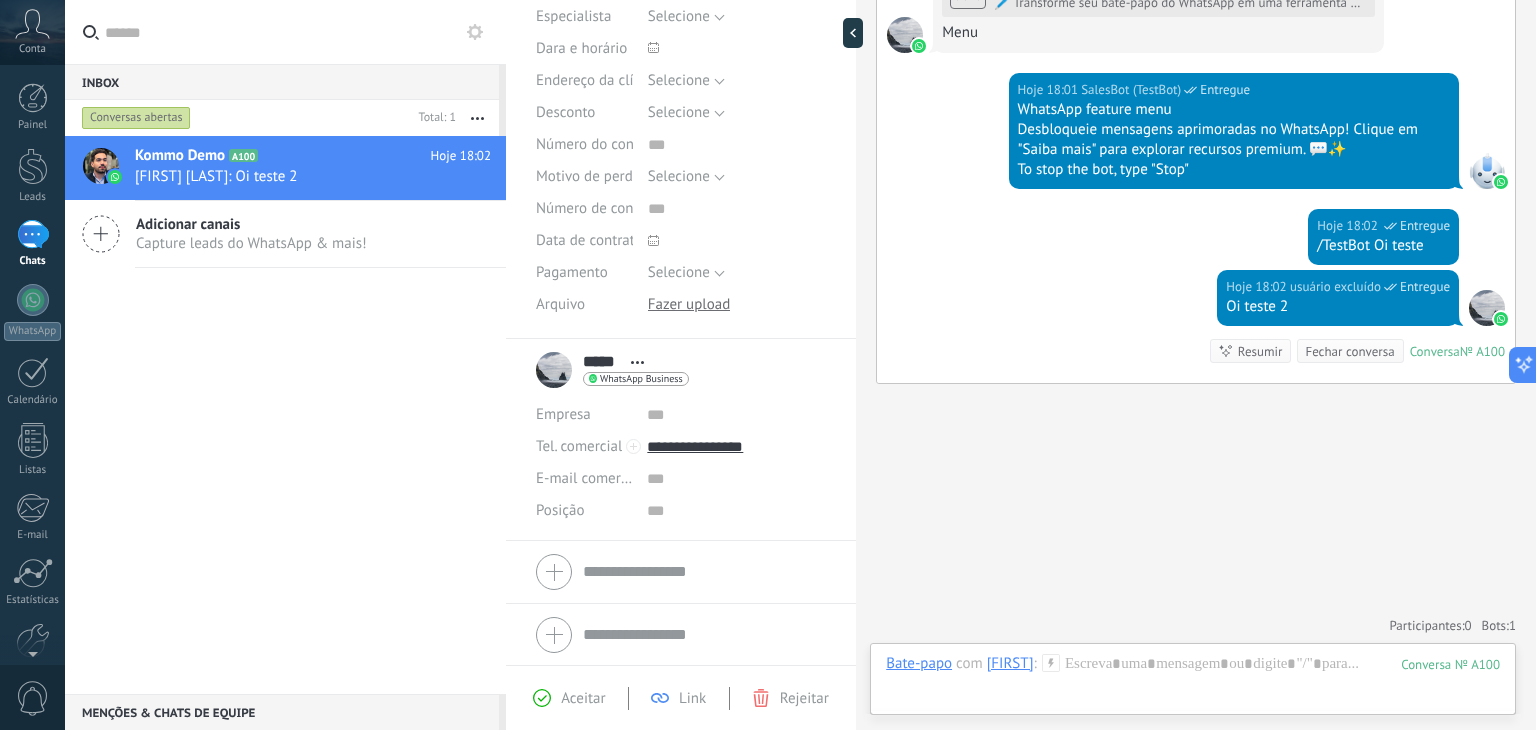 click on "***** Higor
***** Higor
Sobrenome
Abrir detalhes
Copiar nome
Desvincular
Contato principal" at bounding box center (612, 370) 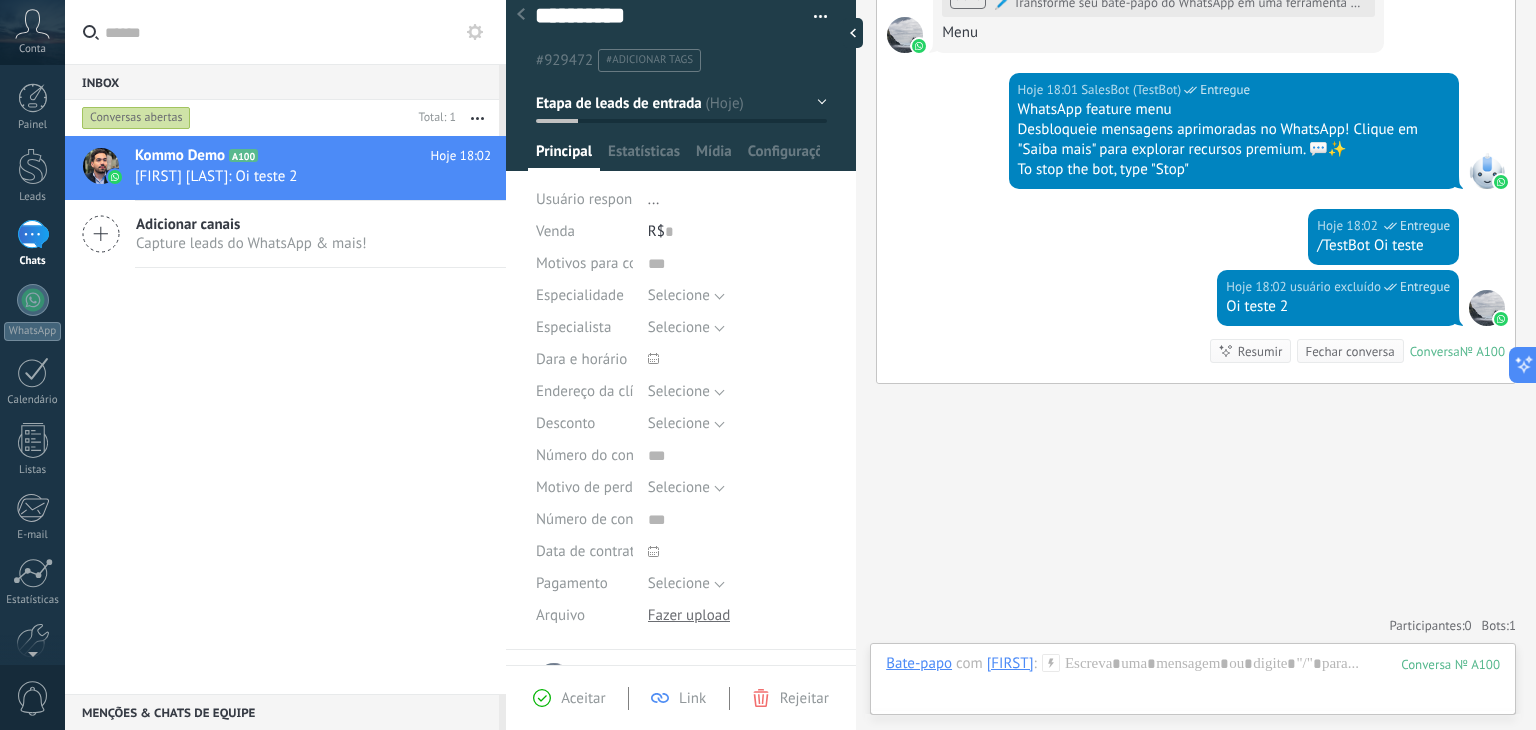 scroll, scrollTop: 0, scrollLeft: 0, axis: both 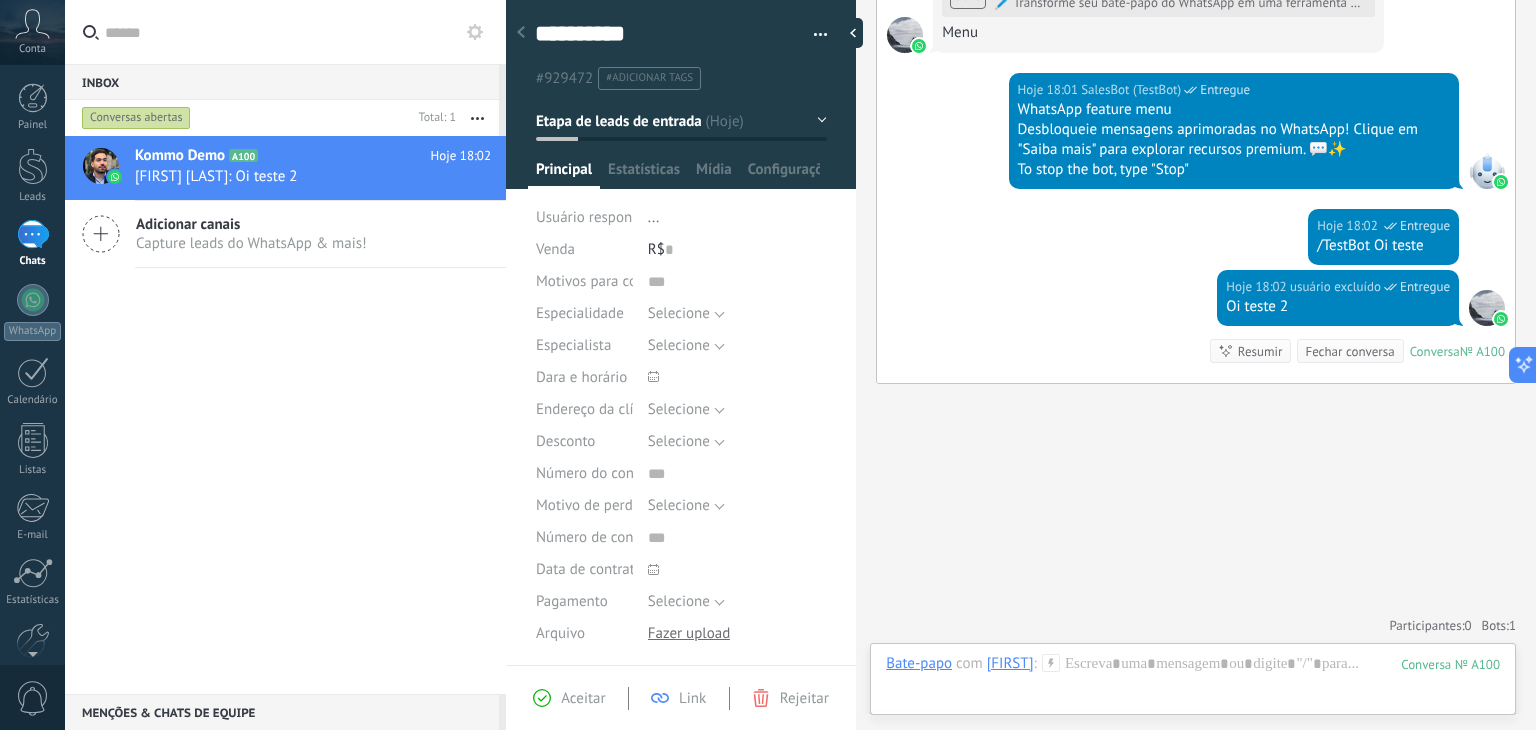 click on "R$
0" at bounding box center (737, 250) 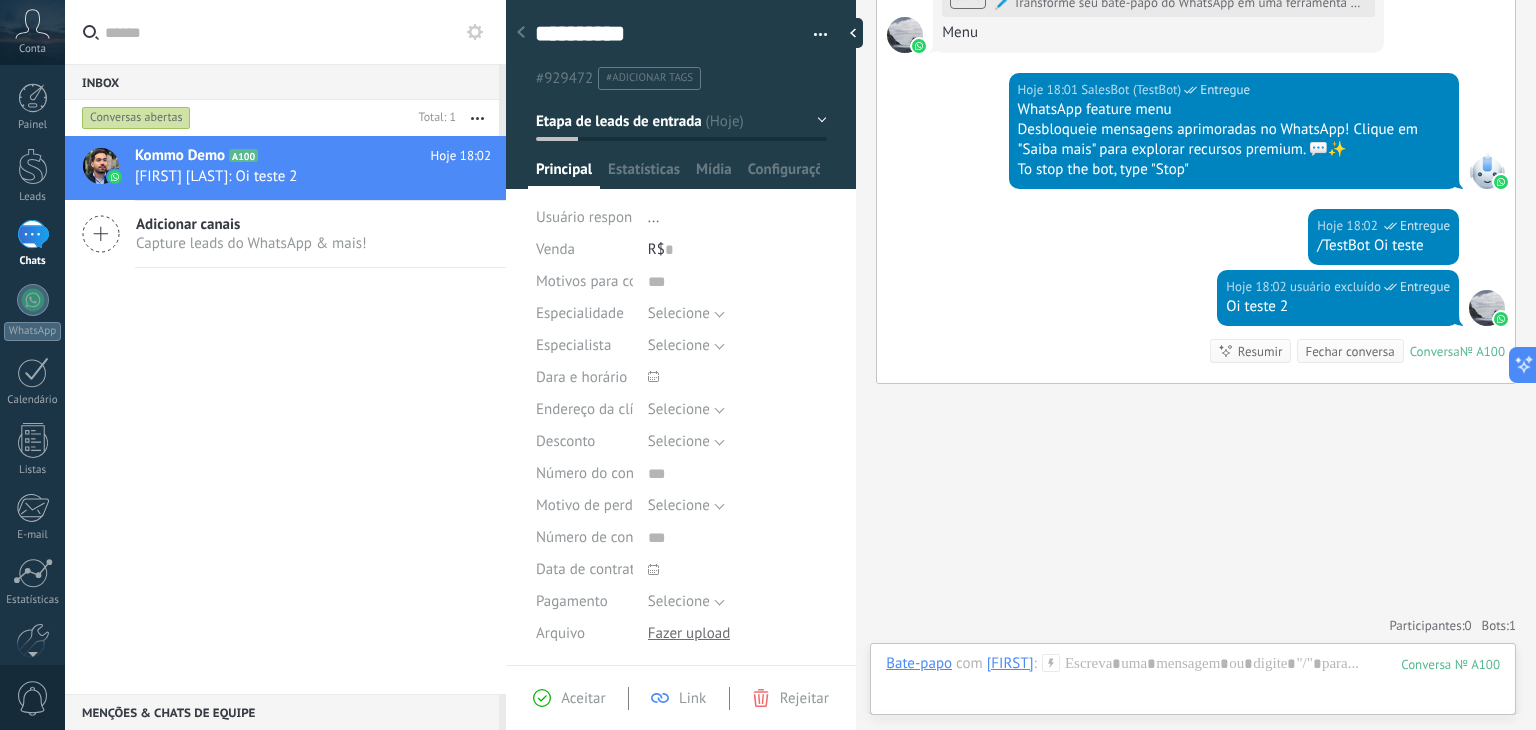 click on "Usuário responsável" at bounding box center (600, 217) 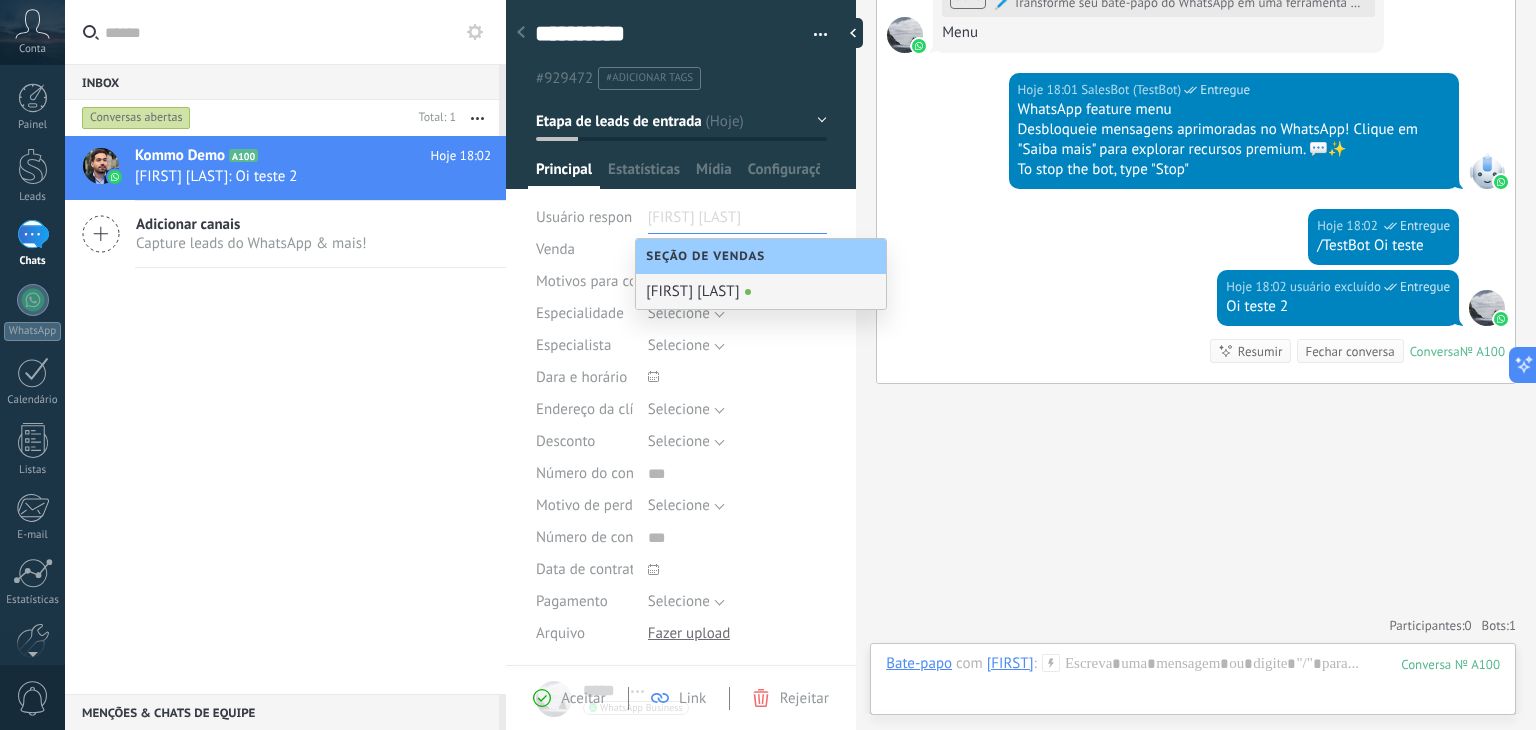 click on "Venda" at bounding box center (584, 250) 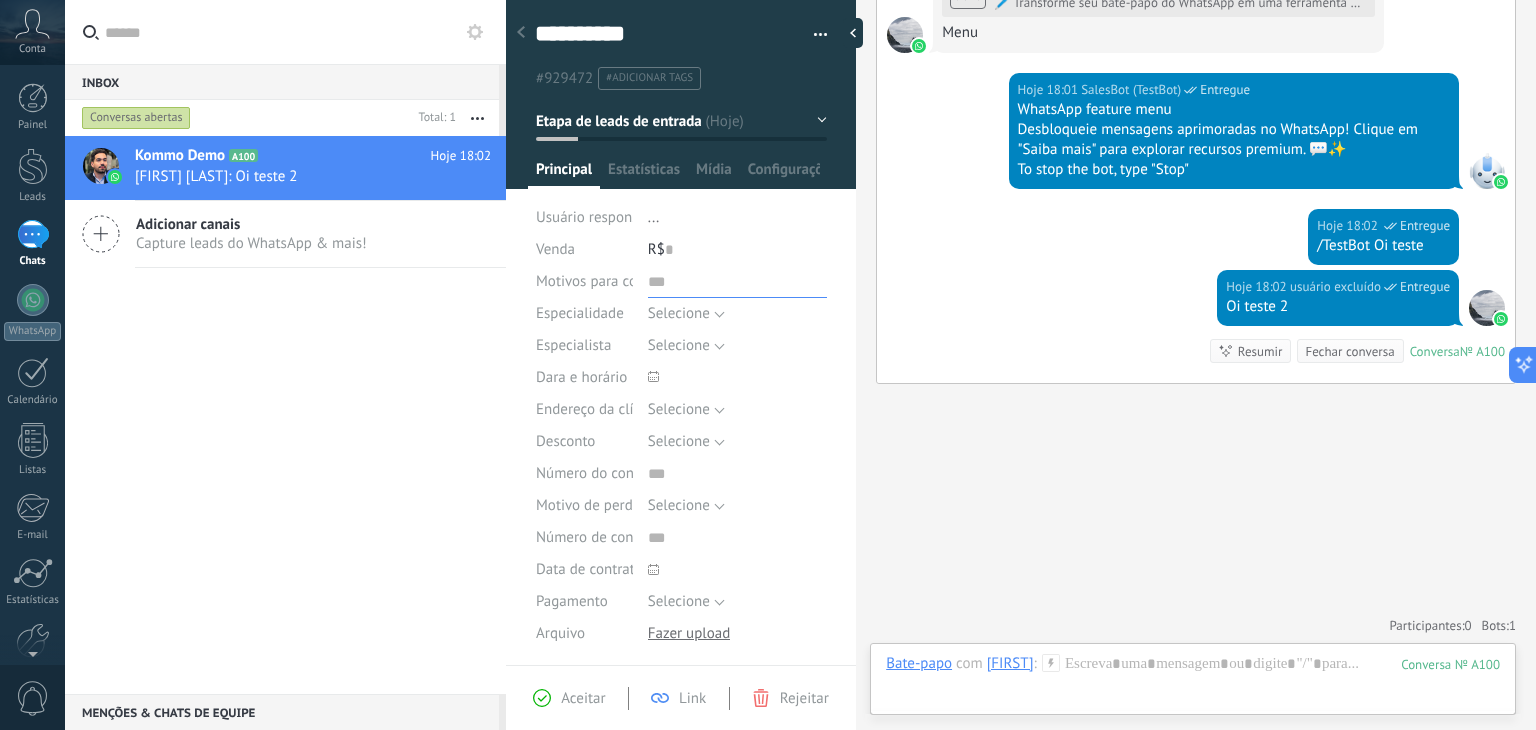 click at bounding box center (737, 282) 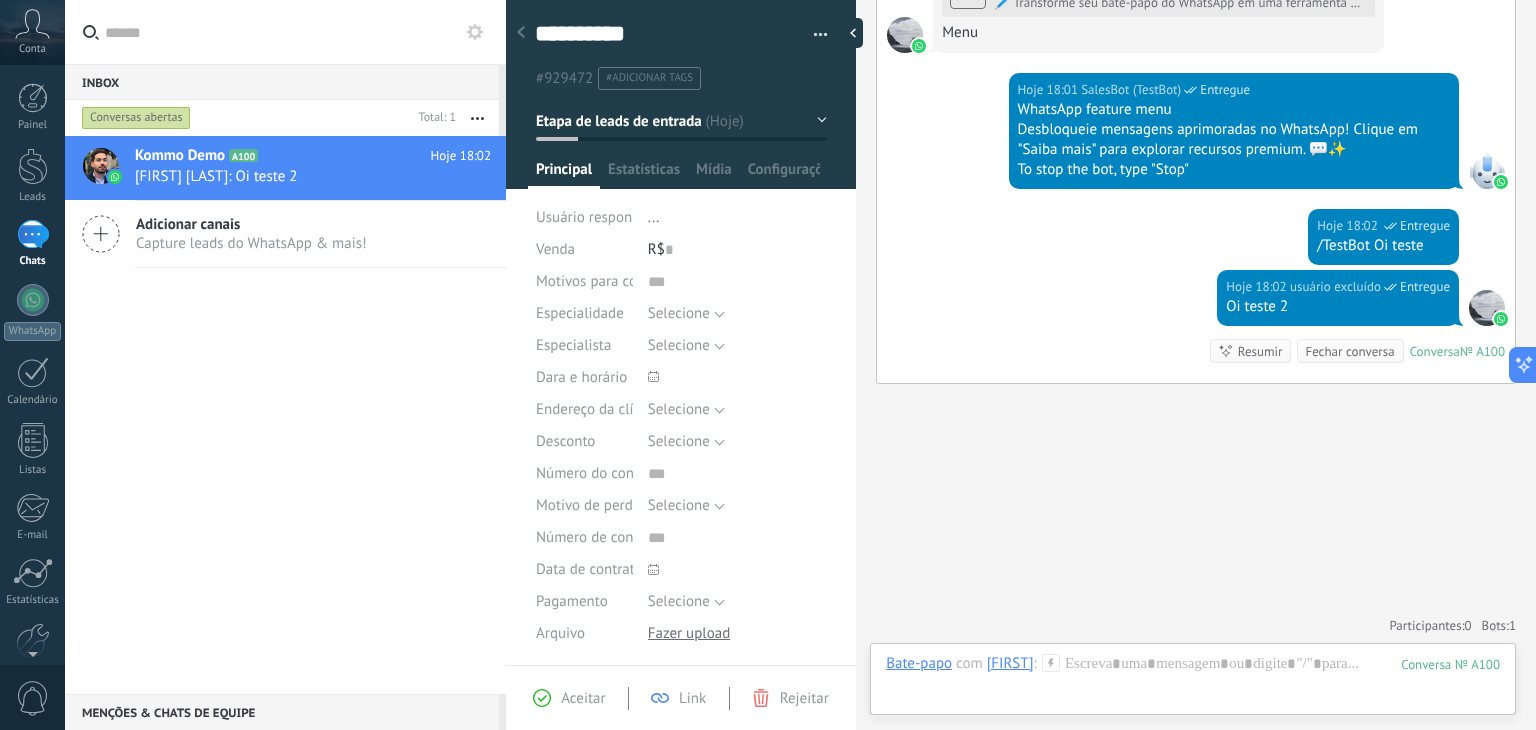 click on "Motivos para contato" at bounding box center (603, 281) 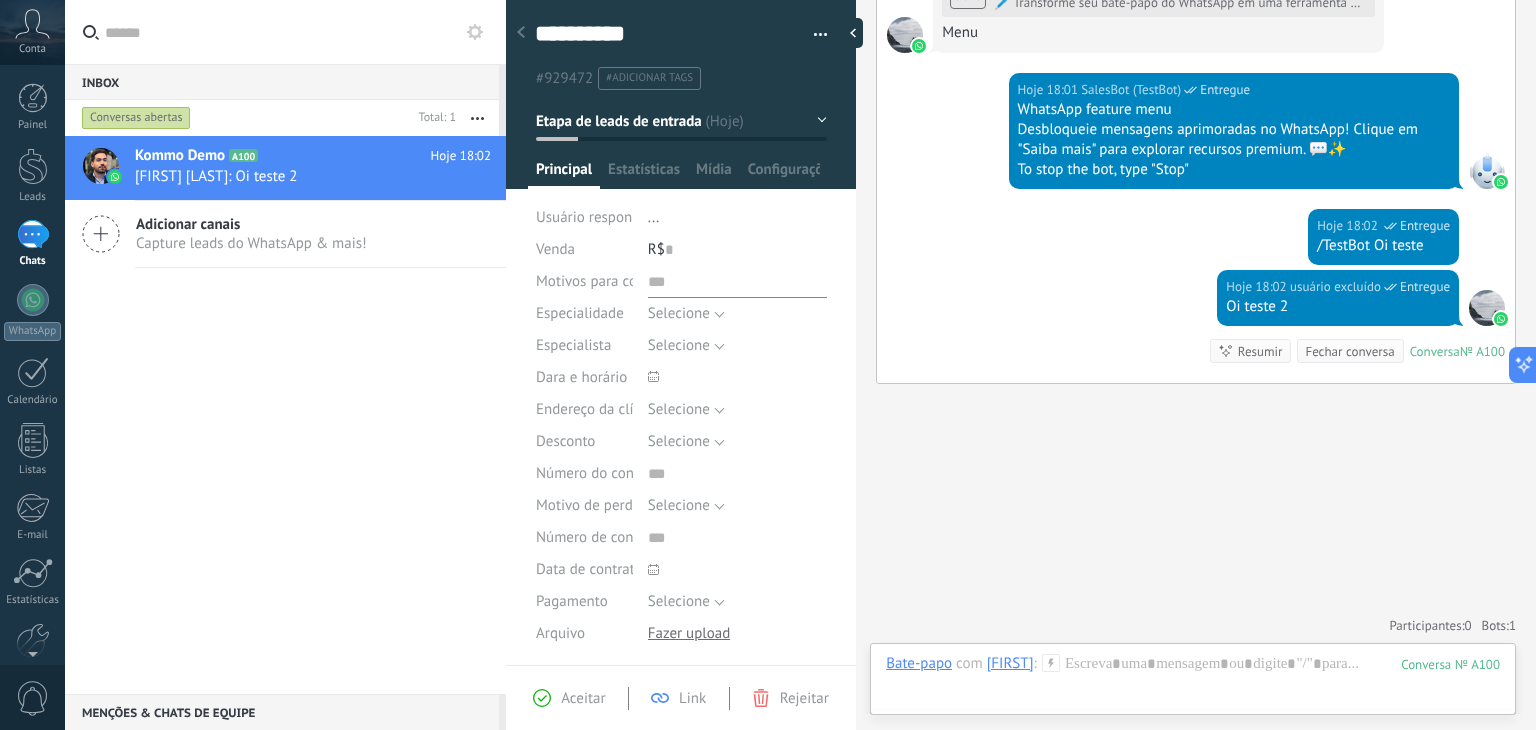 click at bounding box center (737, 282) 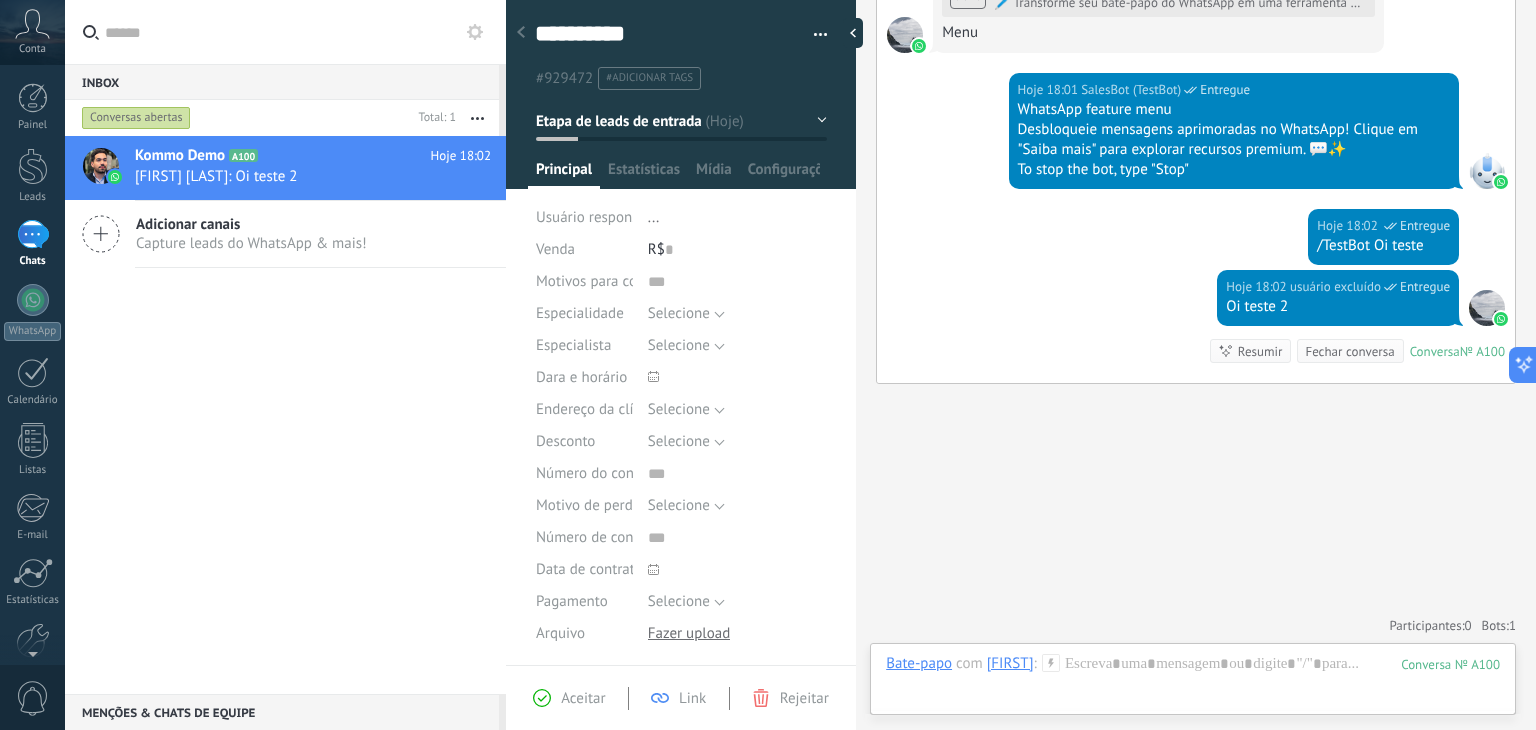 drag, startPoint x: 556, startPoint y: 313, endPoint x: 662, endPoint y: 308, distance: 106.11786 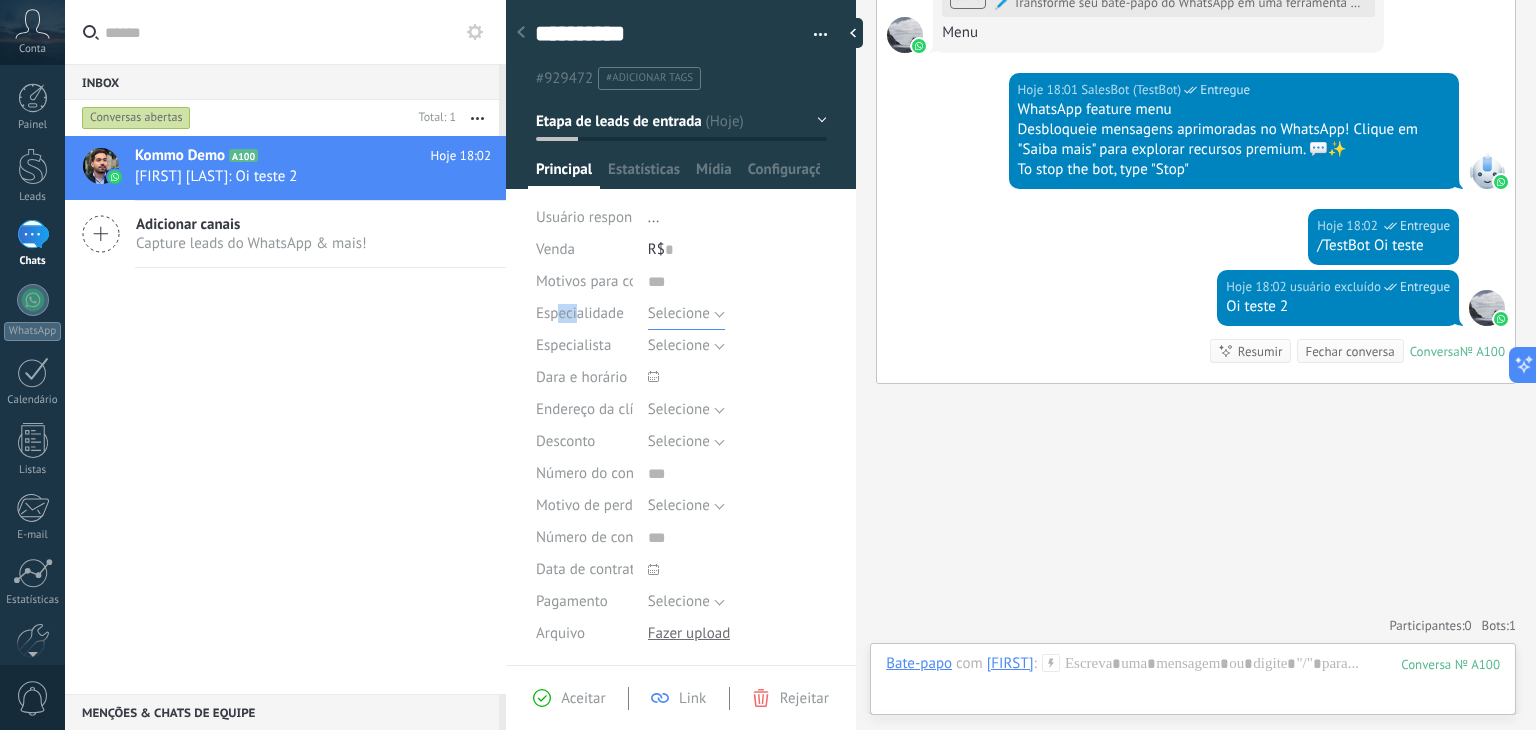 click on "Selecione" at bounding box center (679, 313) 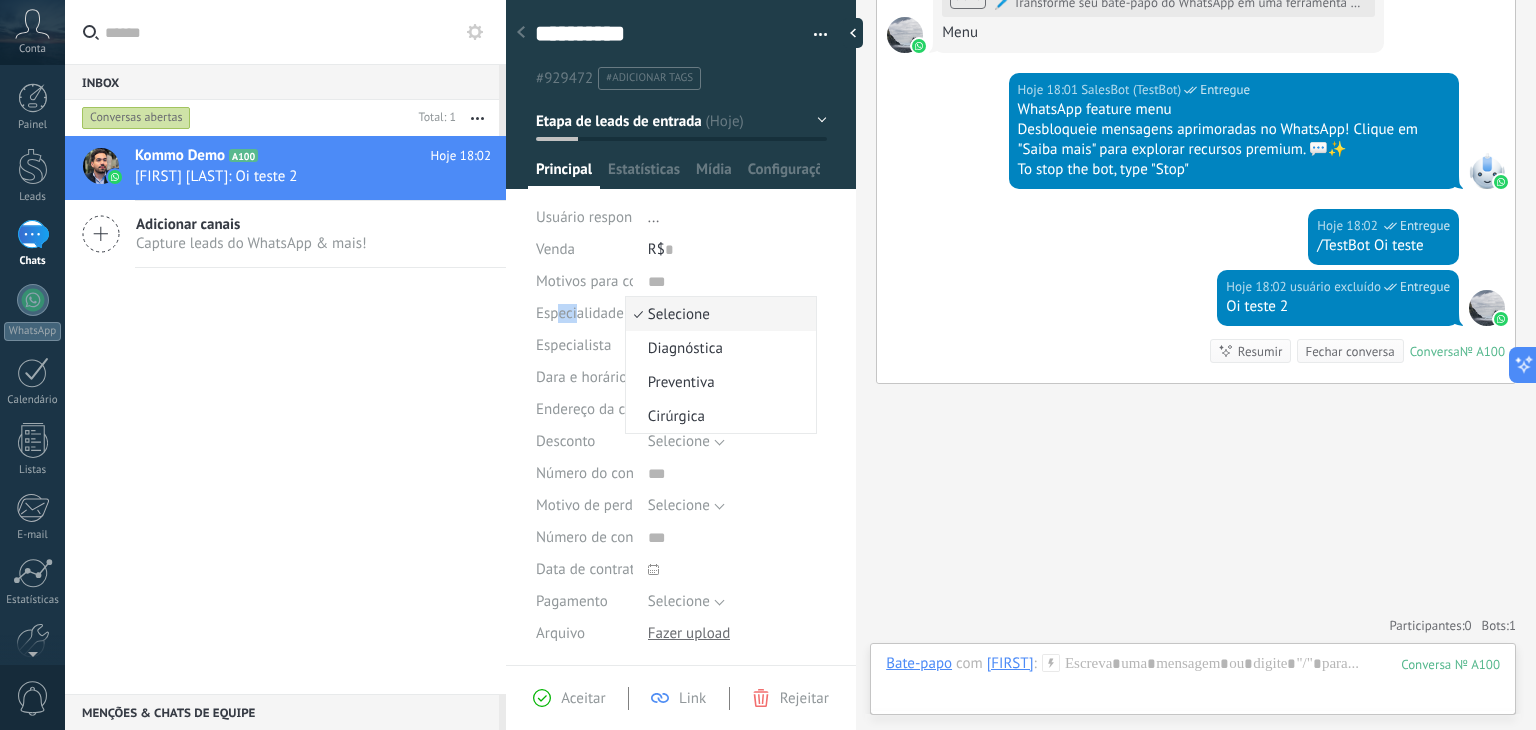 click on "Selecione" at bounding box center [718, 314] 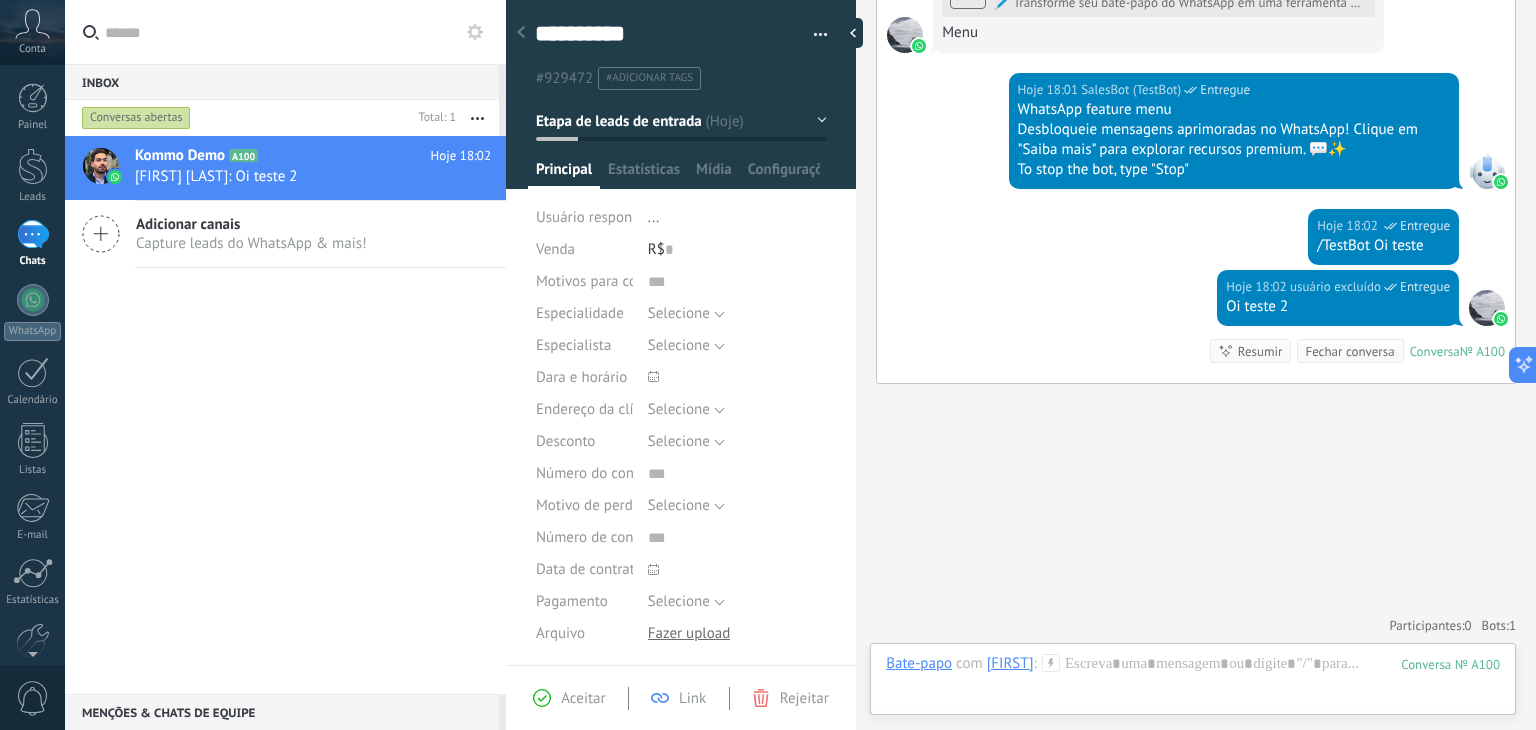 click on "Especialidade" at bounding box center [580, 313] 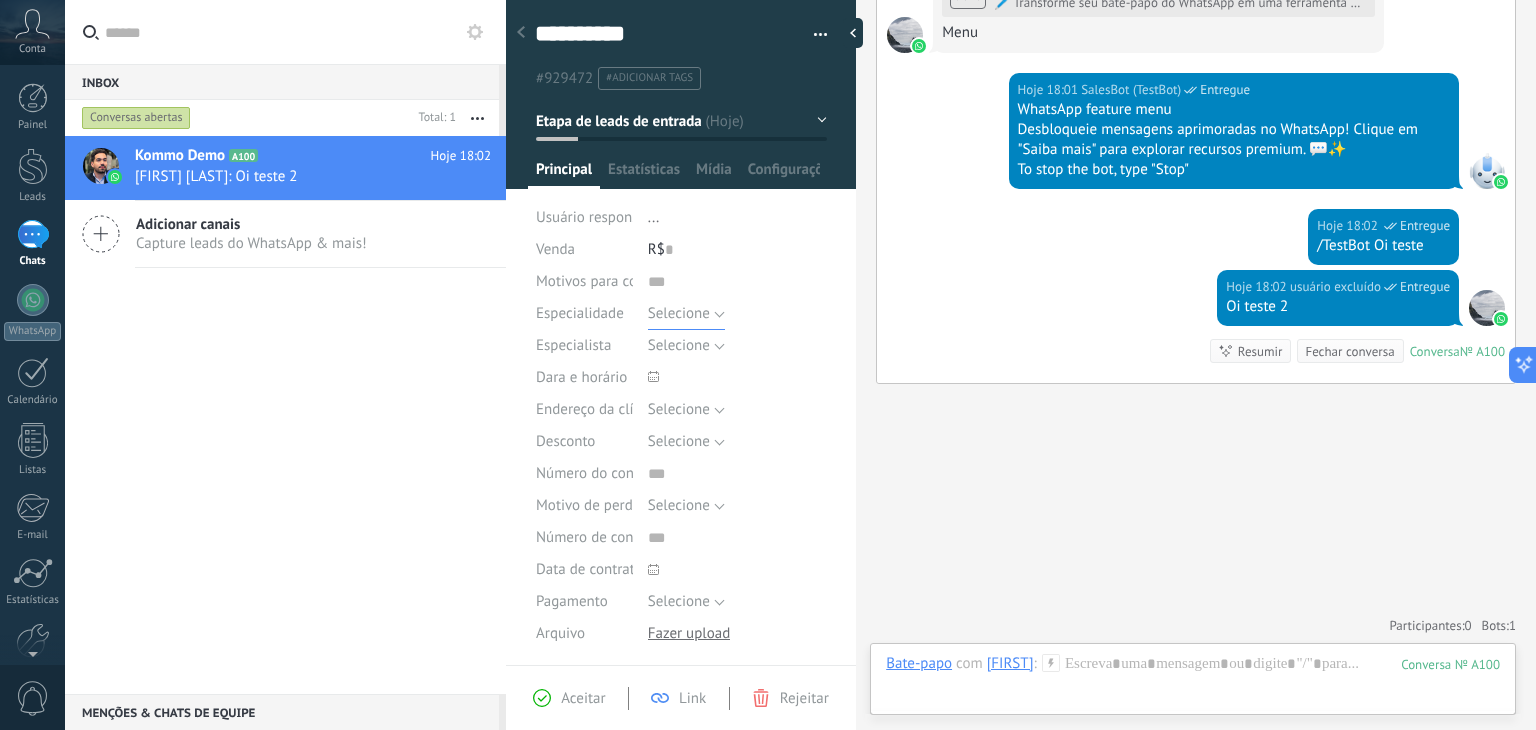 click on "Selecione" at bounding box center (679, 313) 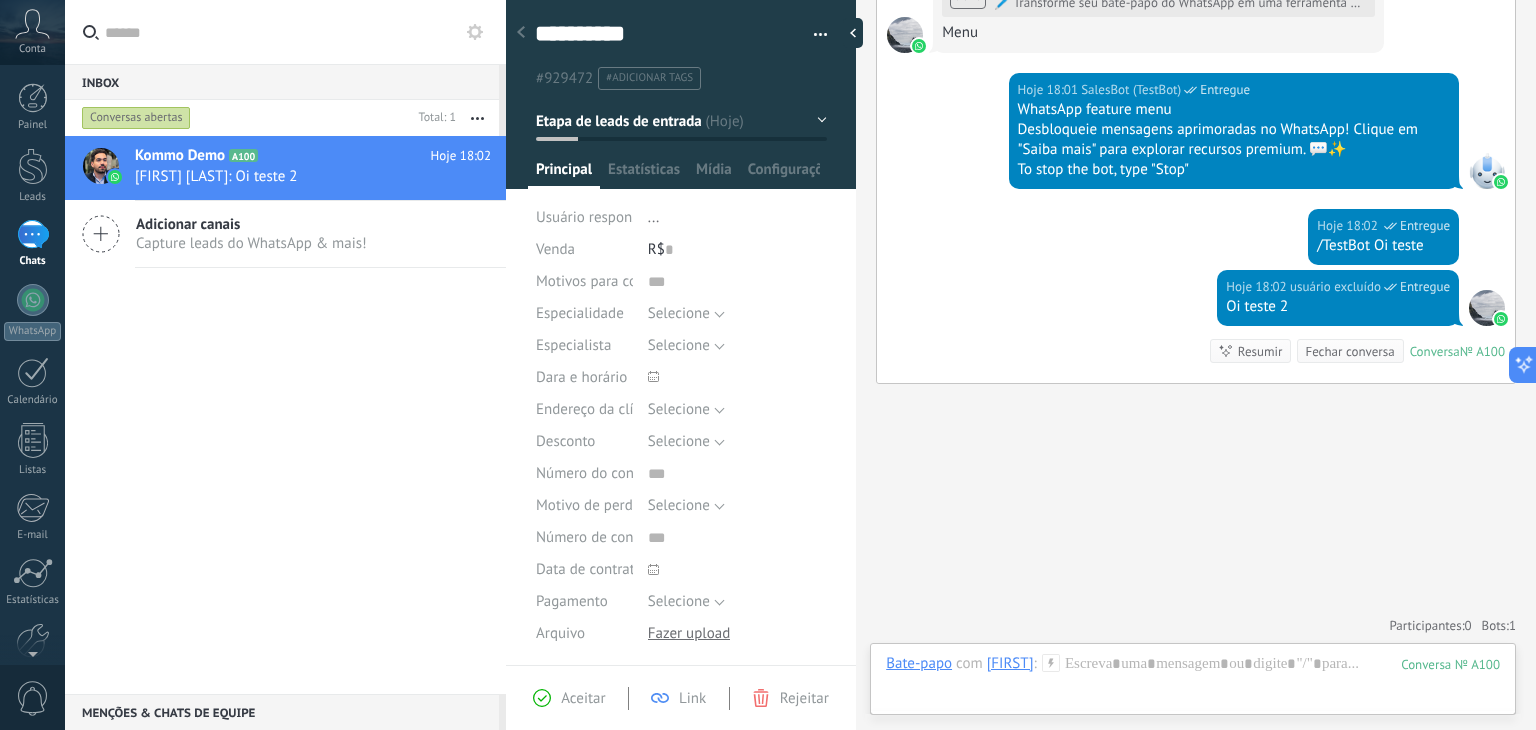 click on "Especialidade" at bounding box center (580, 313) 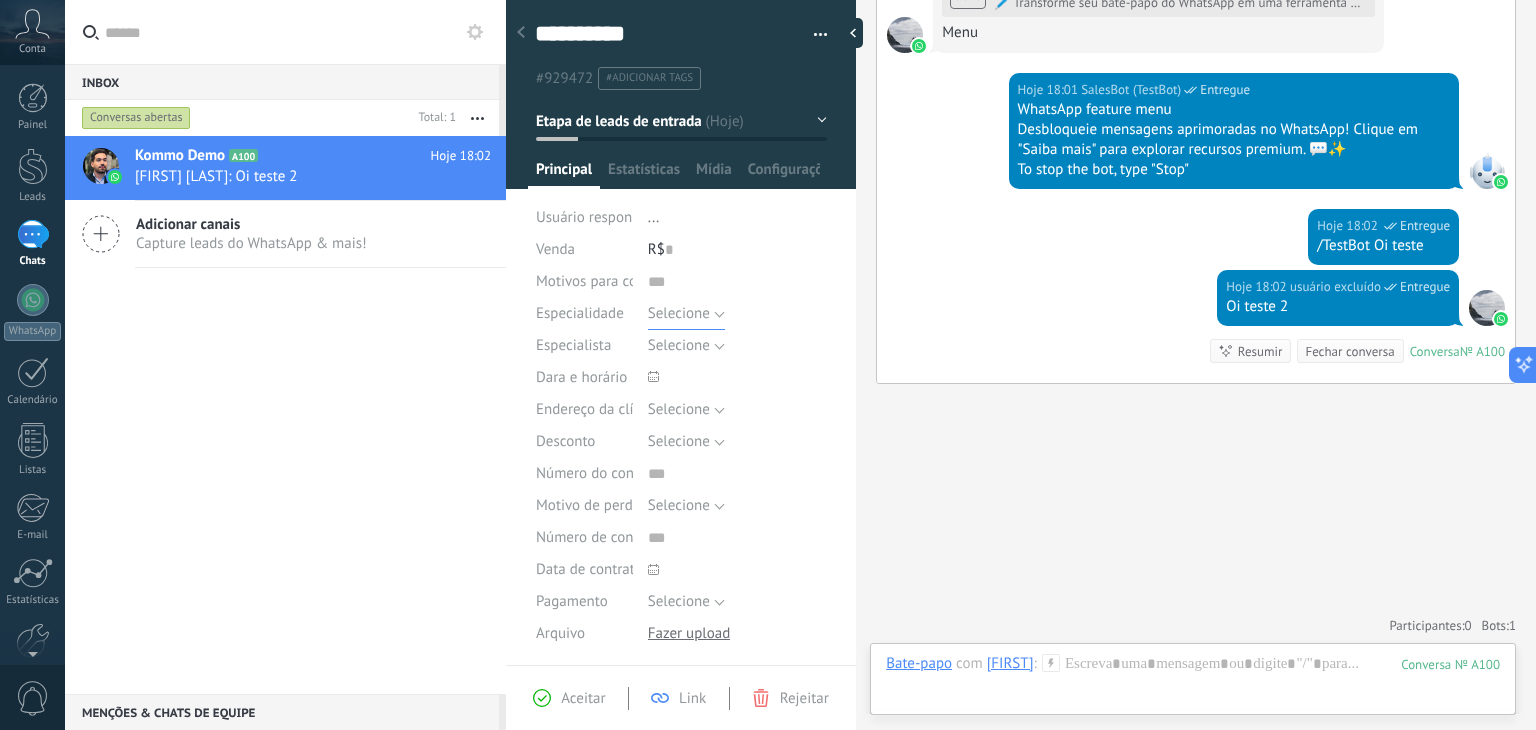 click on "Selecione" at bounding box center (686, 314) 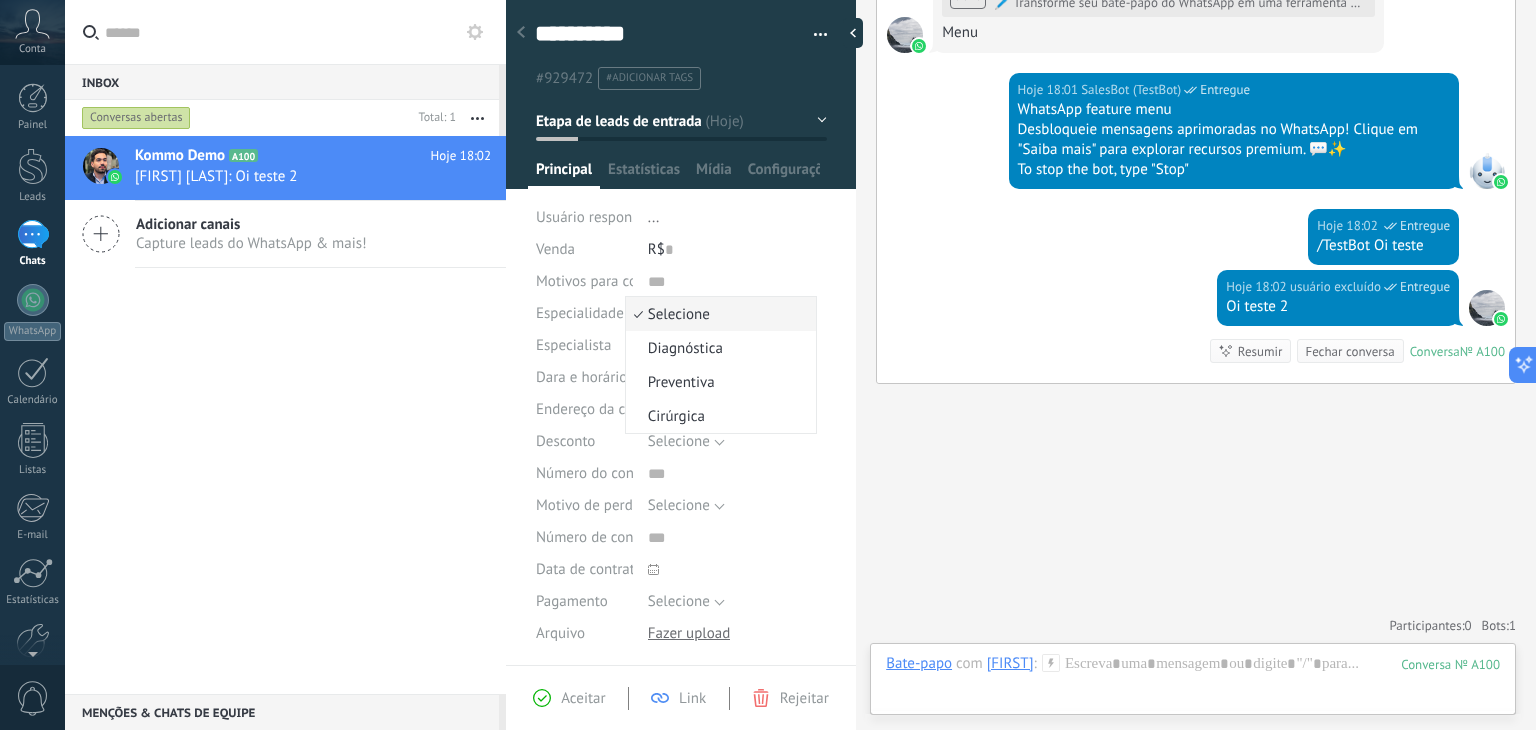 click on "Especialidade" at bounding box center [580, 313] 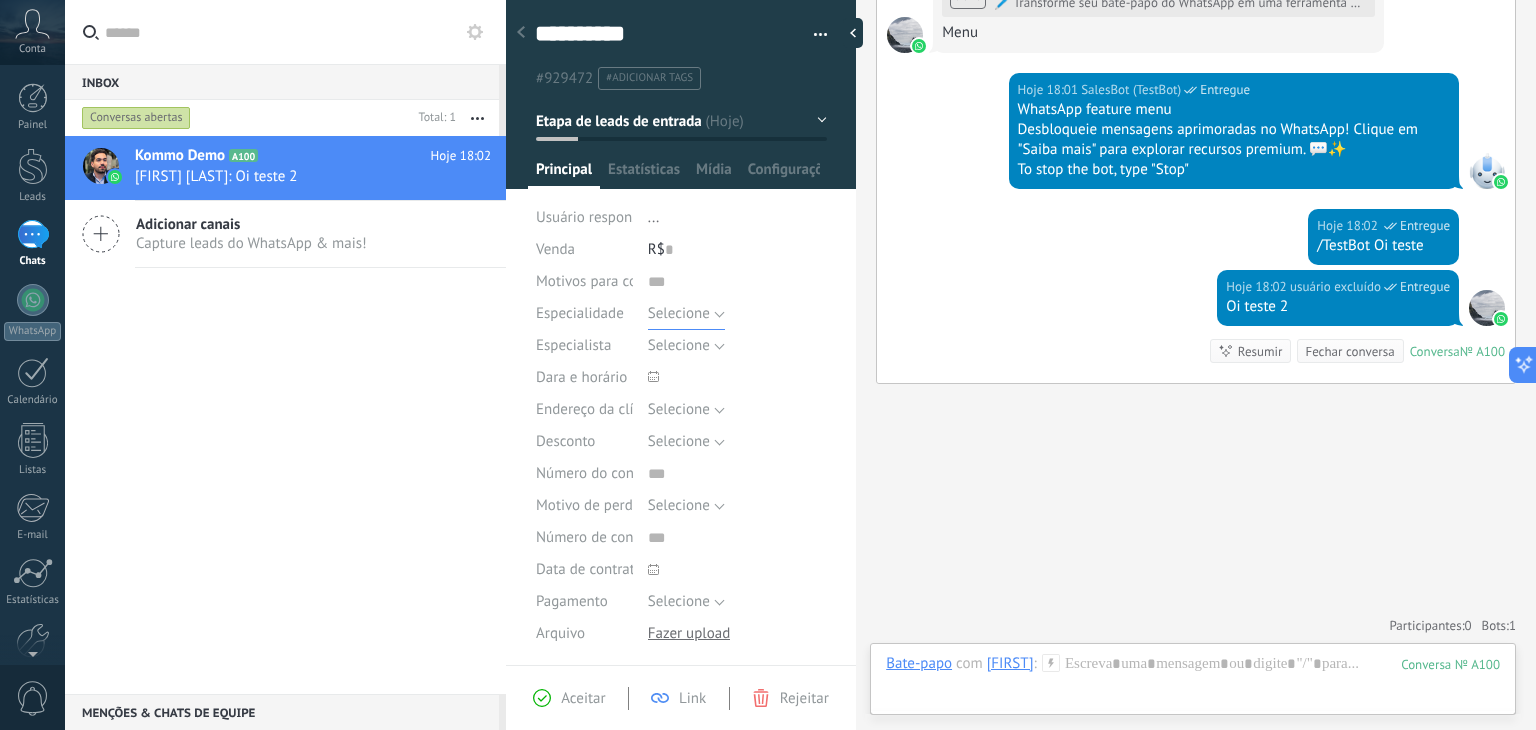click on "Selecione" at bounding box center (679, 313) 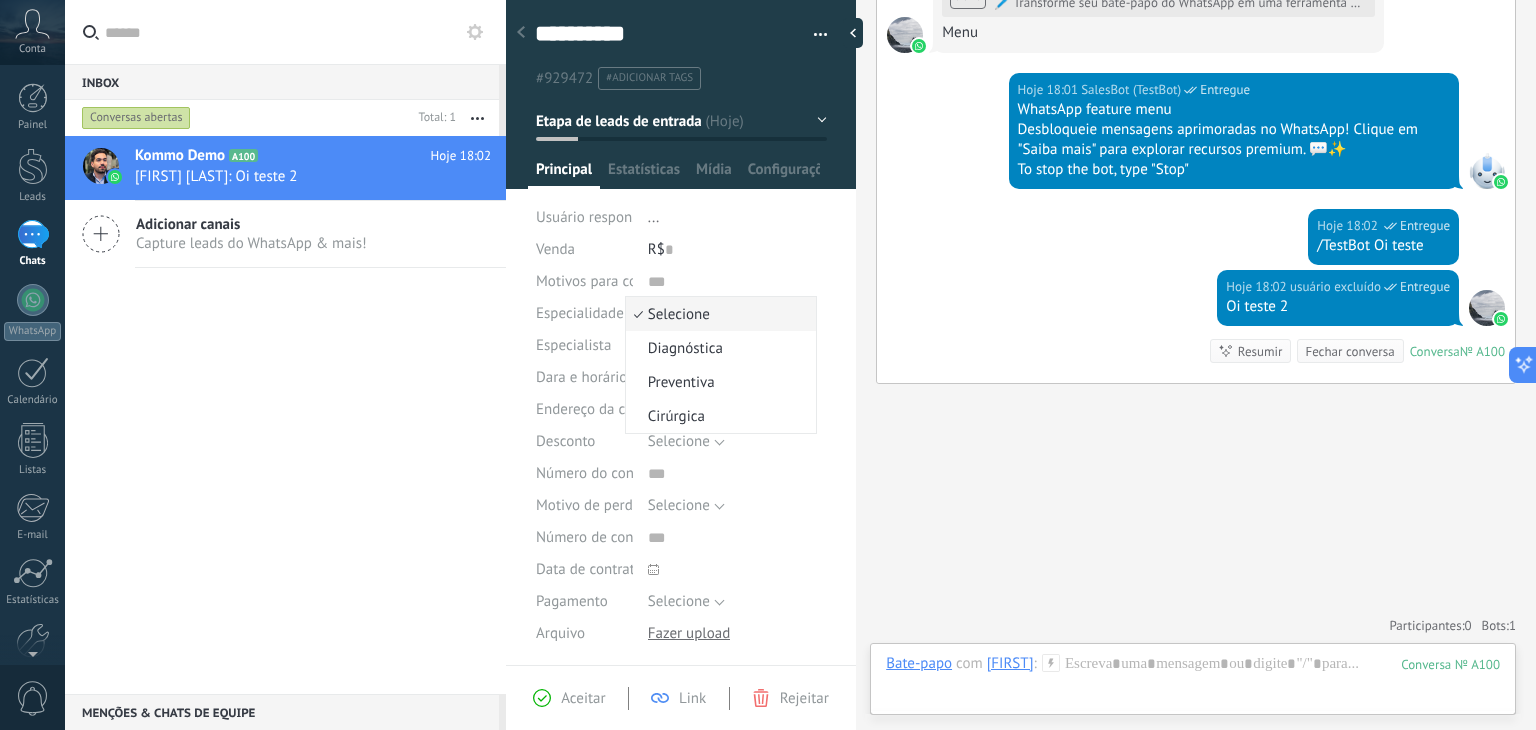 click on "Especialidade" at bounding box center (580, 313) 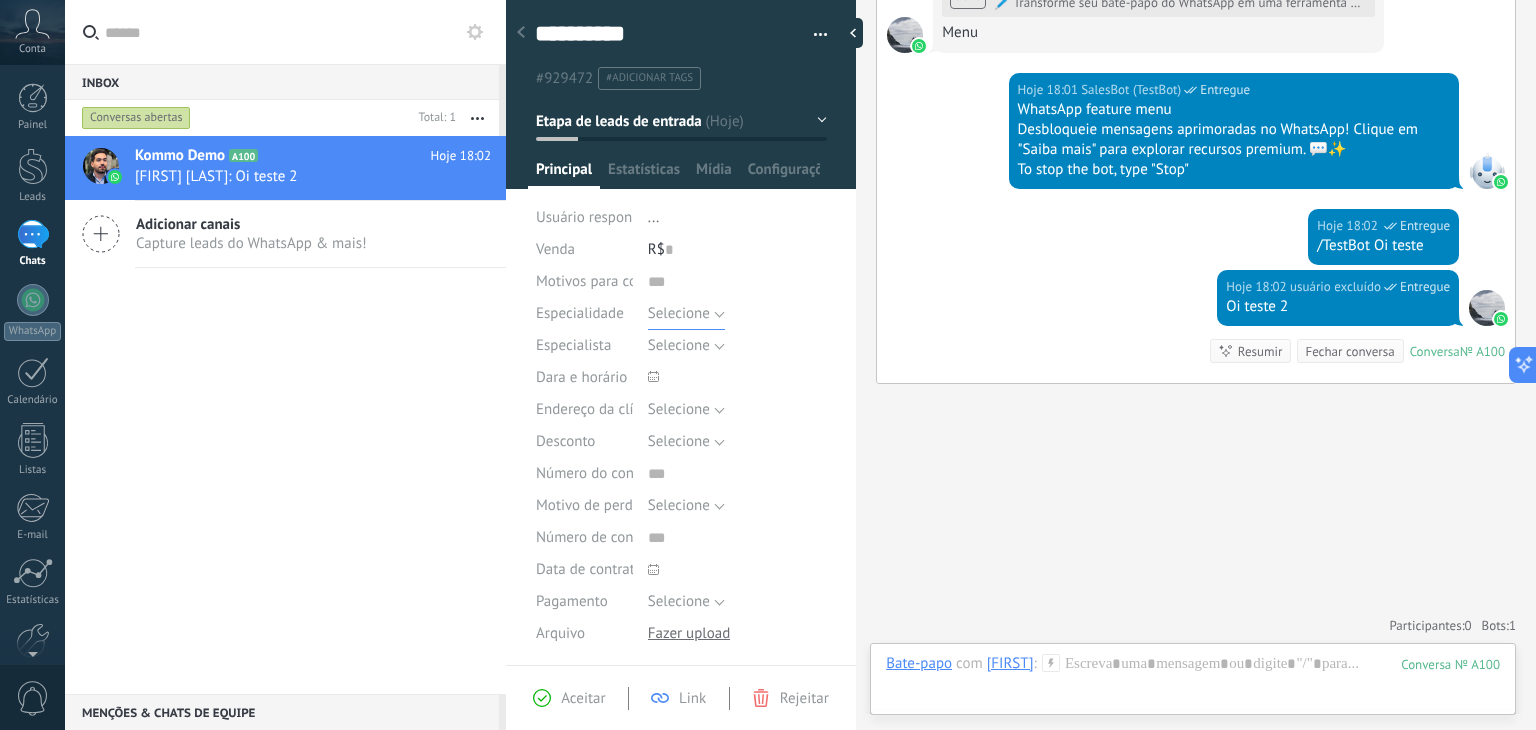 click on "Selecione" at bounding box center [679, 313] 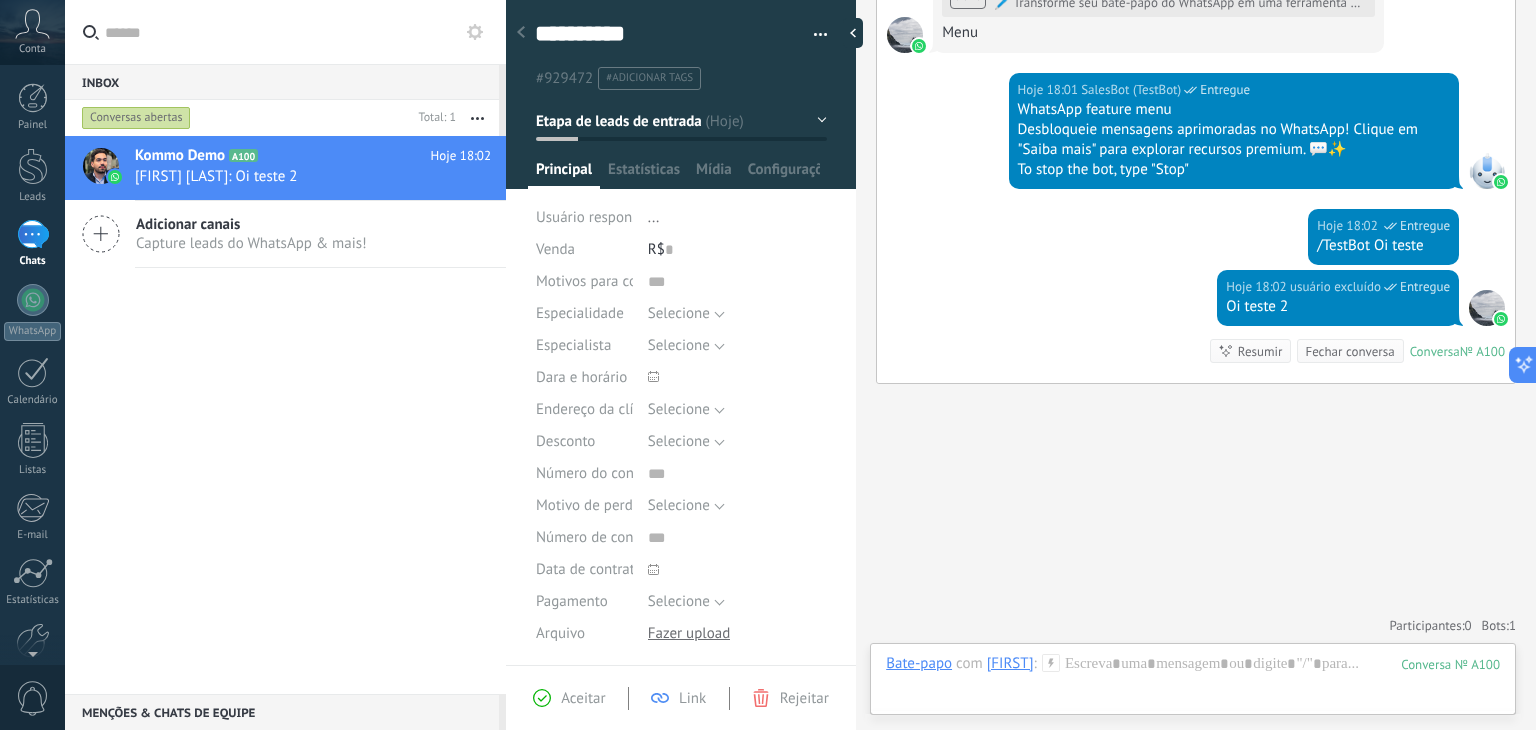 click on "Especialidade" at bounding box center (584, 314) 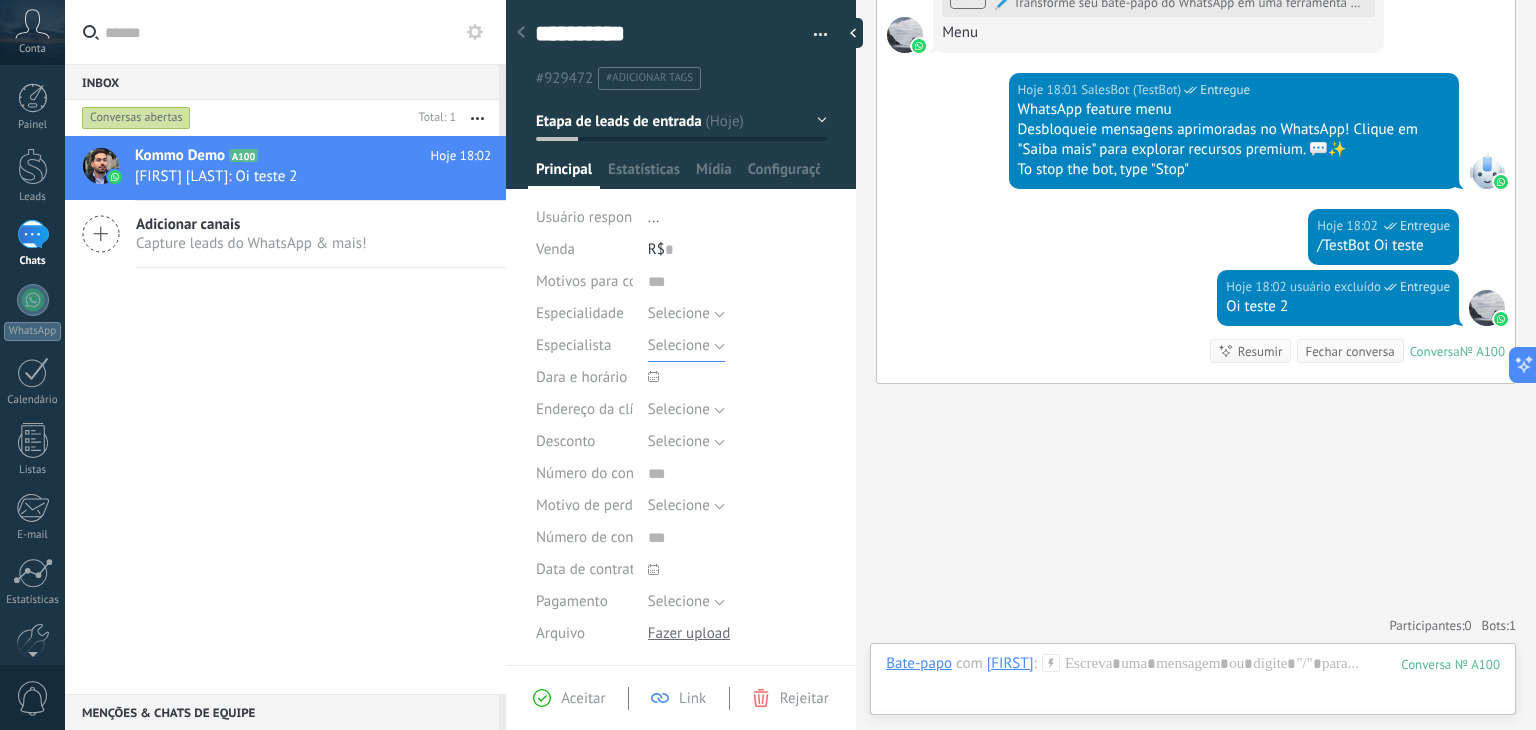 click on "Selecione" at bounding box center [679, 345] 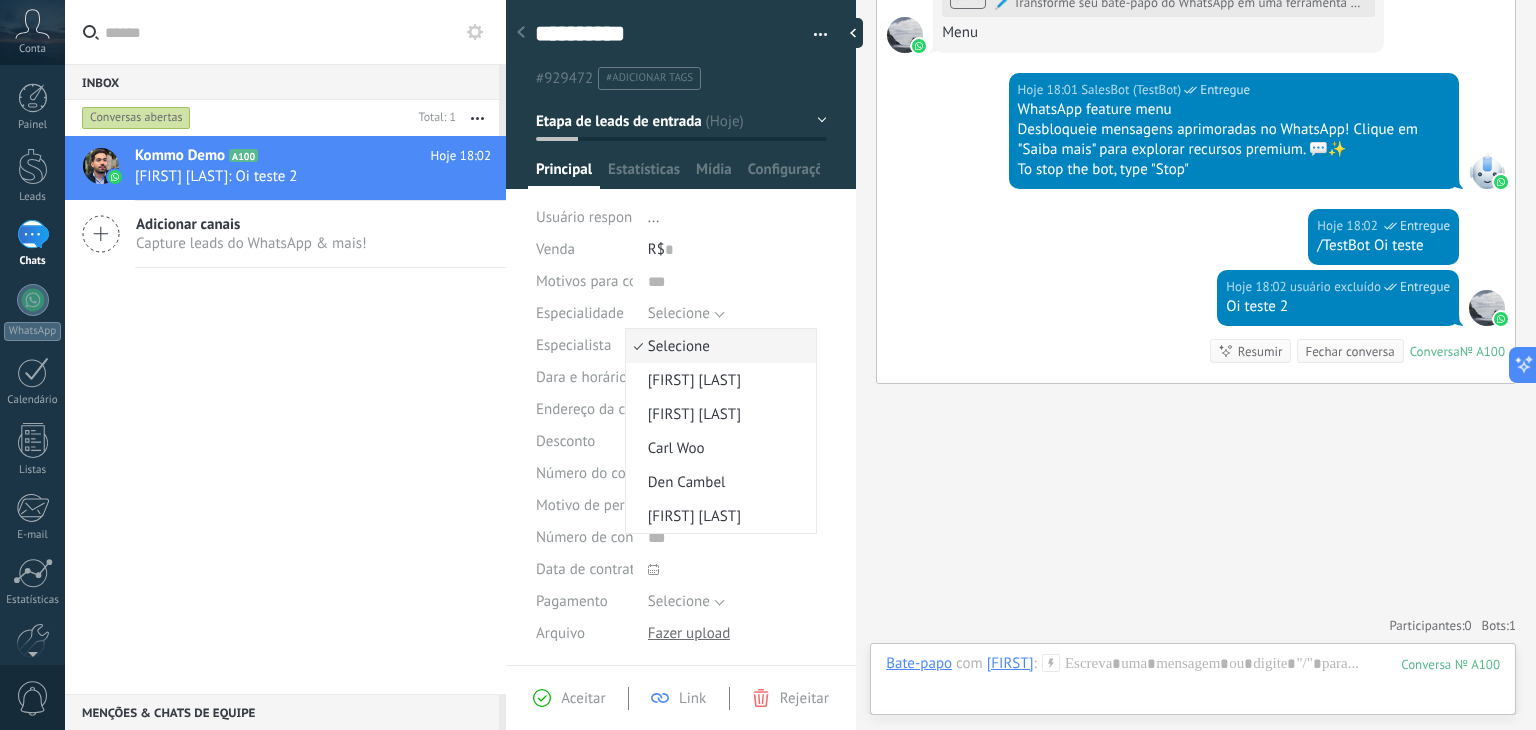 click on "Dara e horário" at bounding box center [584, 378] 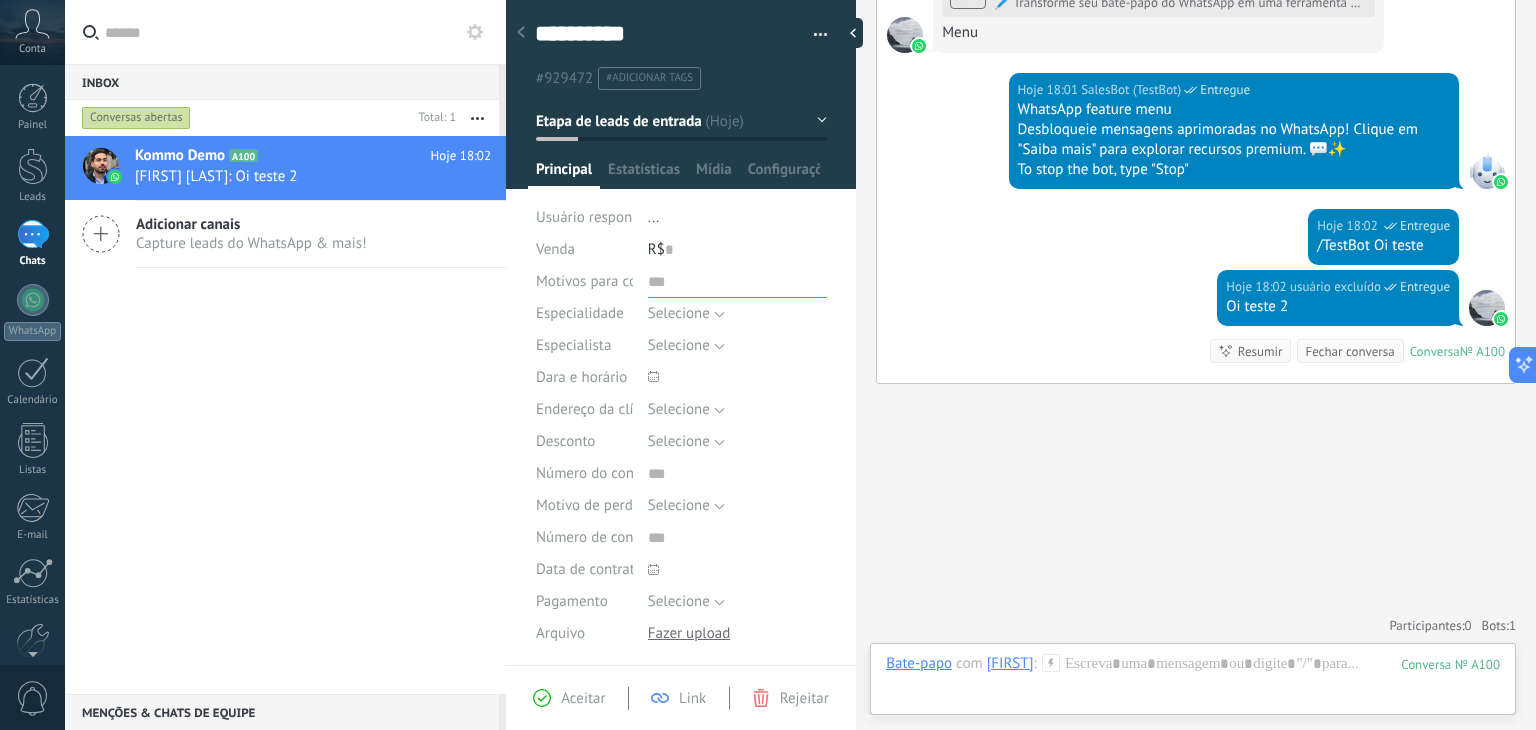 click at bounding box center [737, 282] 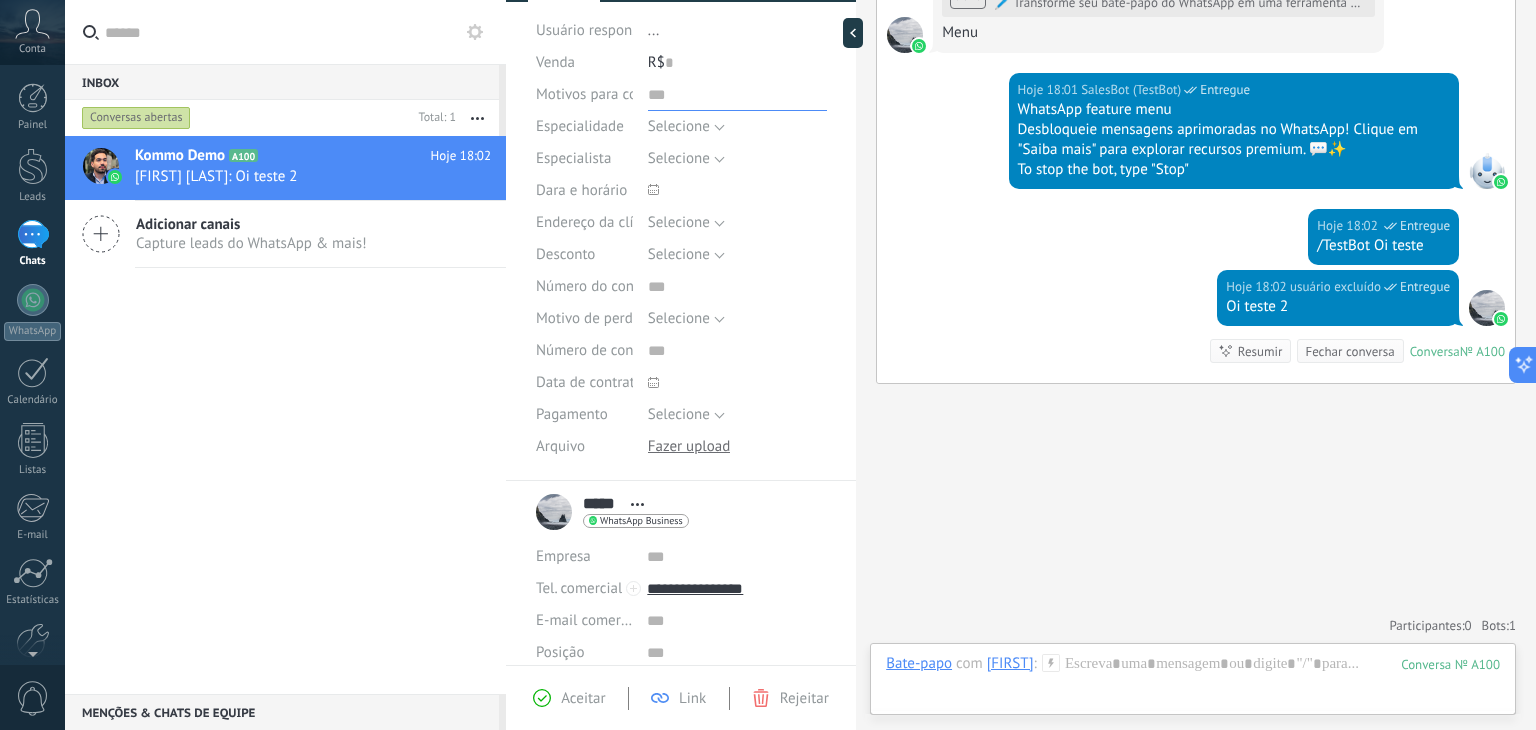 scroll, scrollTop: 200, scrollLeft: 0, axis: vertical 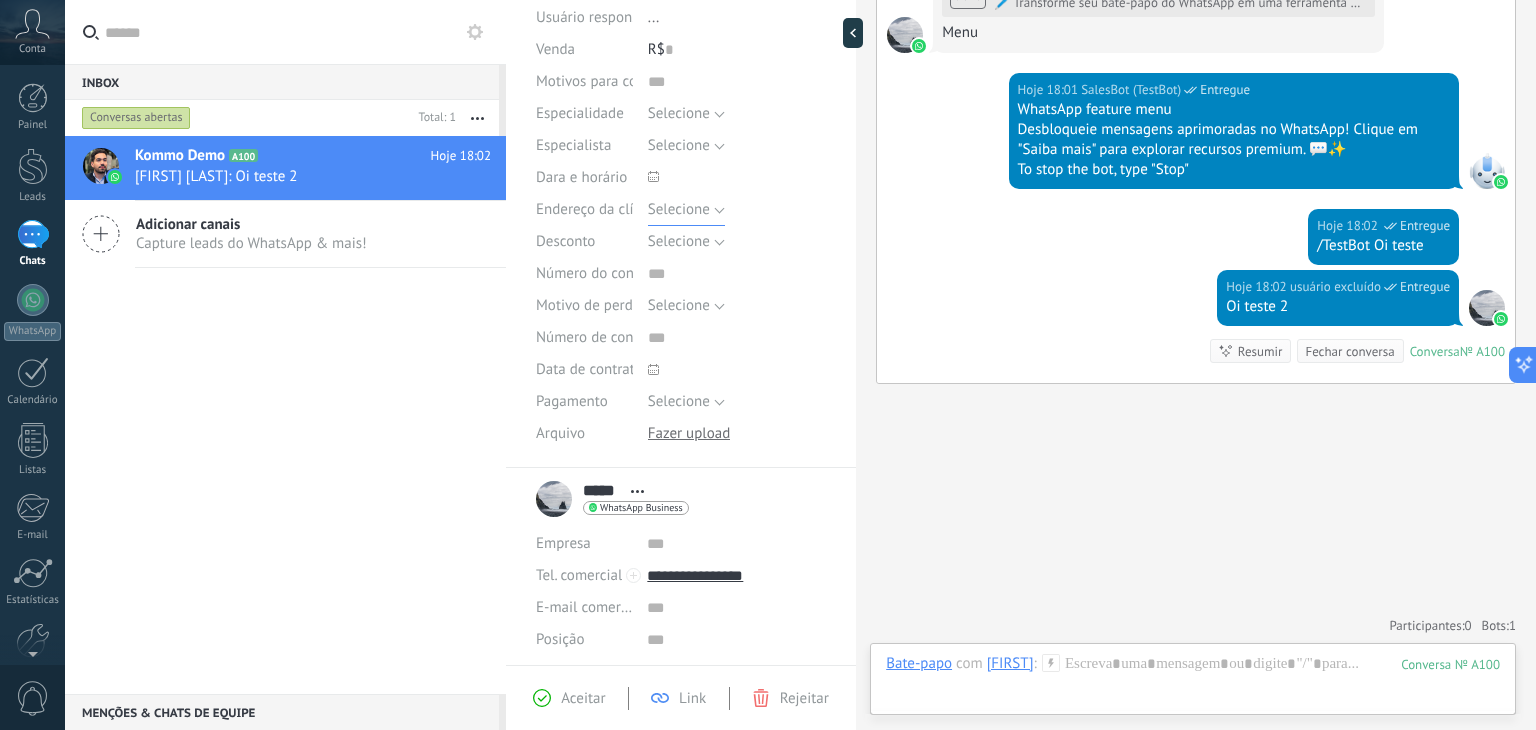click on "Selecione" at bounding box center [679, 209] 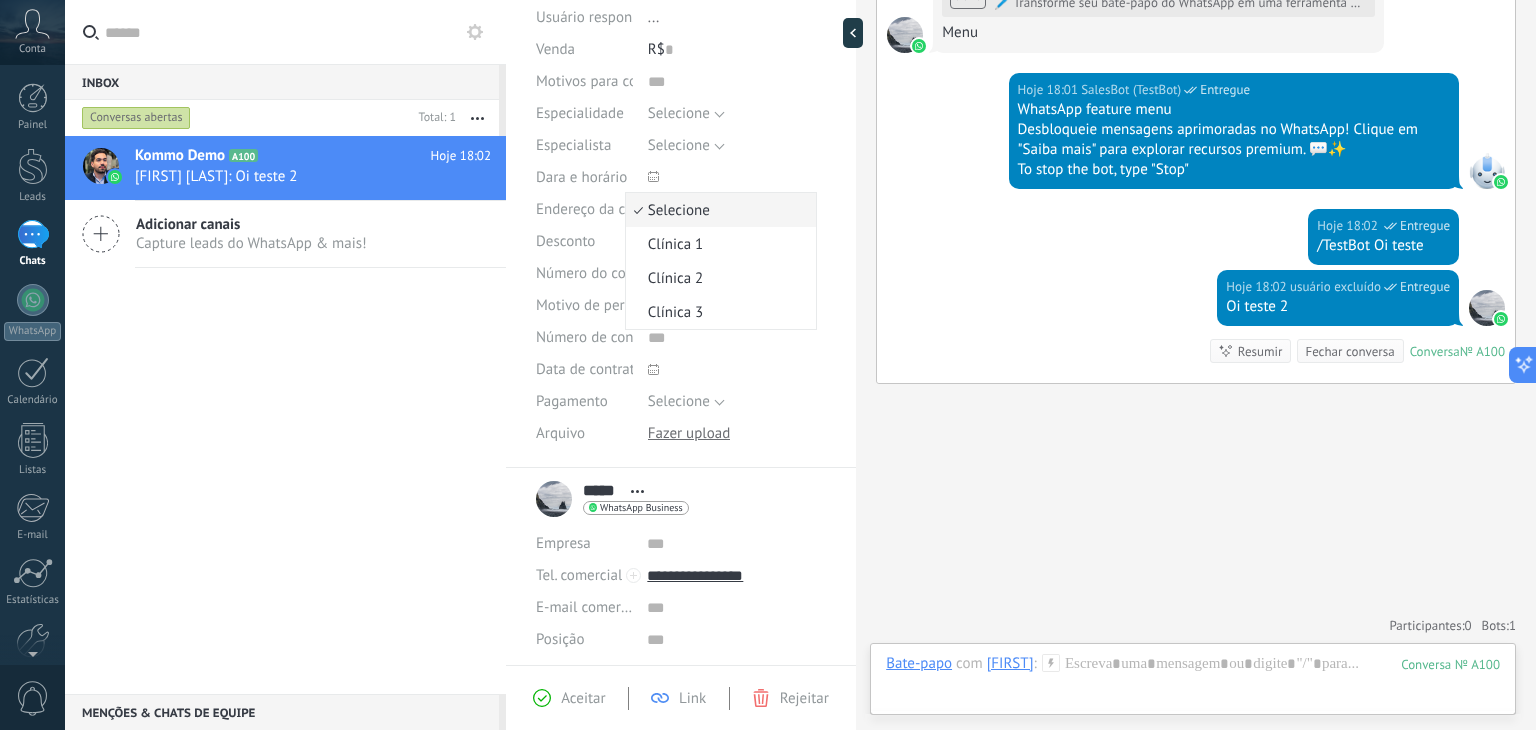 click on "Desconto" at bounding box center (565, 241) 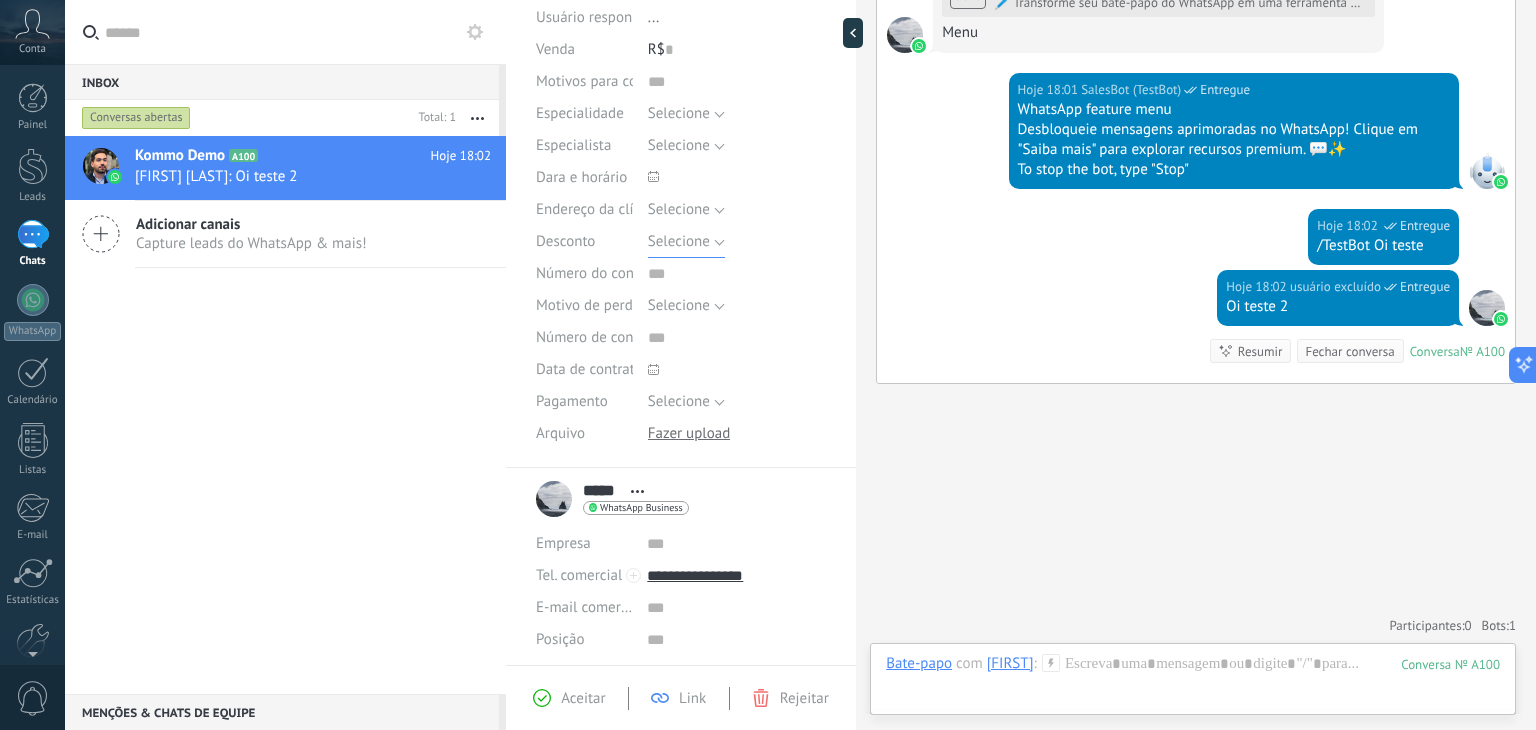 click on "Selecione" at bounding box center (686, 242) 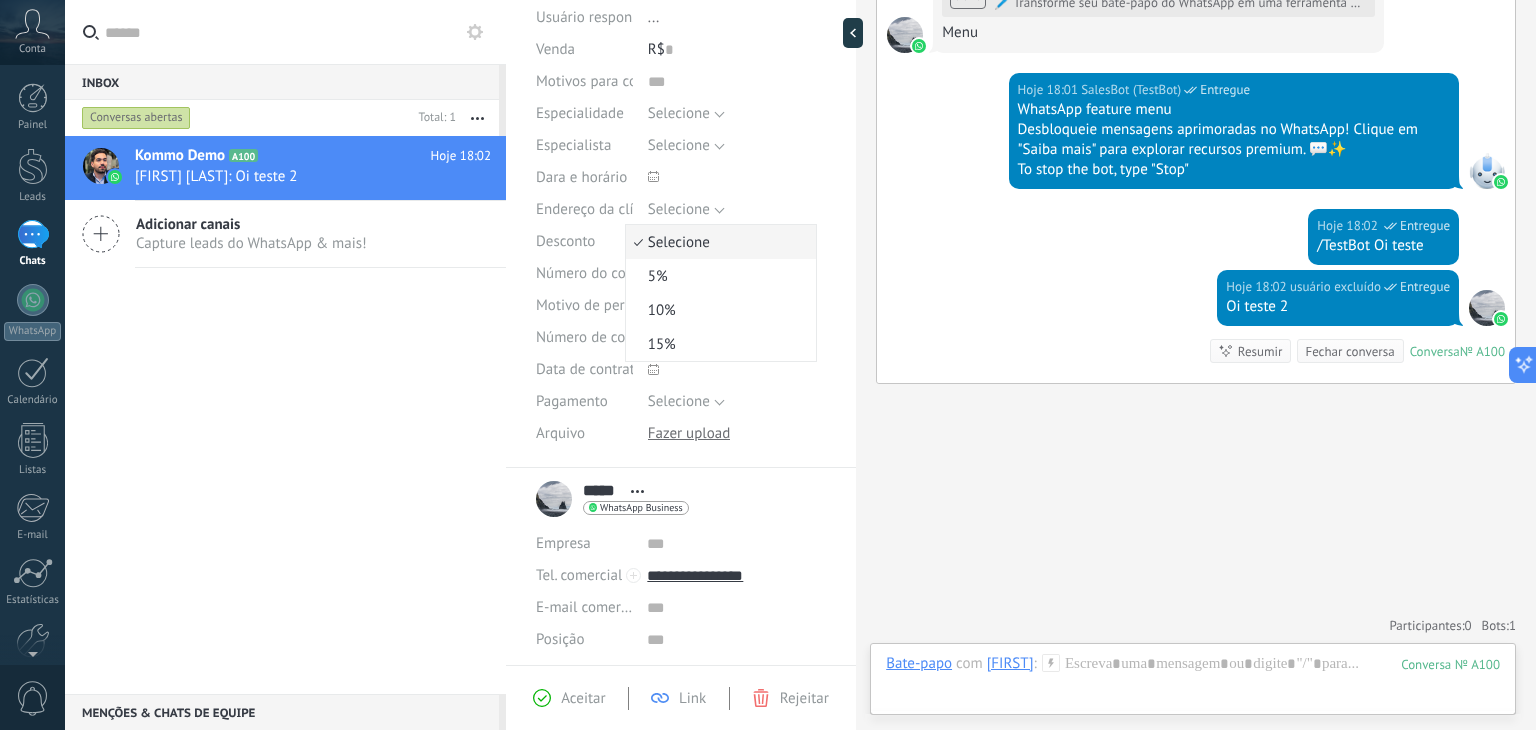 click on "Número do convênio" at bounding box center (602, 273) 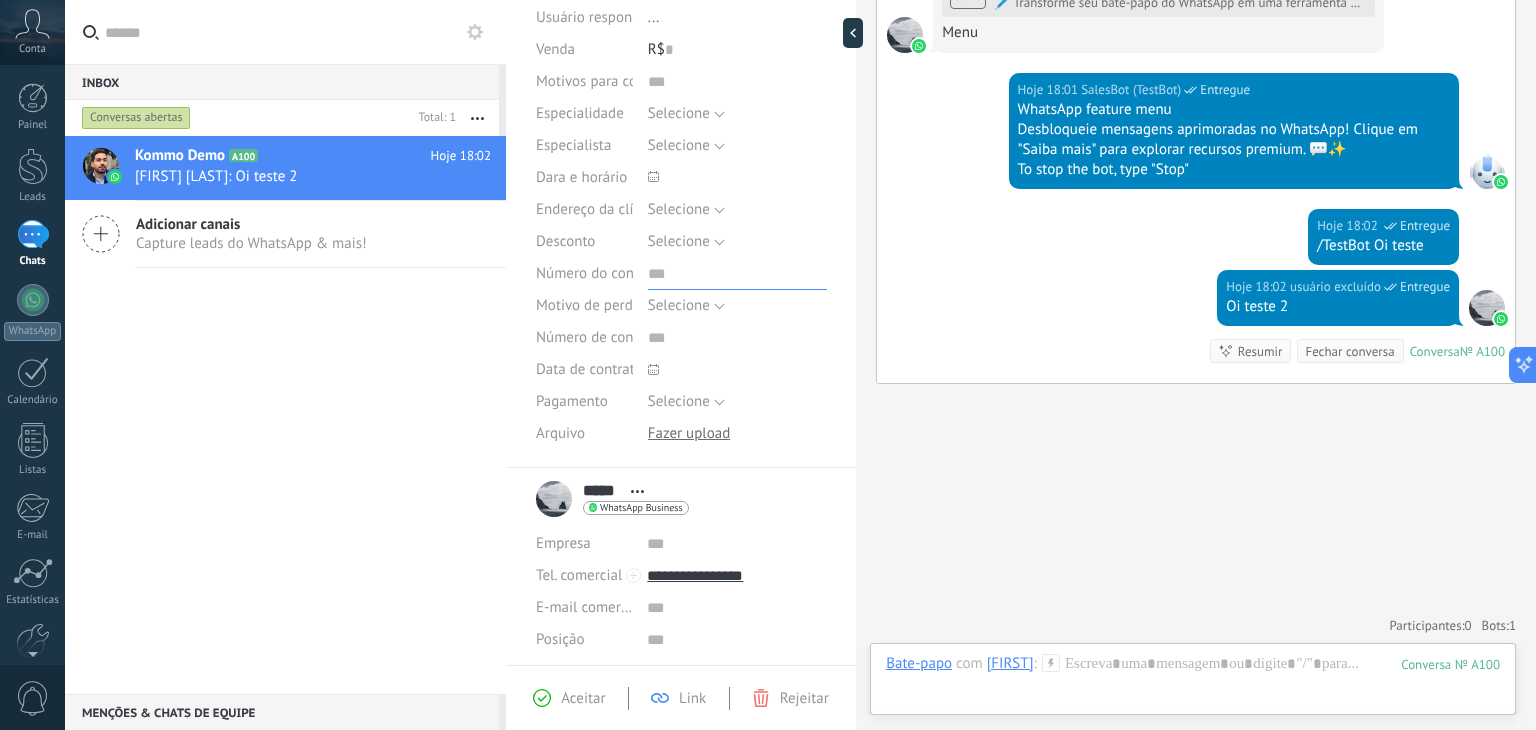 click at bounding box center [737, 274] 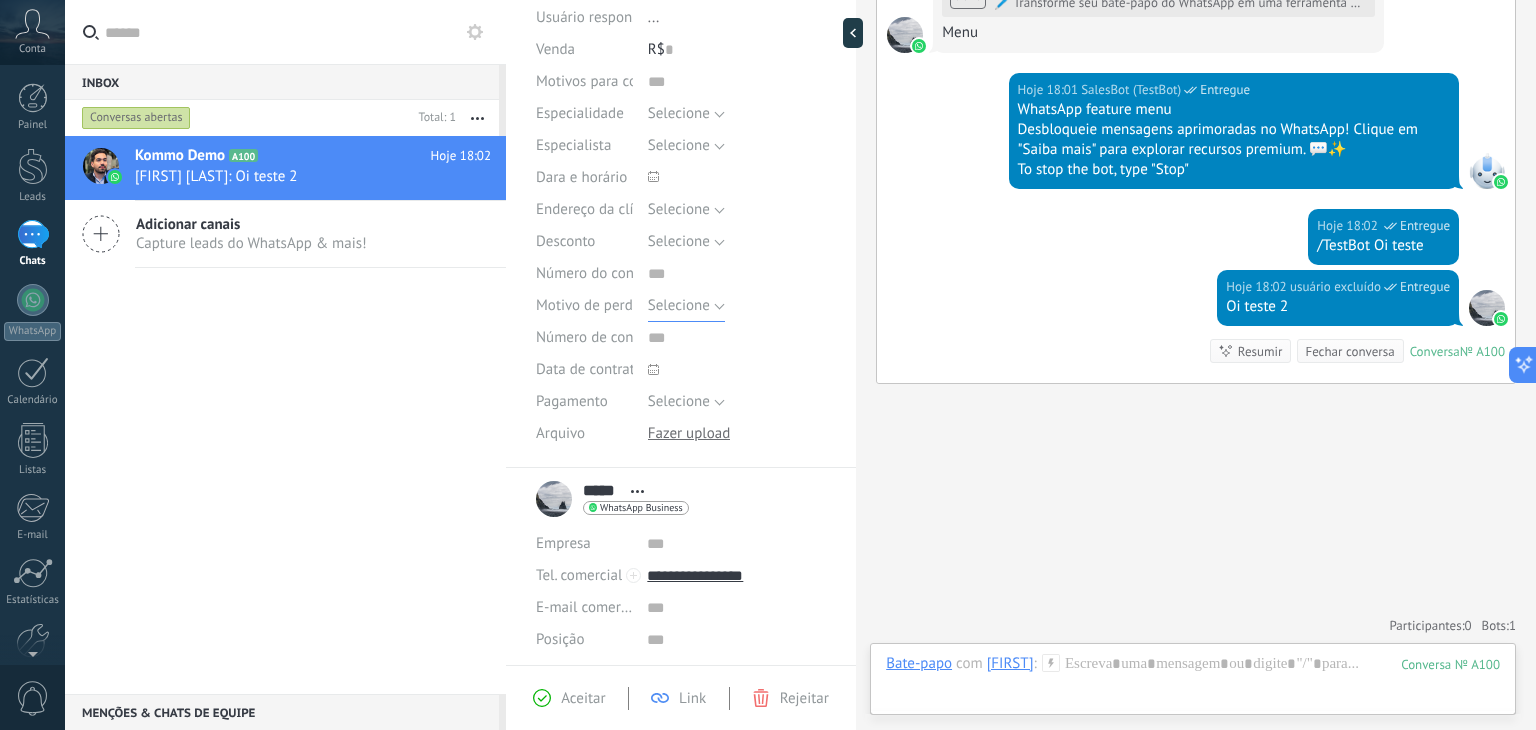 click on "Selecione" at bounding box center (679, 305) 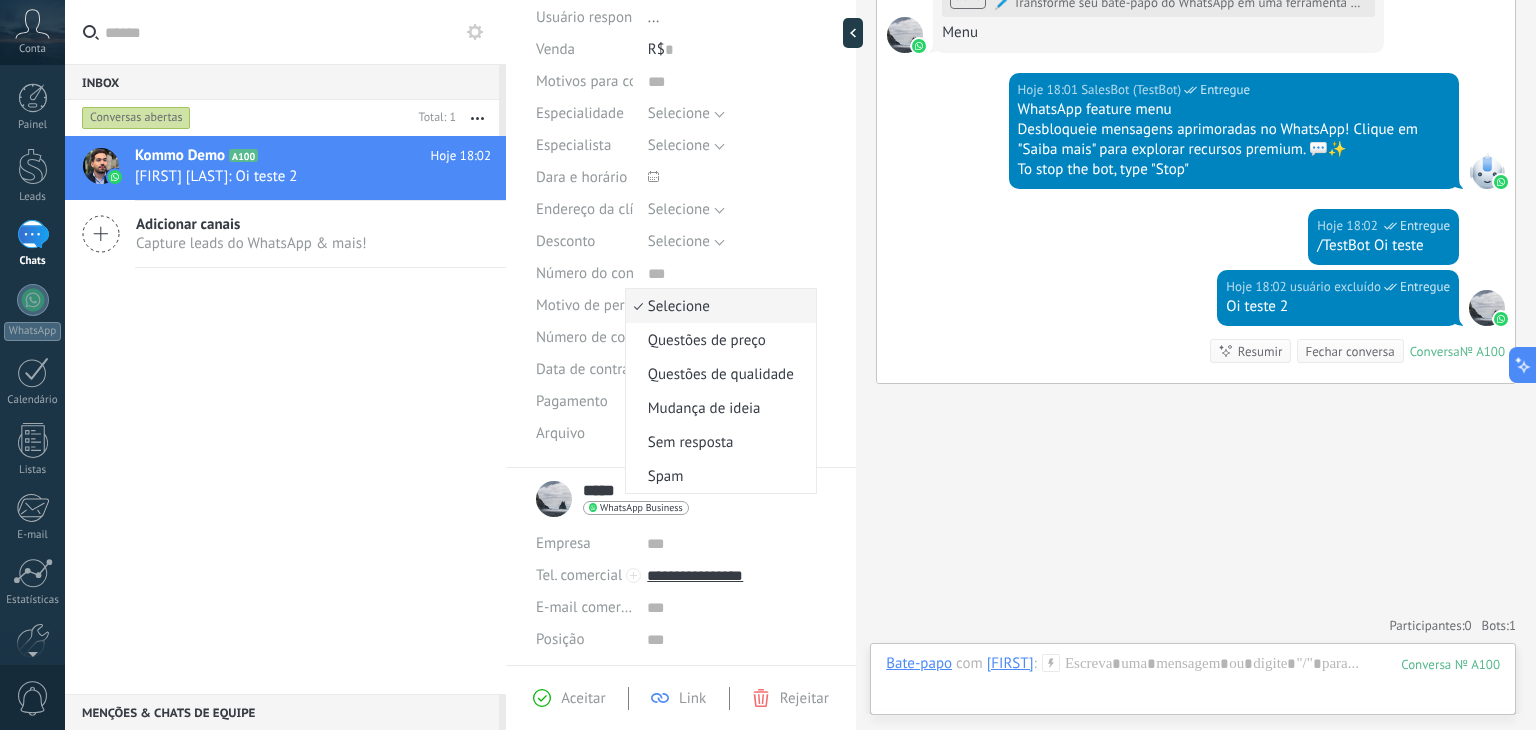 click on "Motivo de perda" at bounding box center [588, 305] 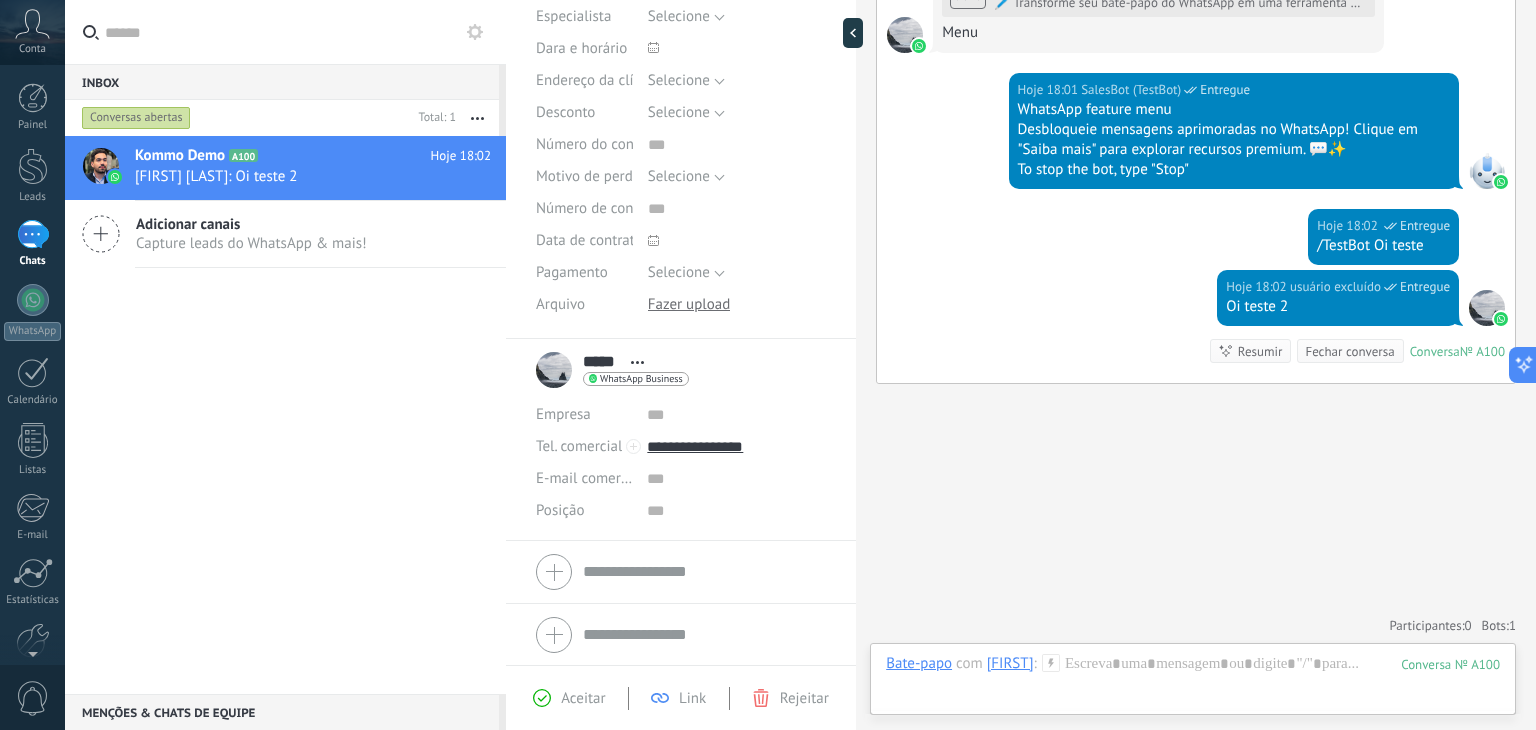 scroll, scrollTop: 0, scrollLeft: 0, axis: both 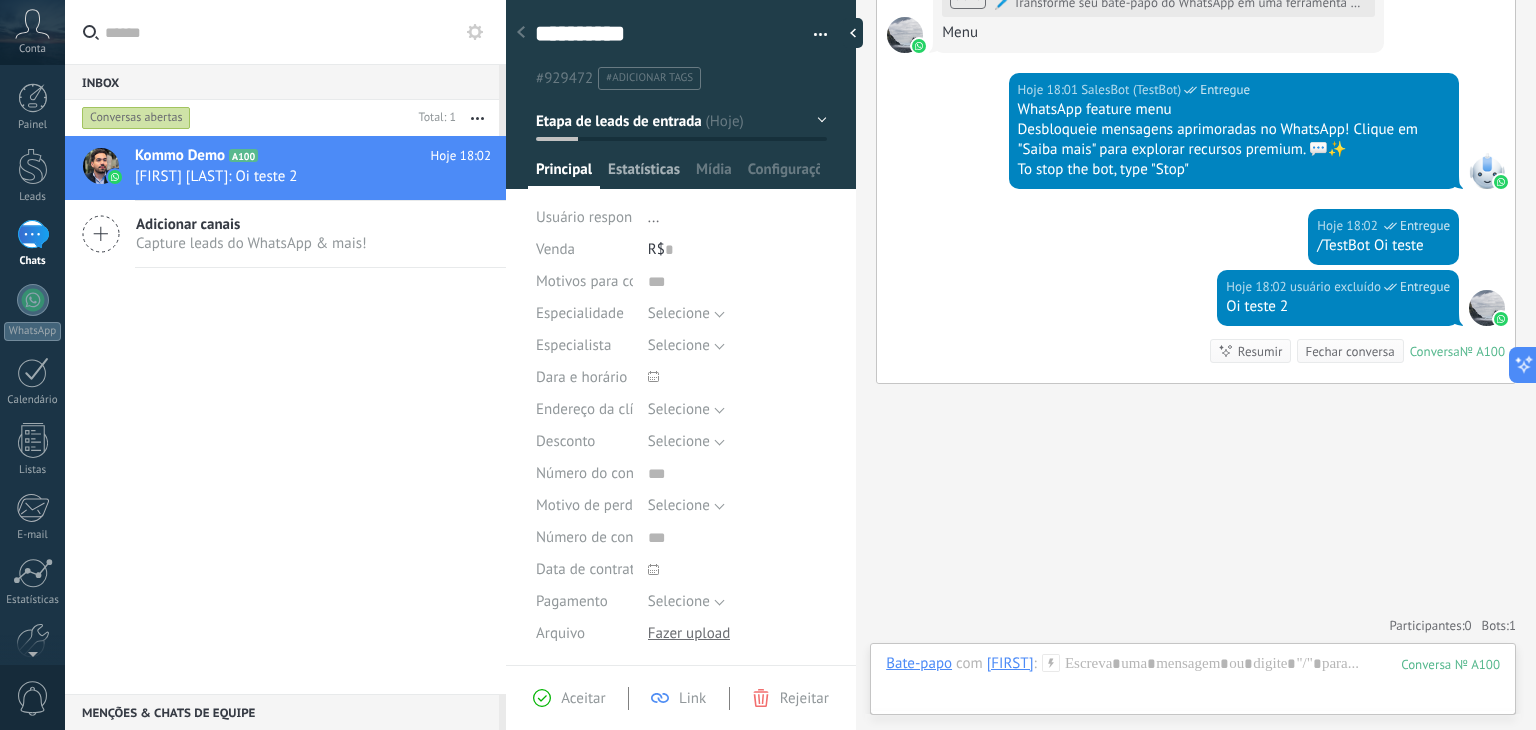 click on "Estatísticas" at bounding box center (644, 174) 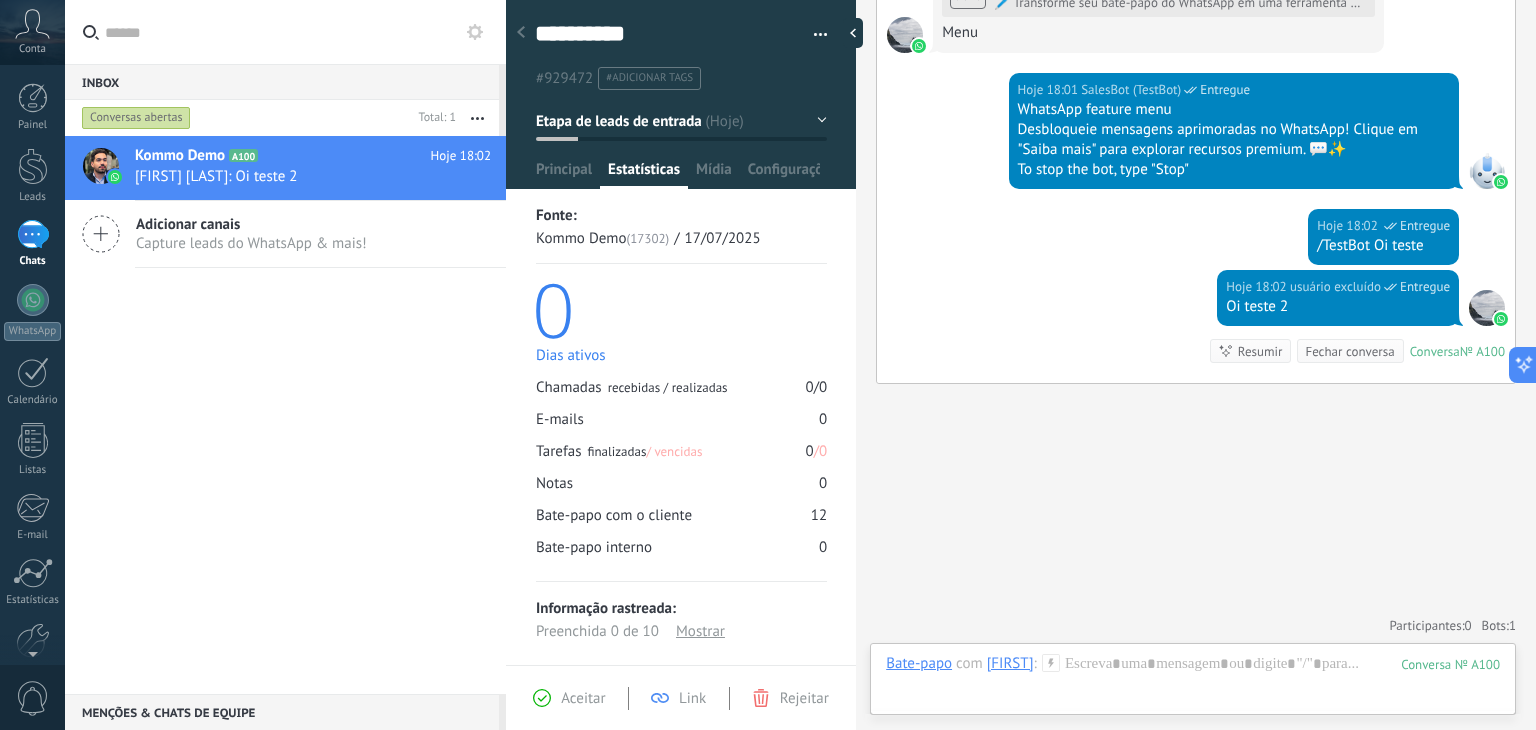 scroll, scrollTop: 22, scrollLeft: 0, axis: vertical 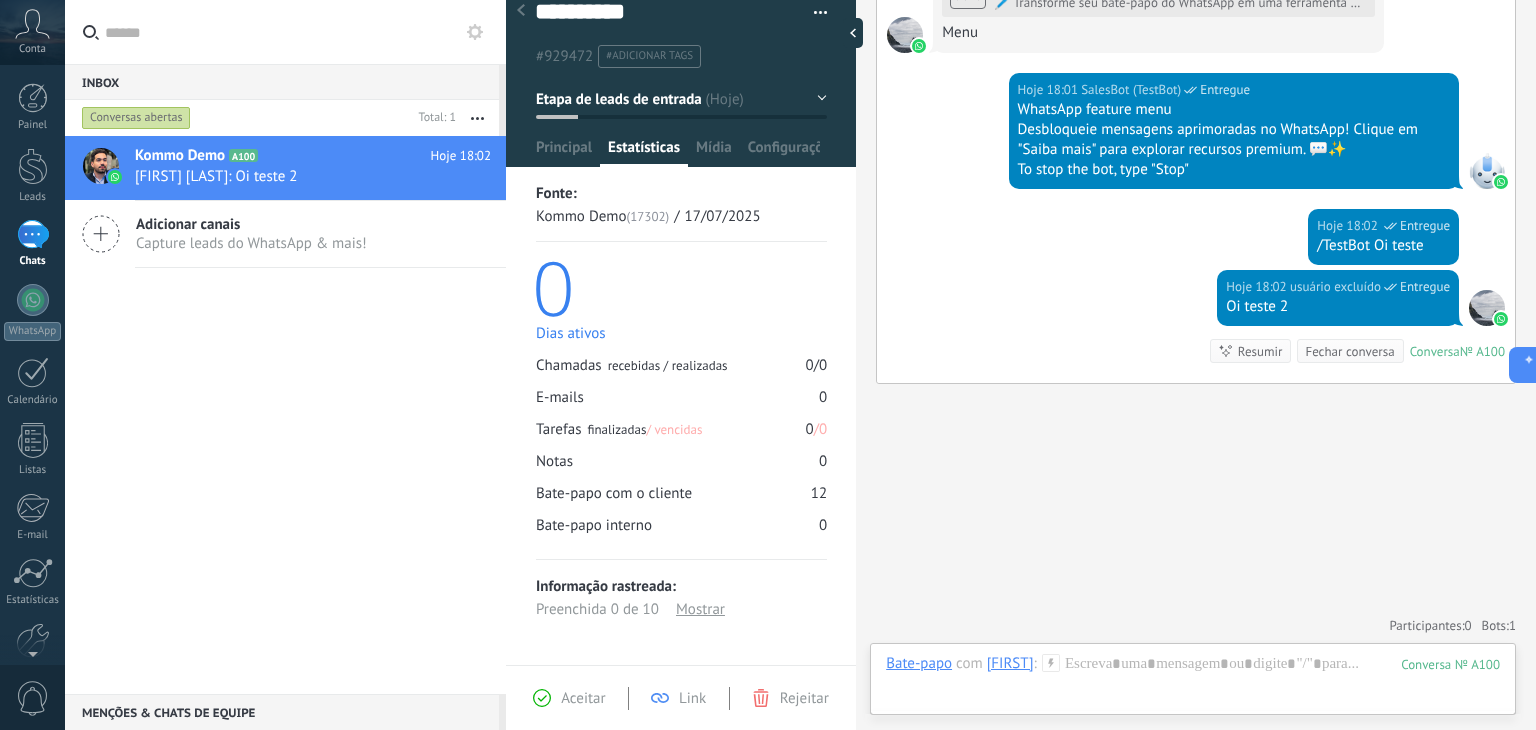 click at bounding box center (681, 66) 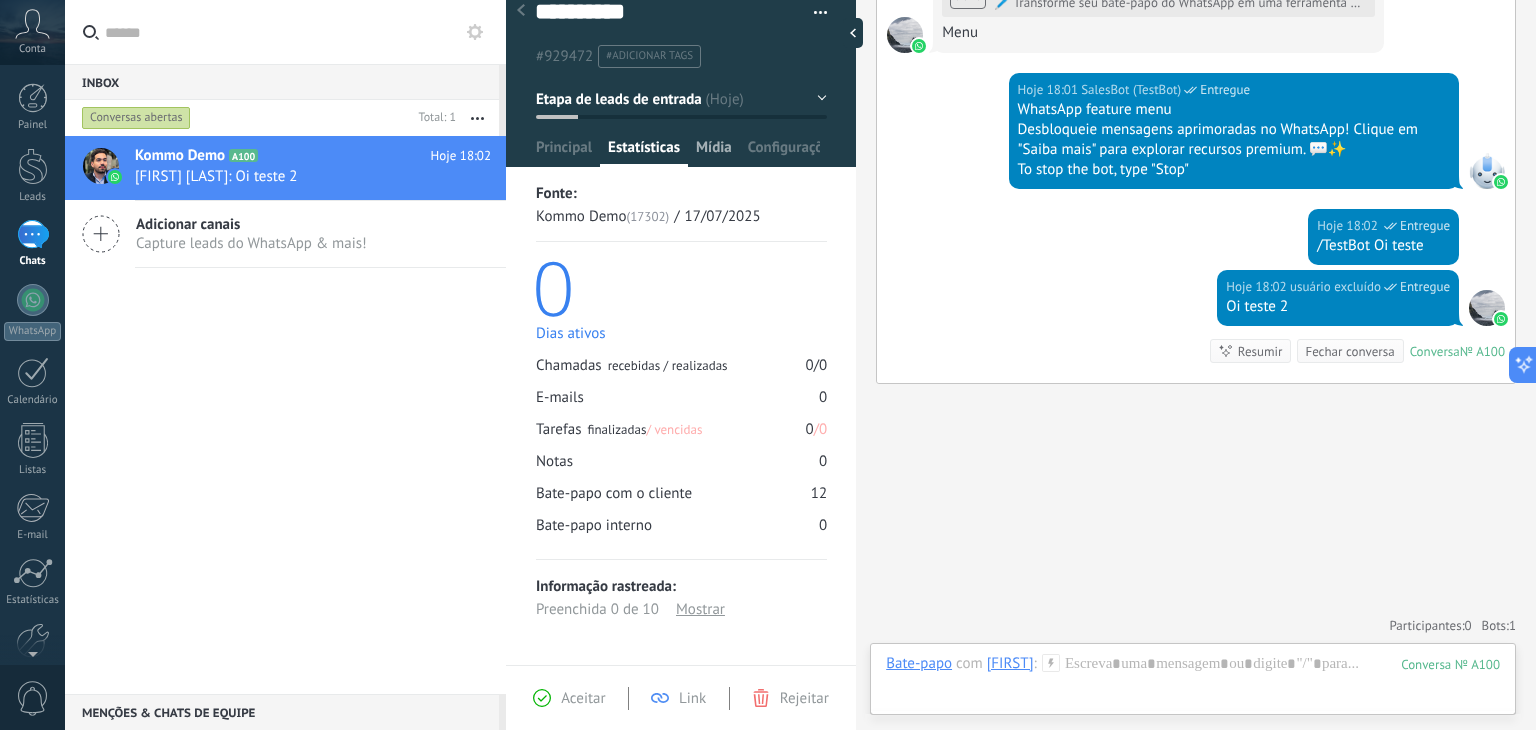 click on "Mídia" at bounding box center [714, 152] 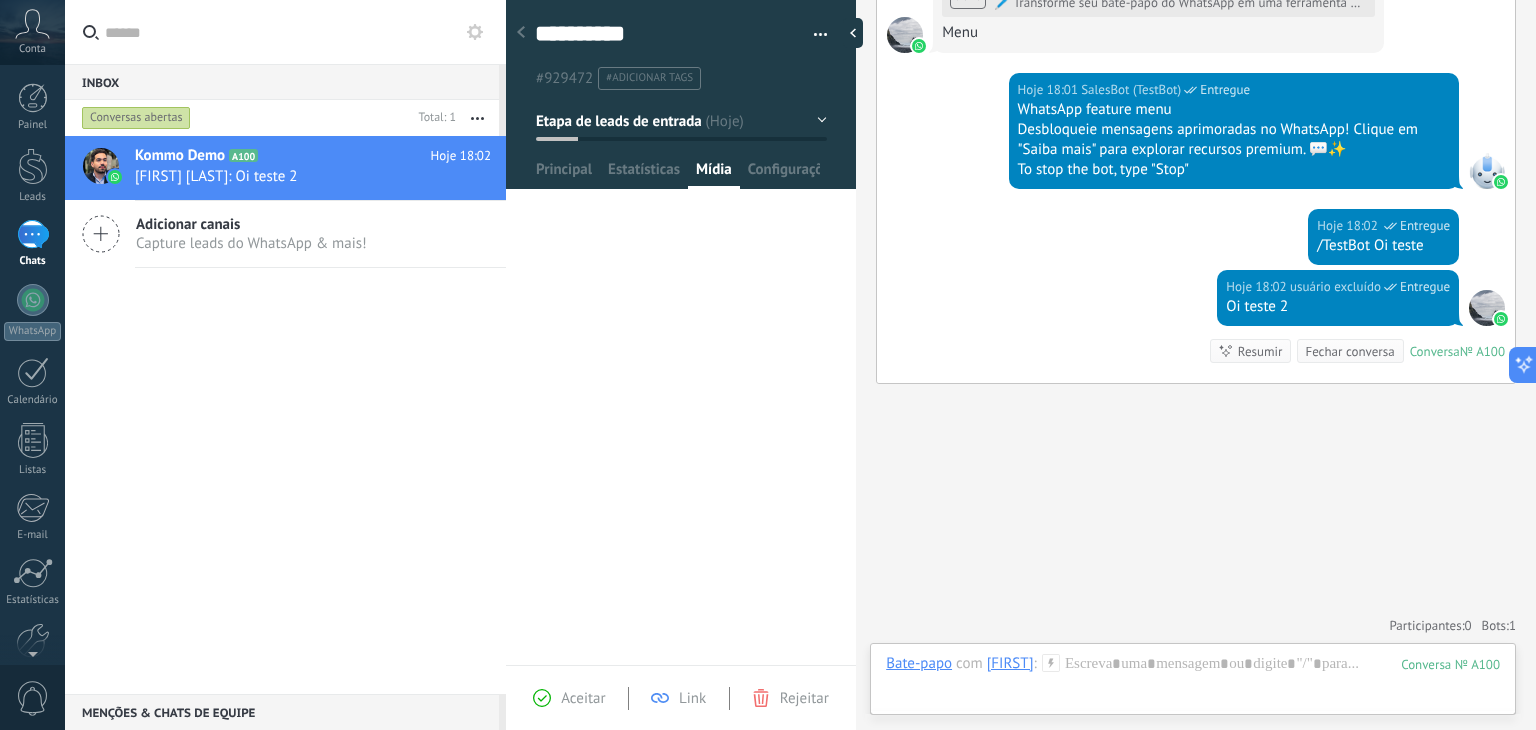 scroll, scrollTop: 0, scrollLeft: 0, axis: both 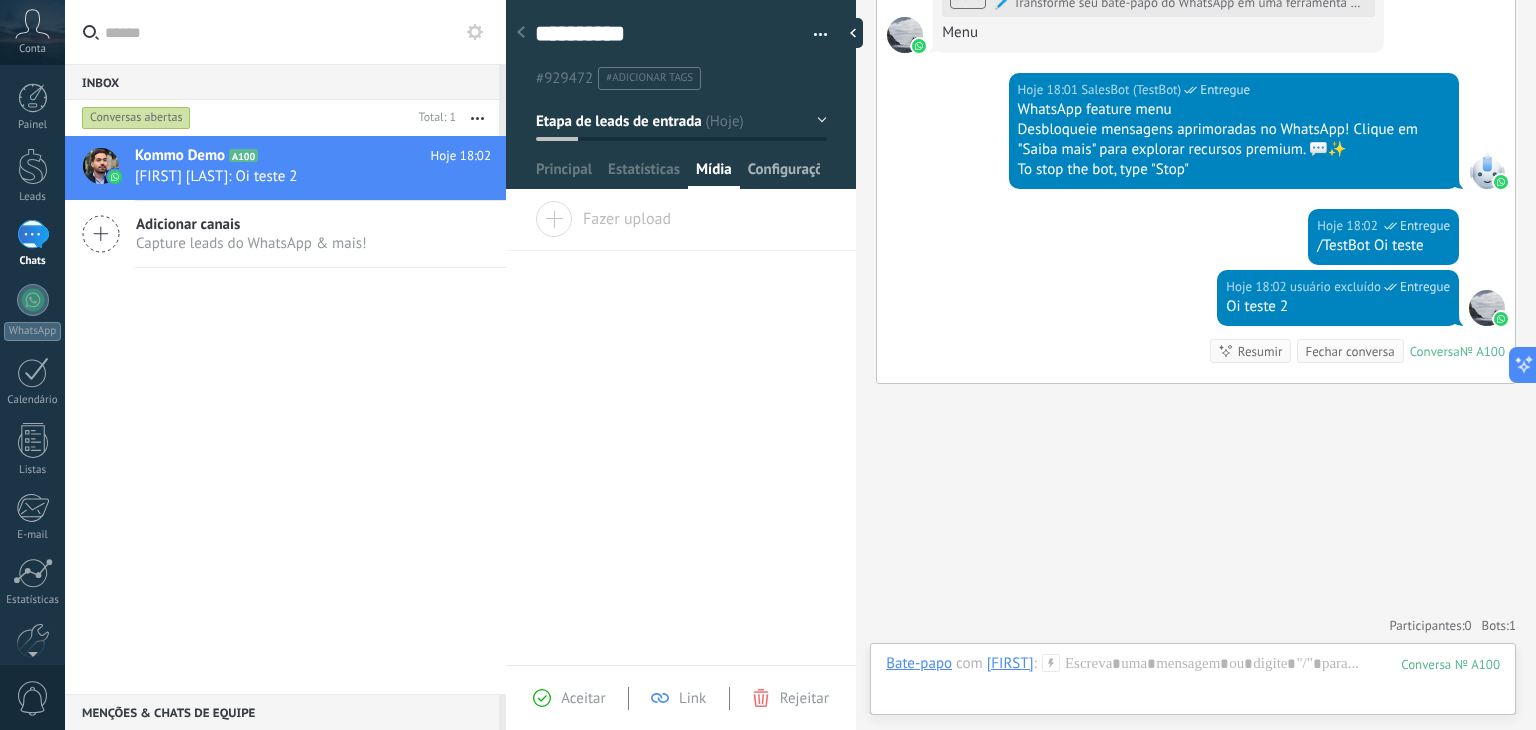 click on "Configurações" at bounding box center (784, 174) 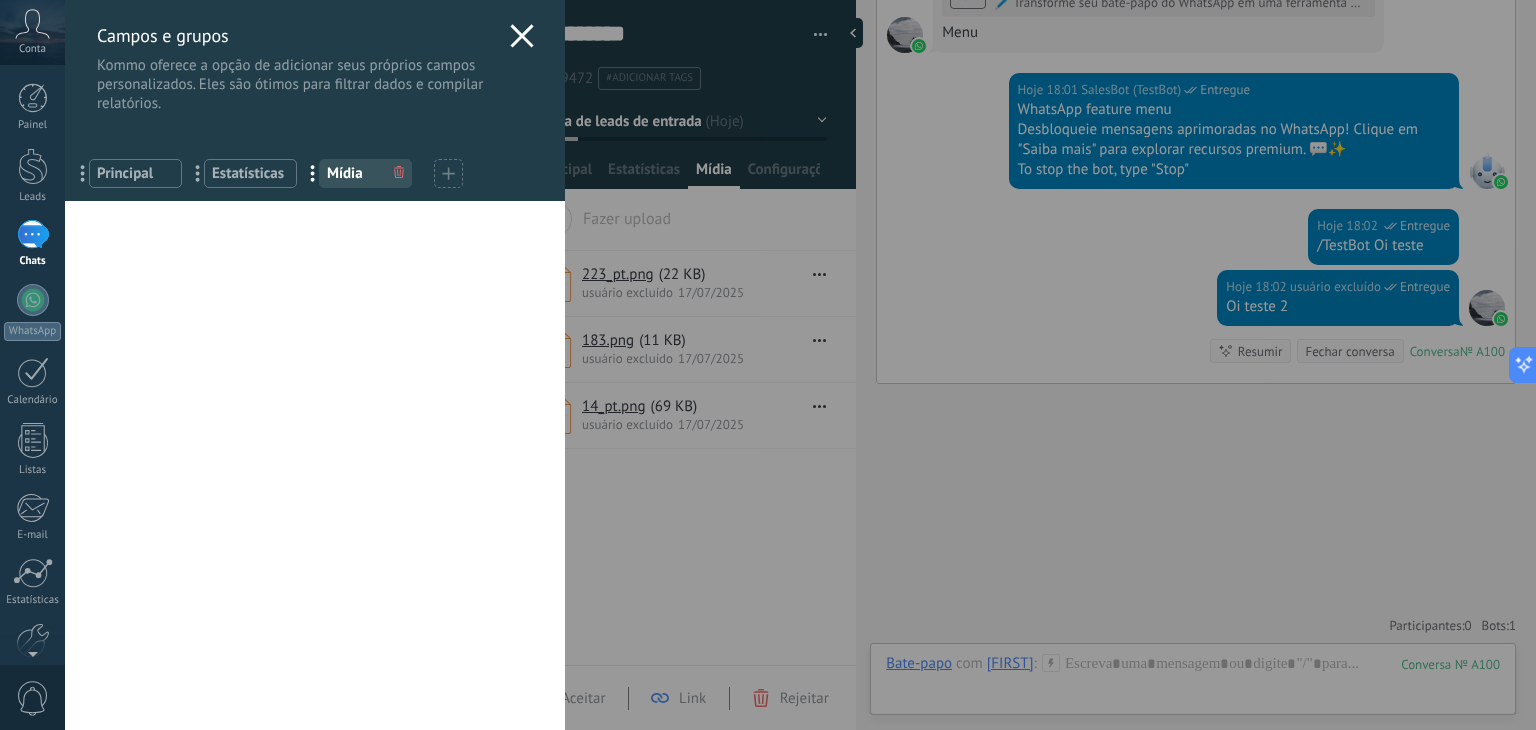 click on "Campos e grupos Kommo oferece a opção de adicionar seus próprios campos personalizados. Eles são ótimos para filtrar dados e compilar relatórios." at bounding box center [315, 56] 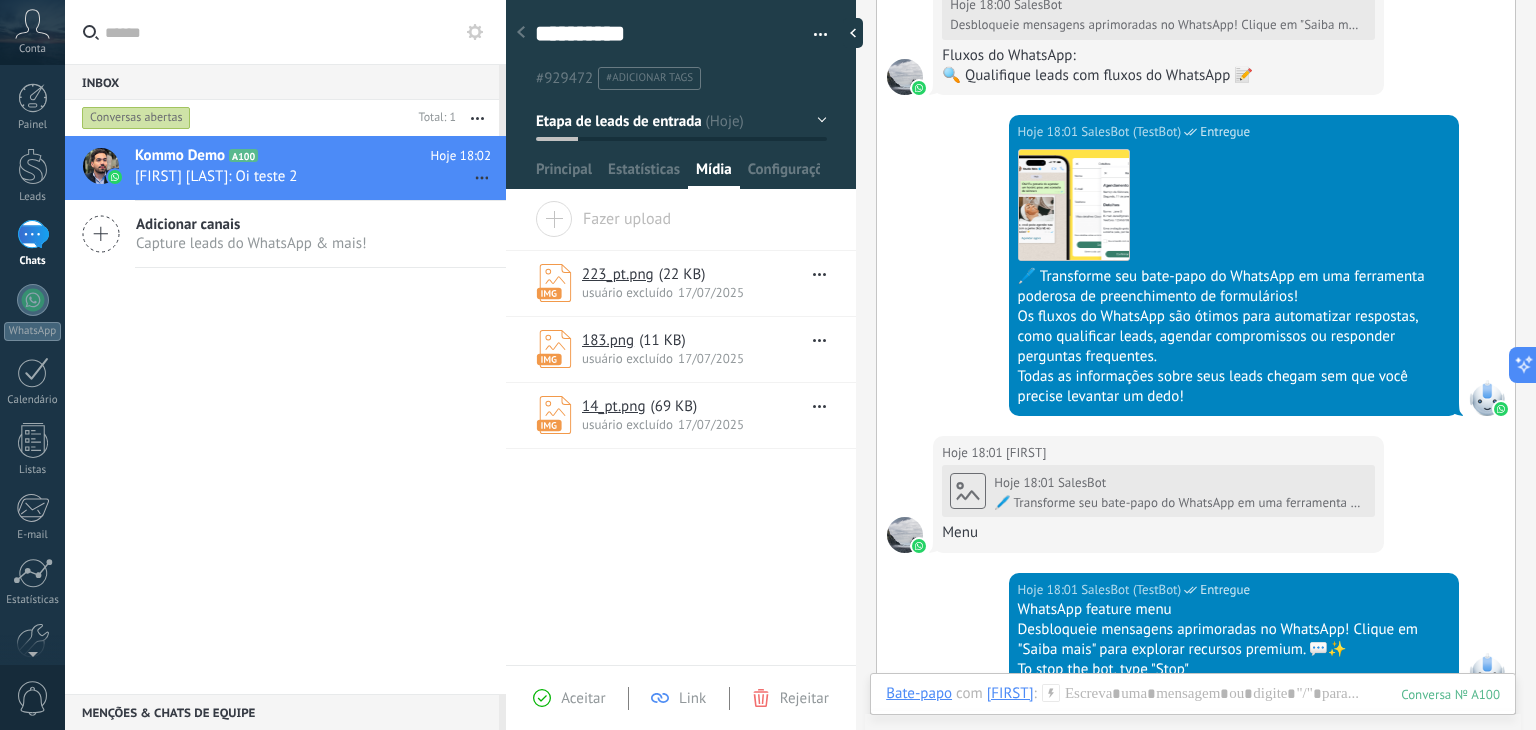 scroll, scrollTop: 1848, scrollLeft: 0, axis: vertical 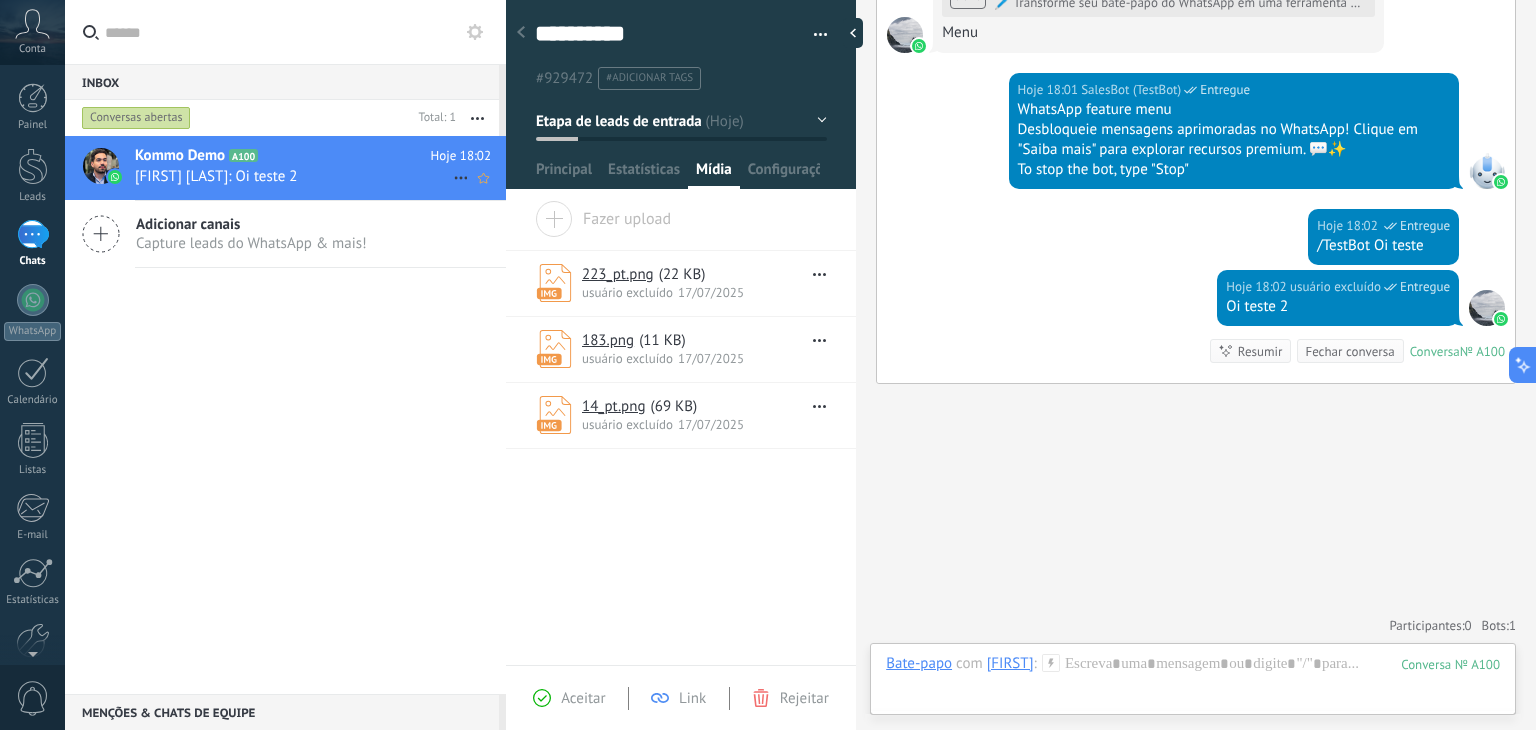 click 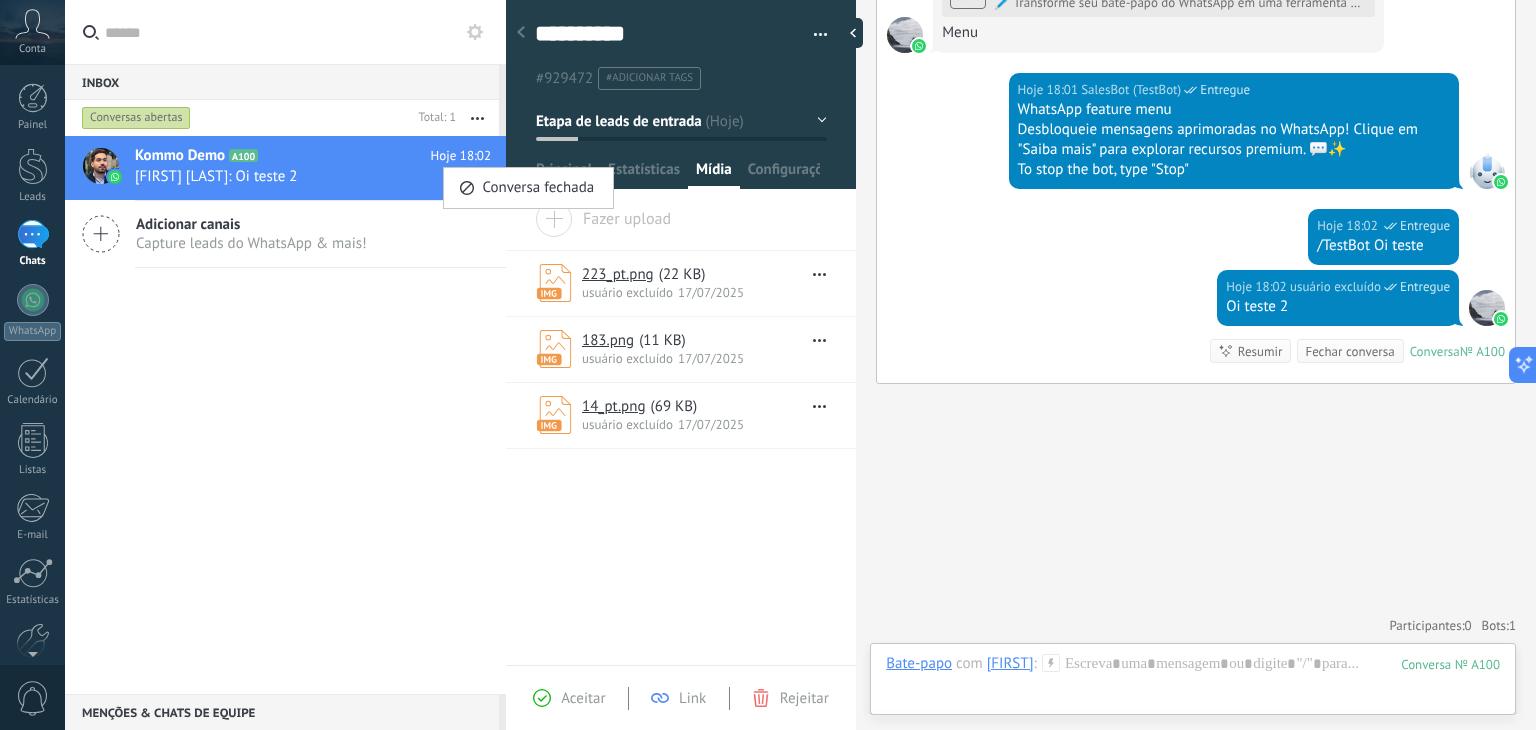 click at bounding box center (768, 365) 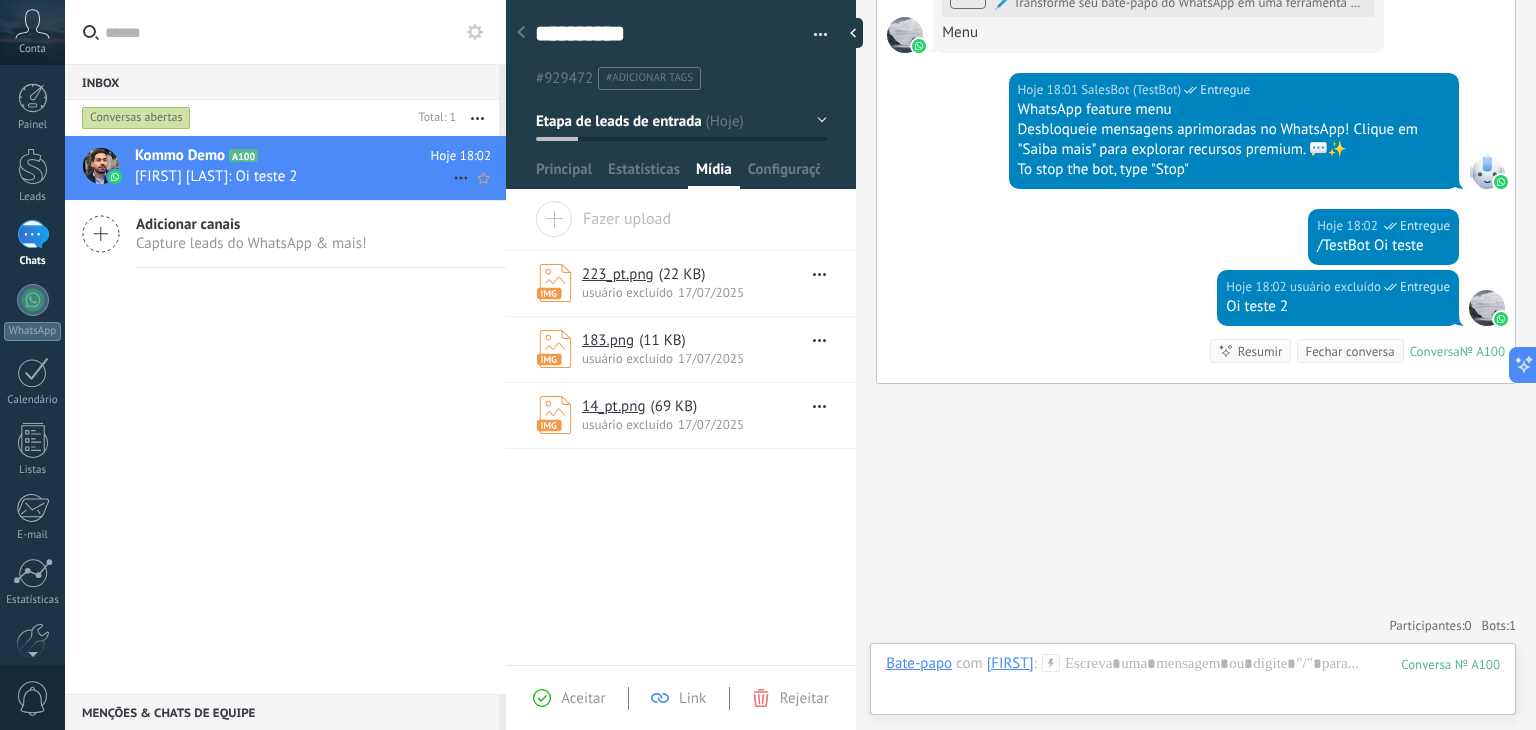 click 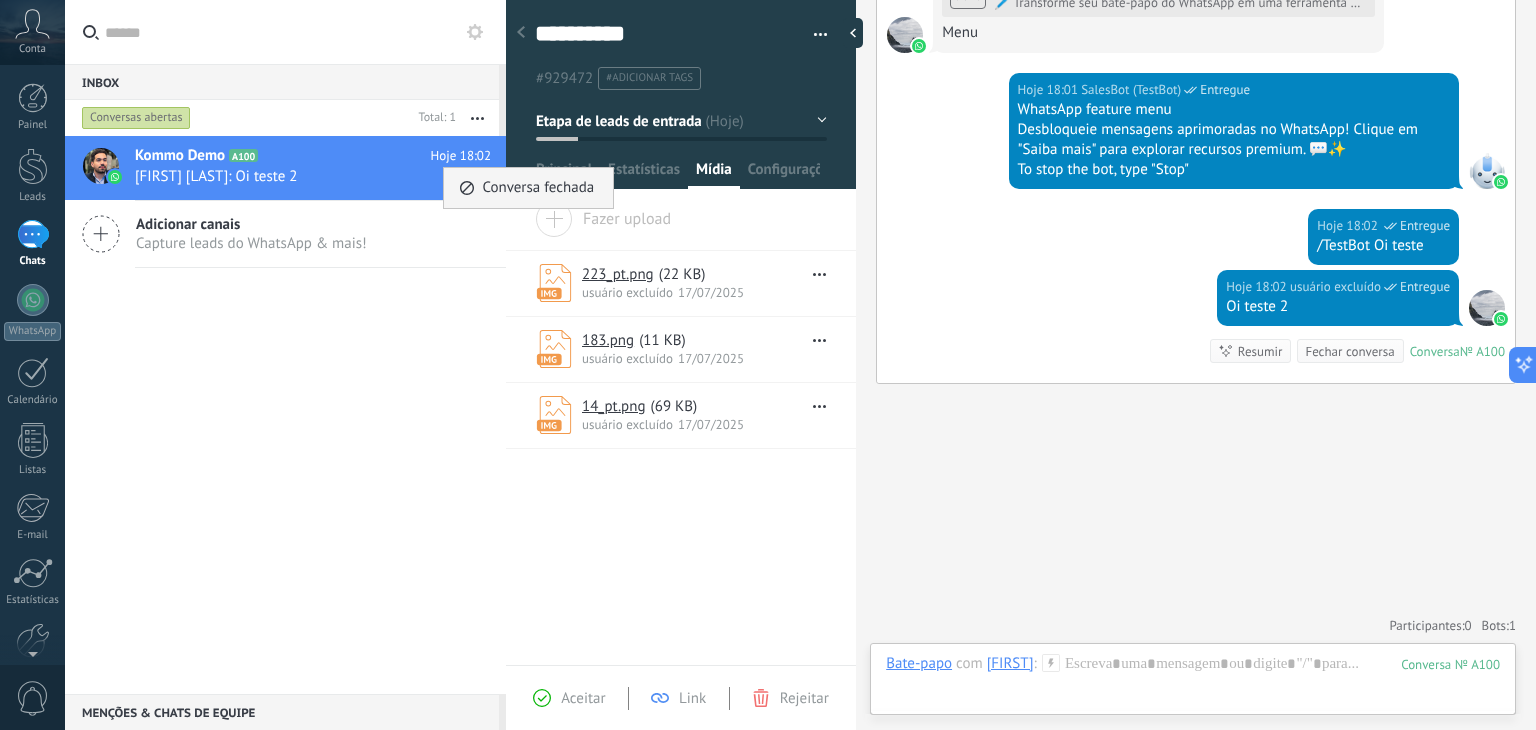 click on "Conversa fechada" at bounding box center (0, 0) 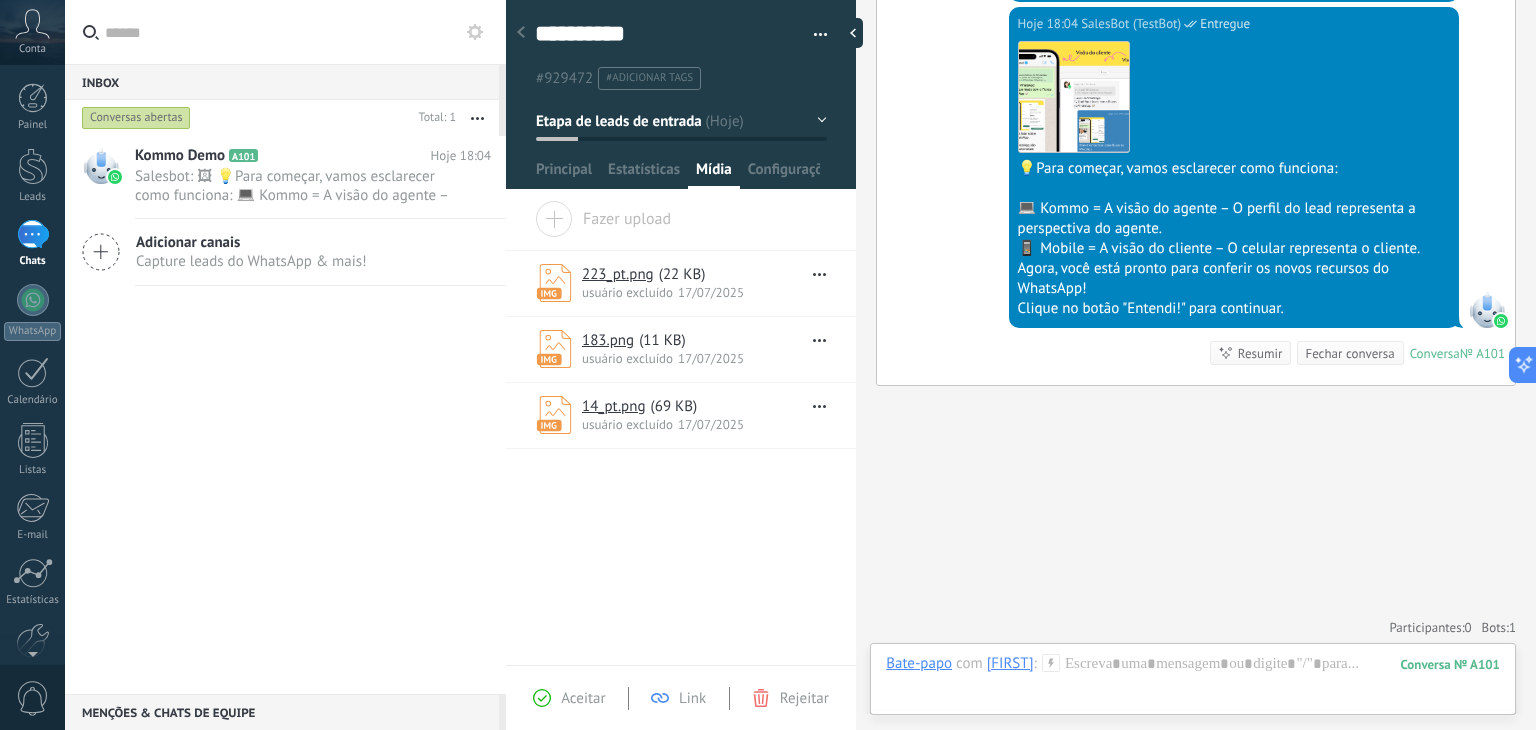 scroll, scrollTop: 2575, scrollLeft: 0, axis: vertical 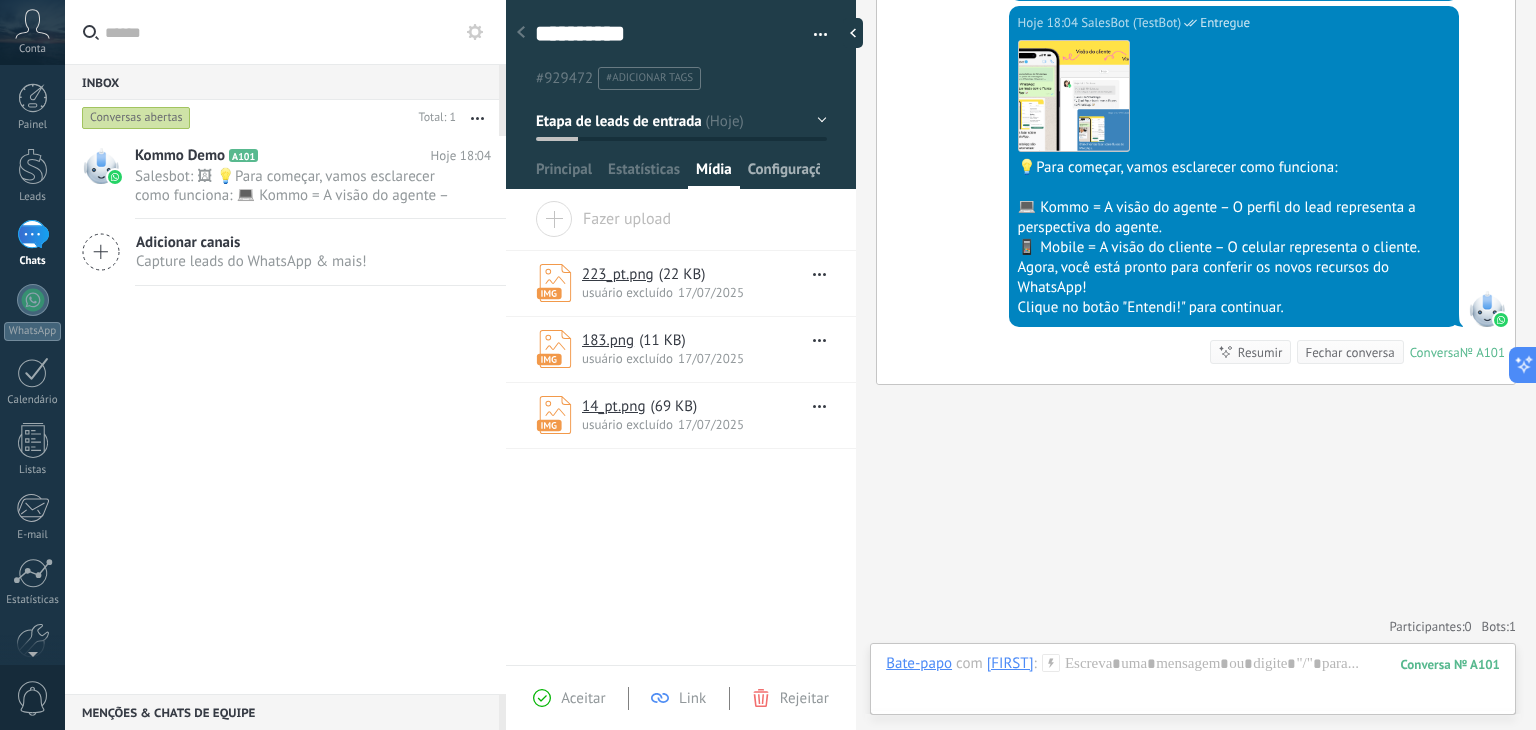 click on "Configurações" at bounding box center (784, 174) 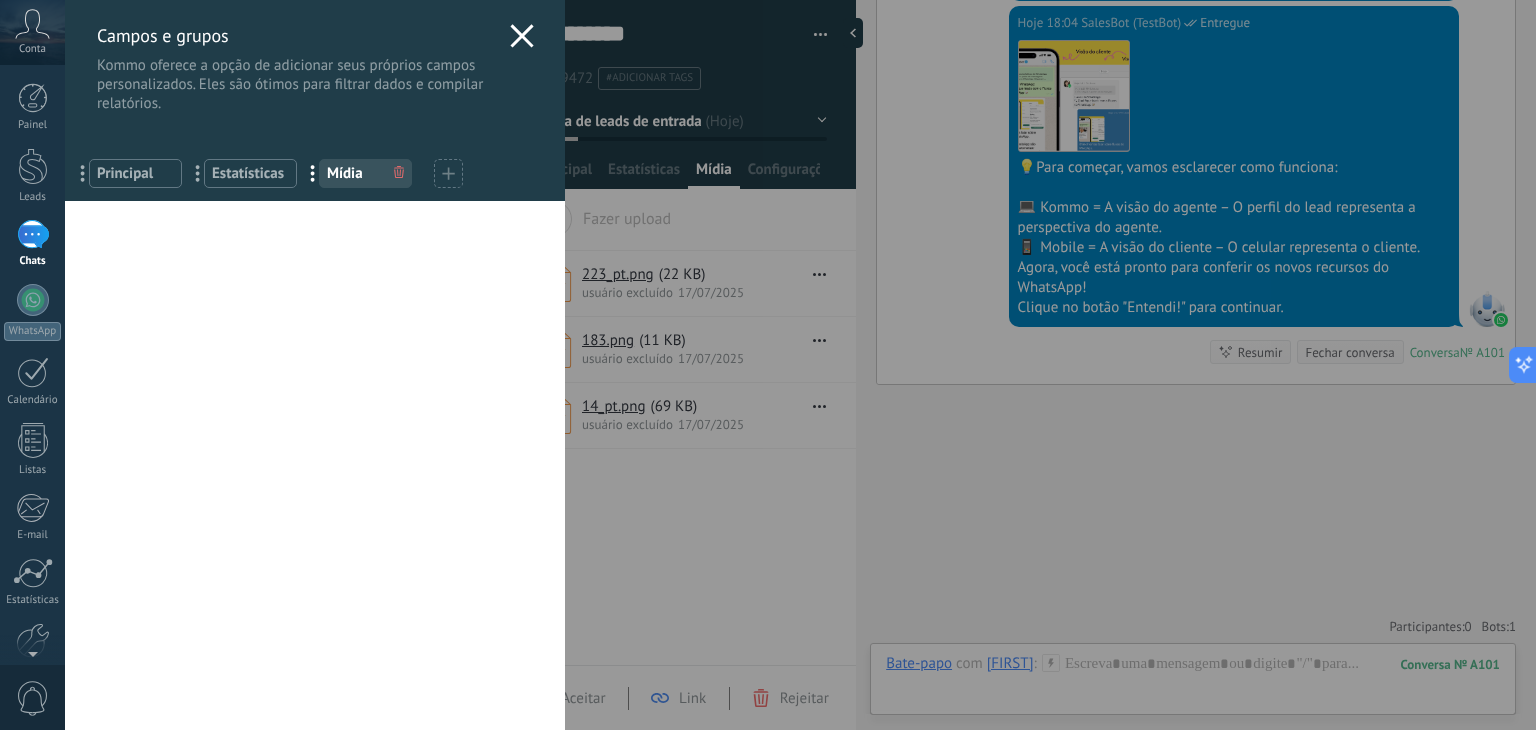 click 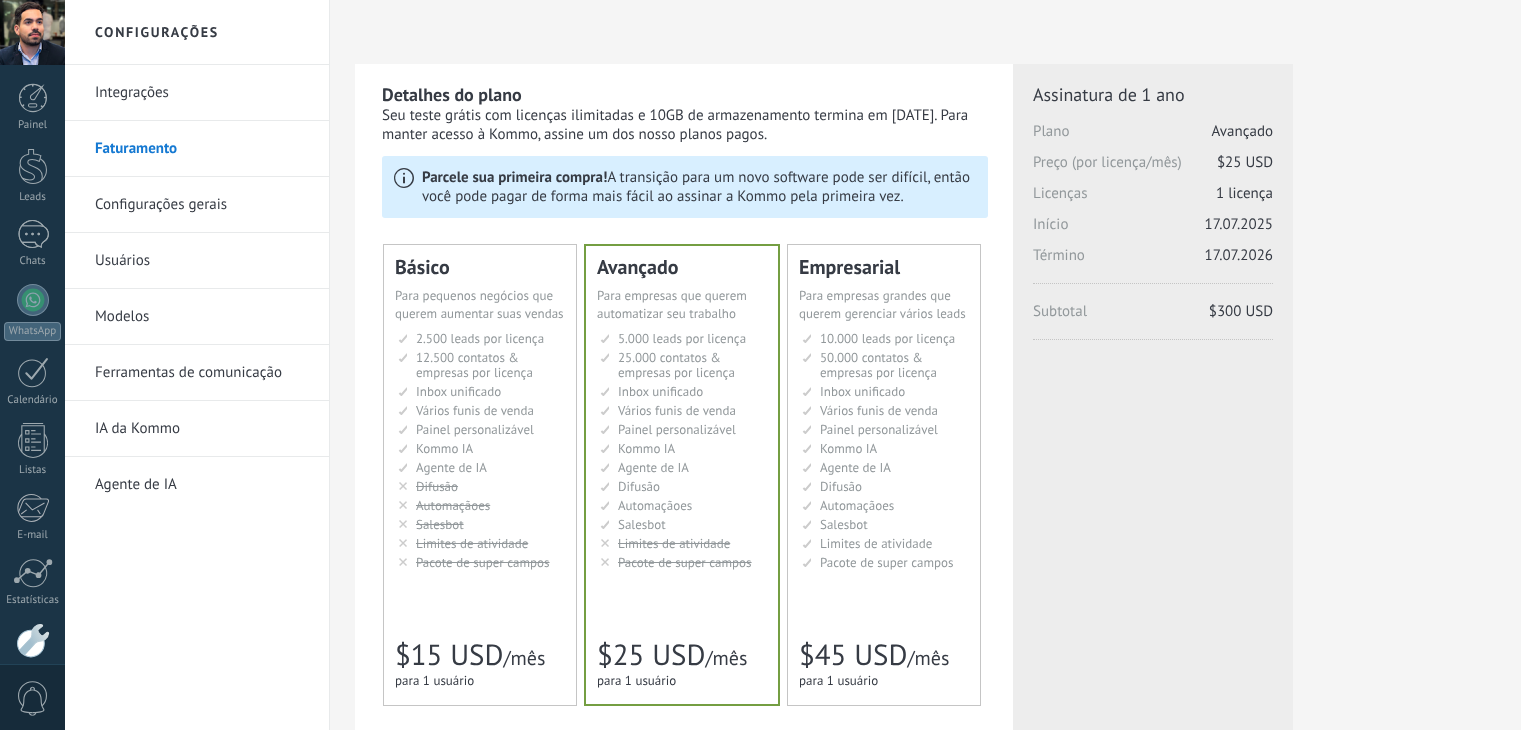 scroll, scrollTop: 85, scrollLeft: 0, axis: vertical 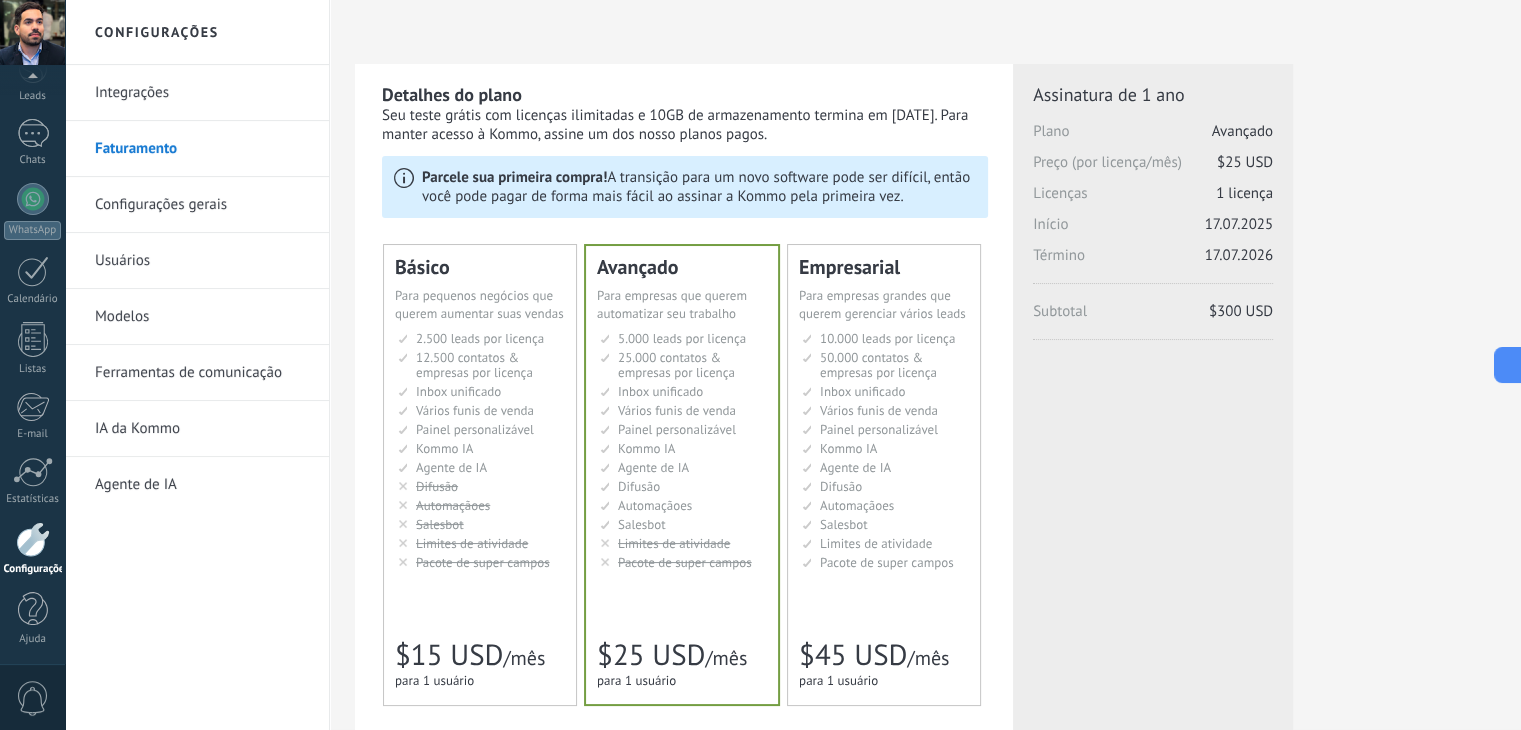 click on "Configurações gerais" at bounding box center (202, 205) 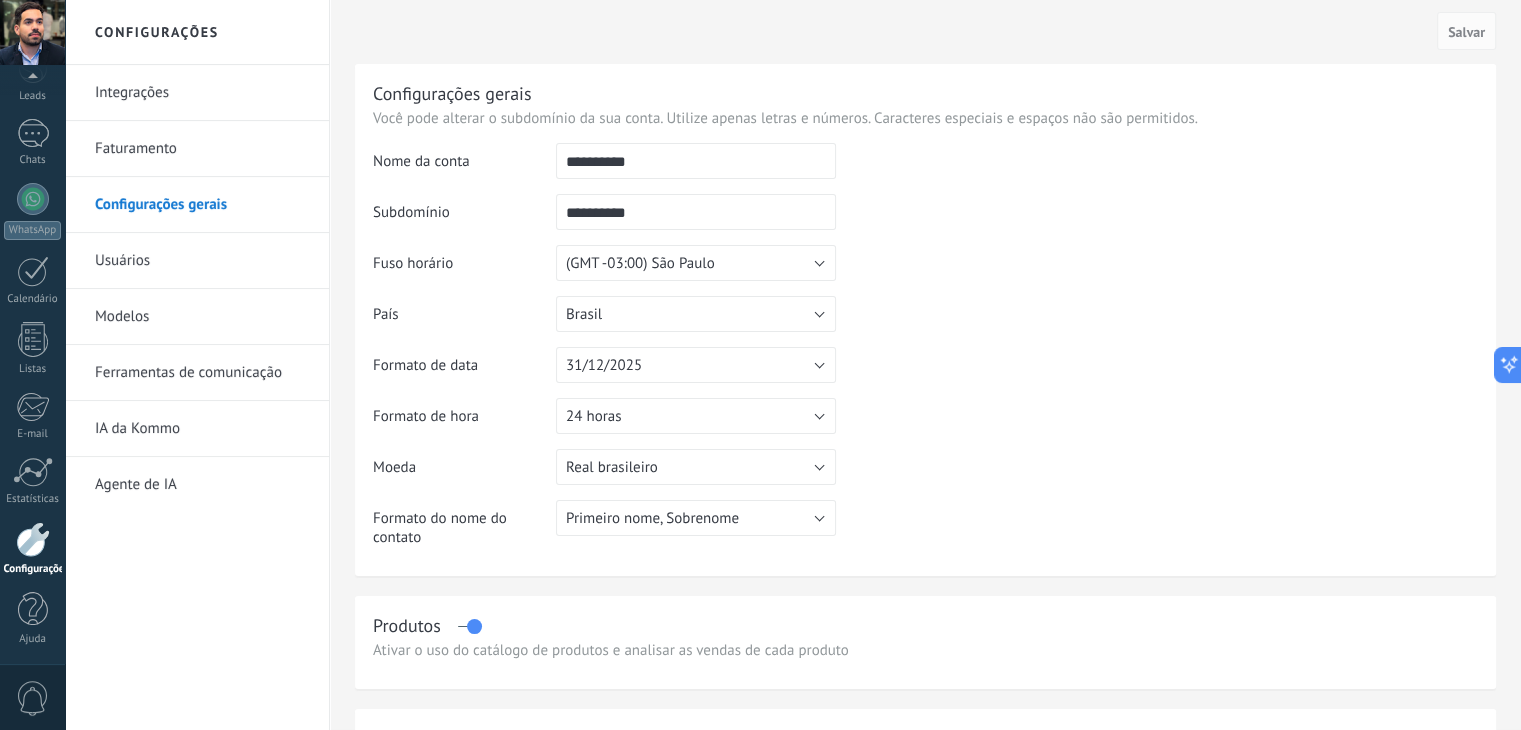 click on "Usuários" at bounding box center (202, 261) 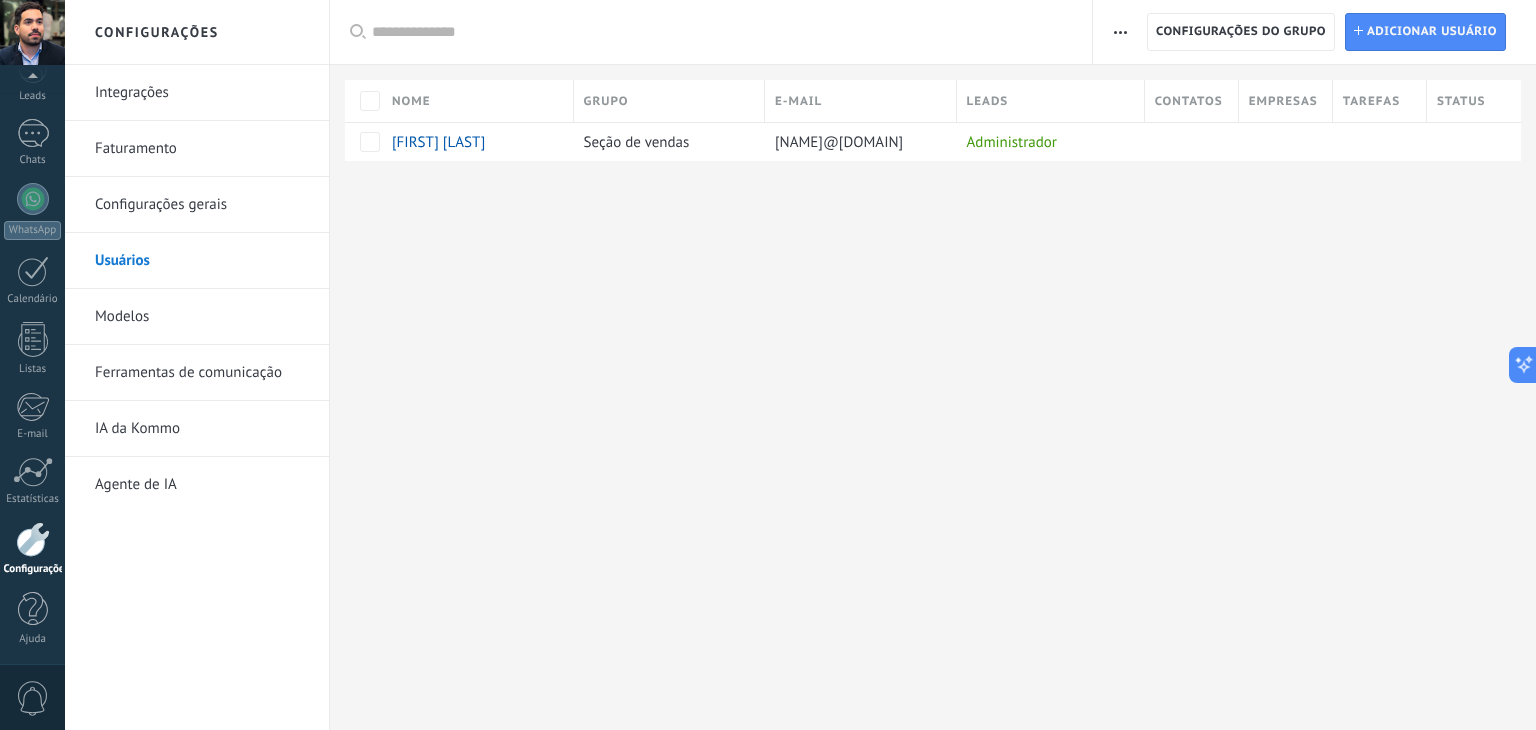click on "Modelos" at bounding box center [202, 317] 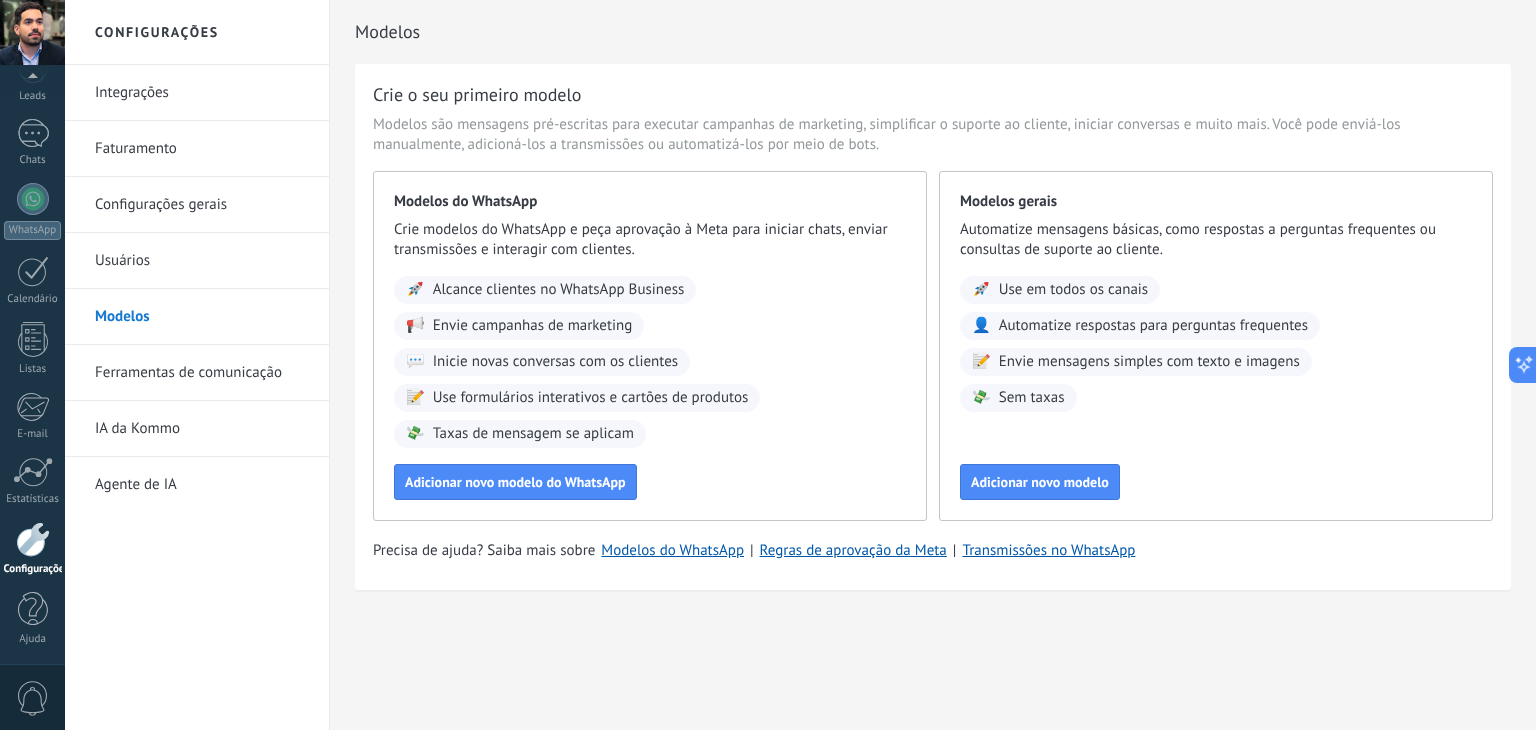 click on "Ferramentas de comunicação" at bounding box center [202, 373] 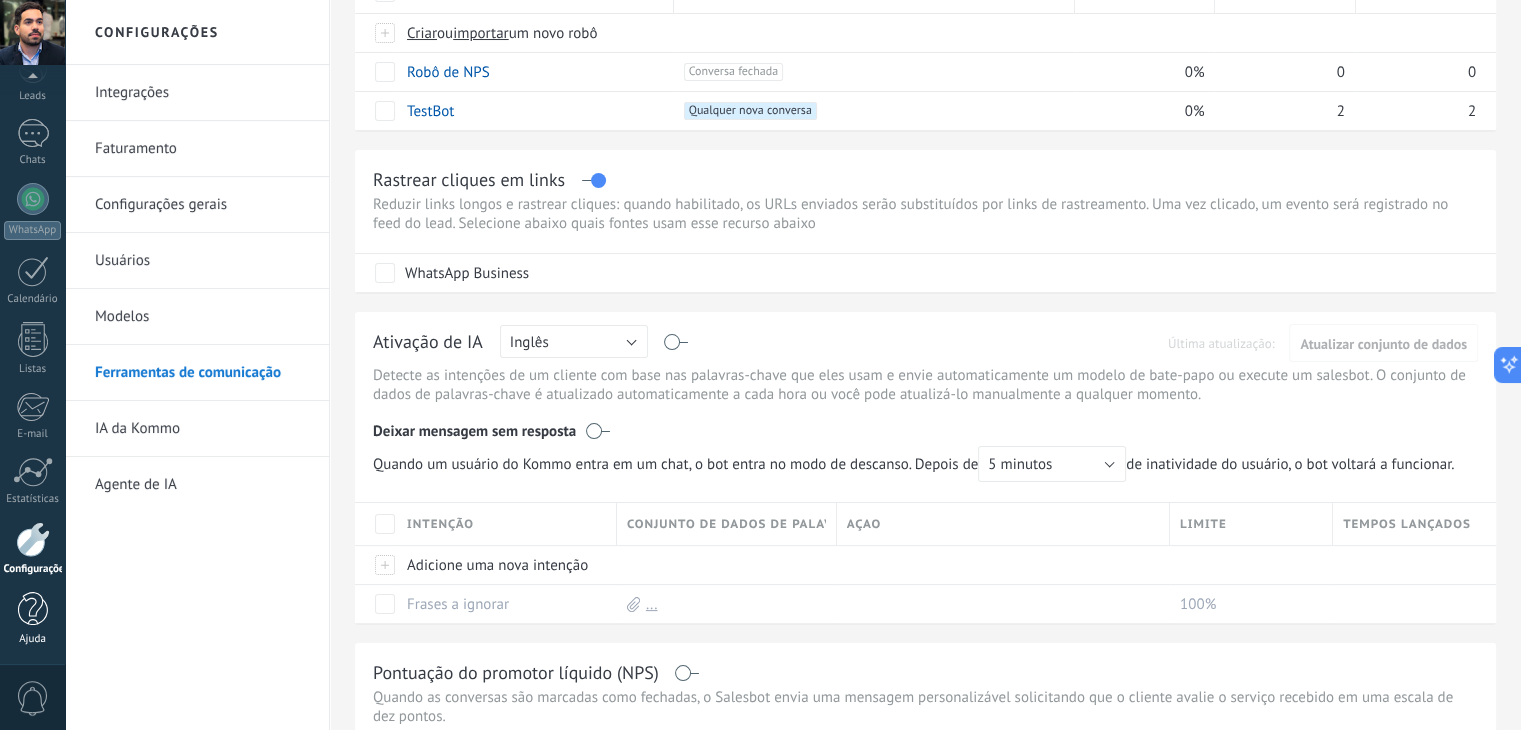 scroll, scrollTop: 300, scrollLeft: 0, axis: vertical 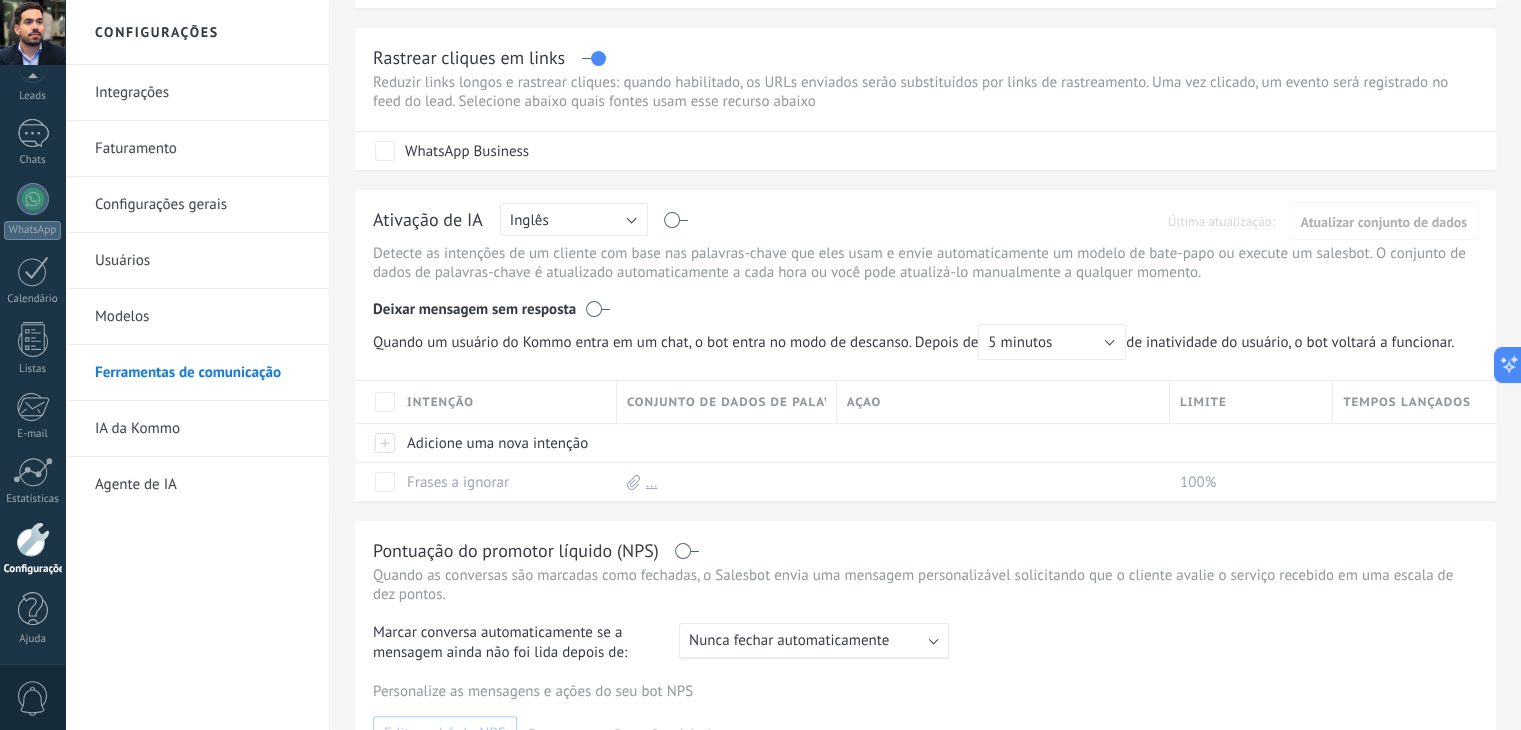 click on "0" at bounding box center [33, 698] 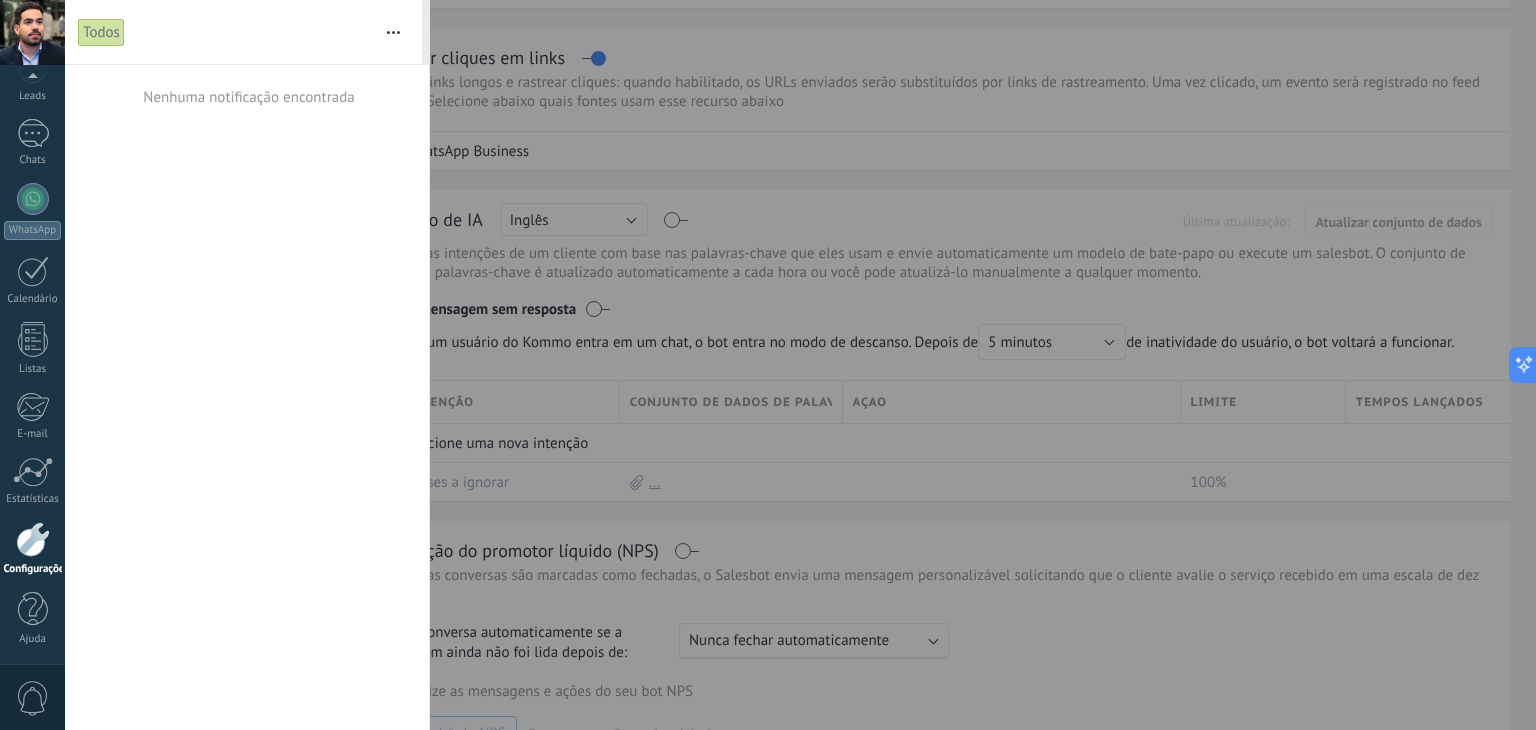 click at bounding box center (768, 365) 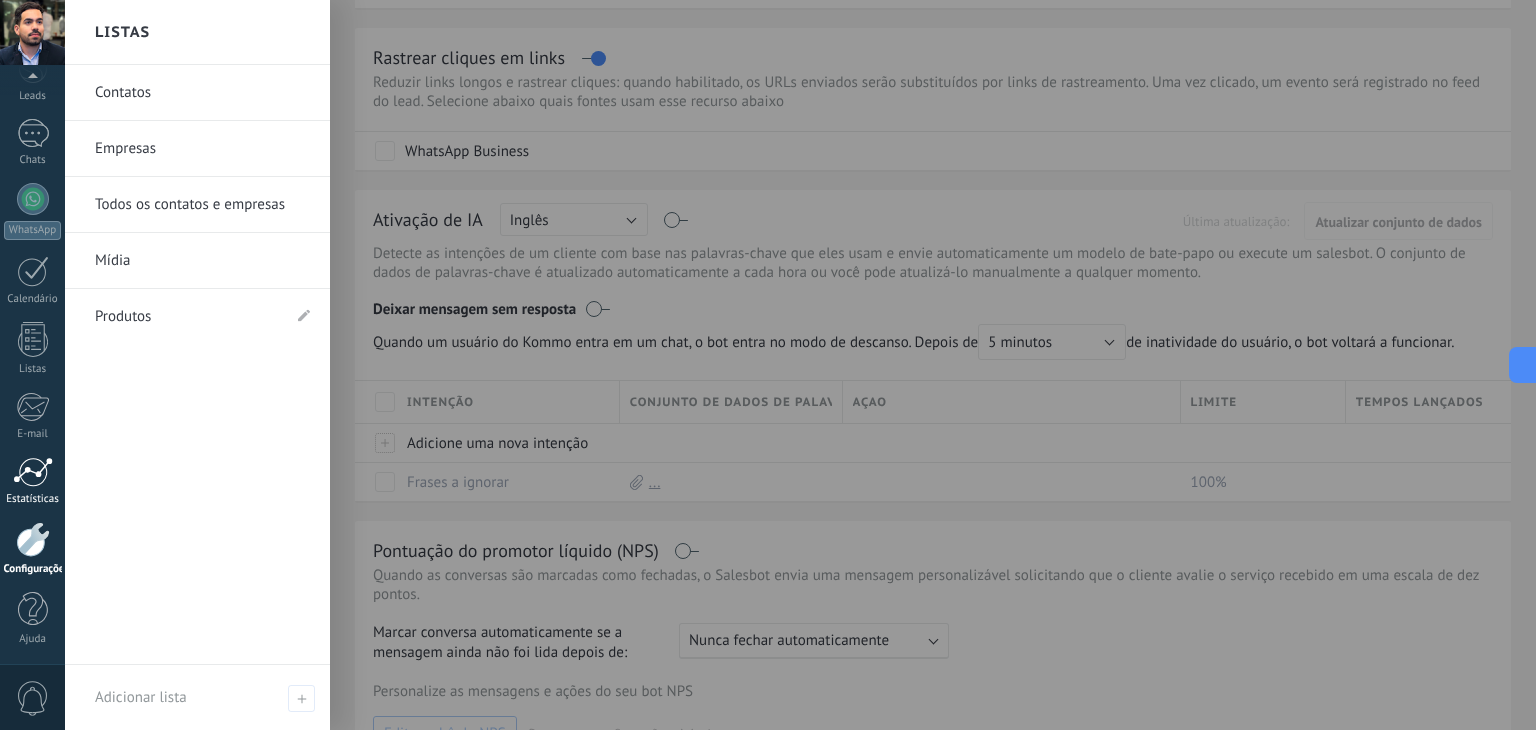 click at bounding box center (33, 472) 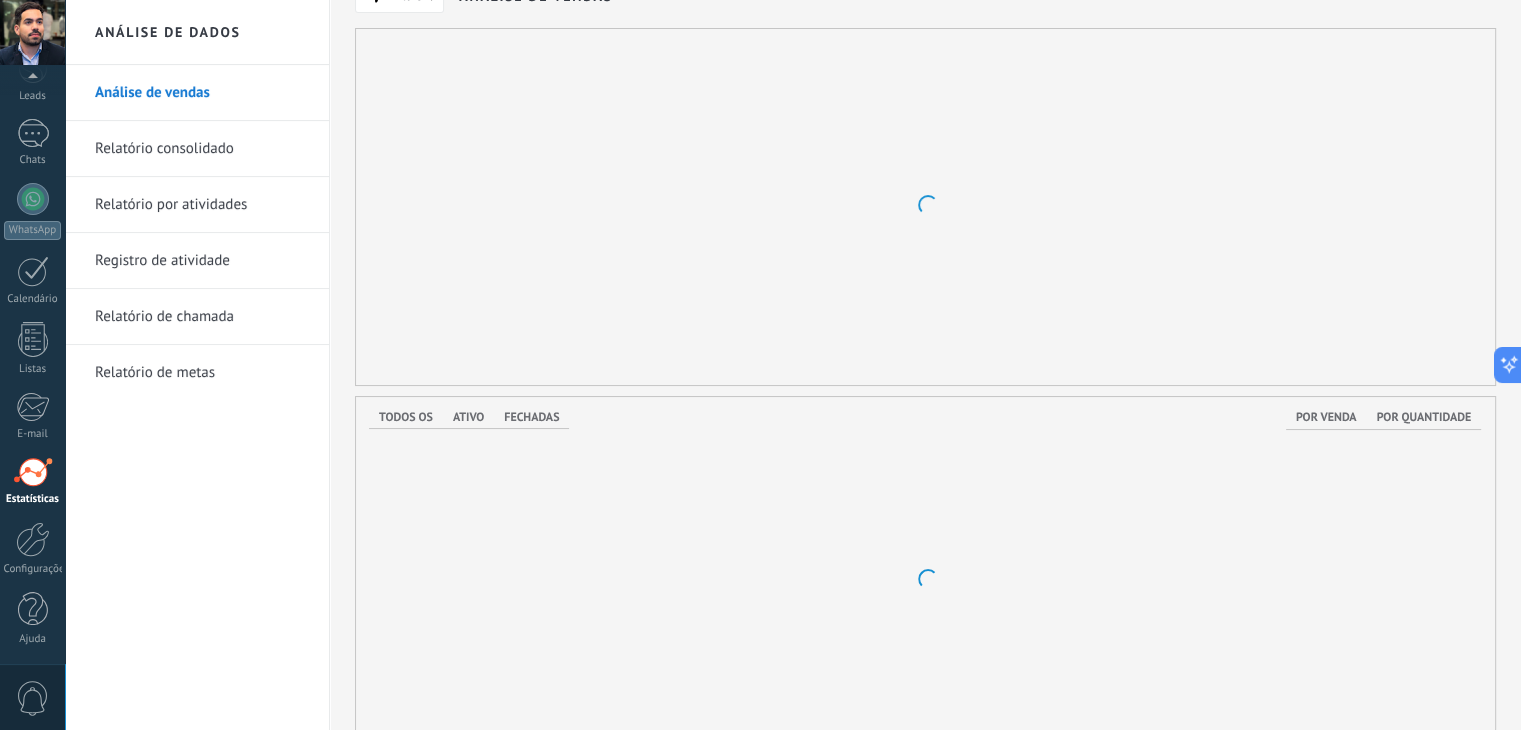 scroll, scrollTop: 0, scrollLeft: 0, axis: both 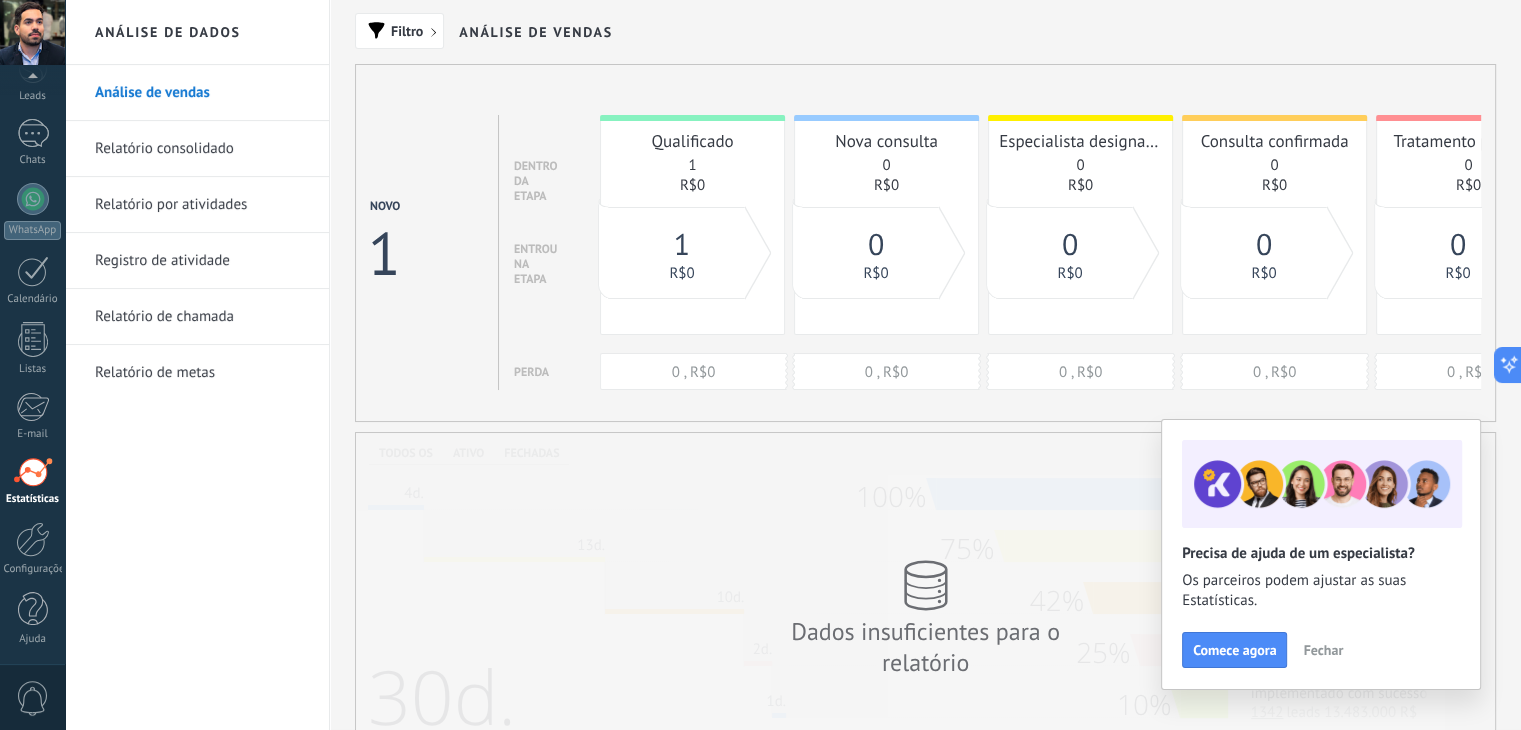 click on "Fechar" at bounding box center [1323, 650] 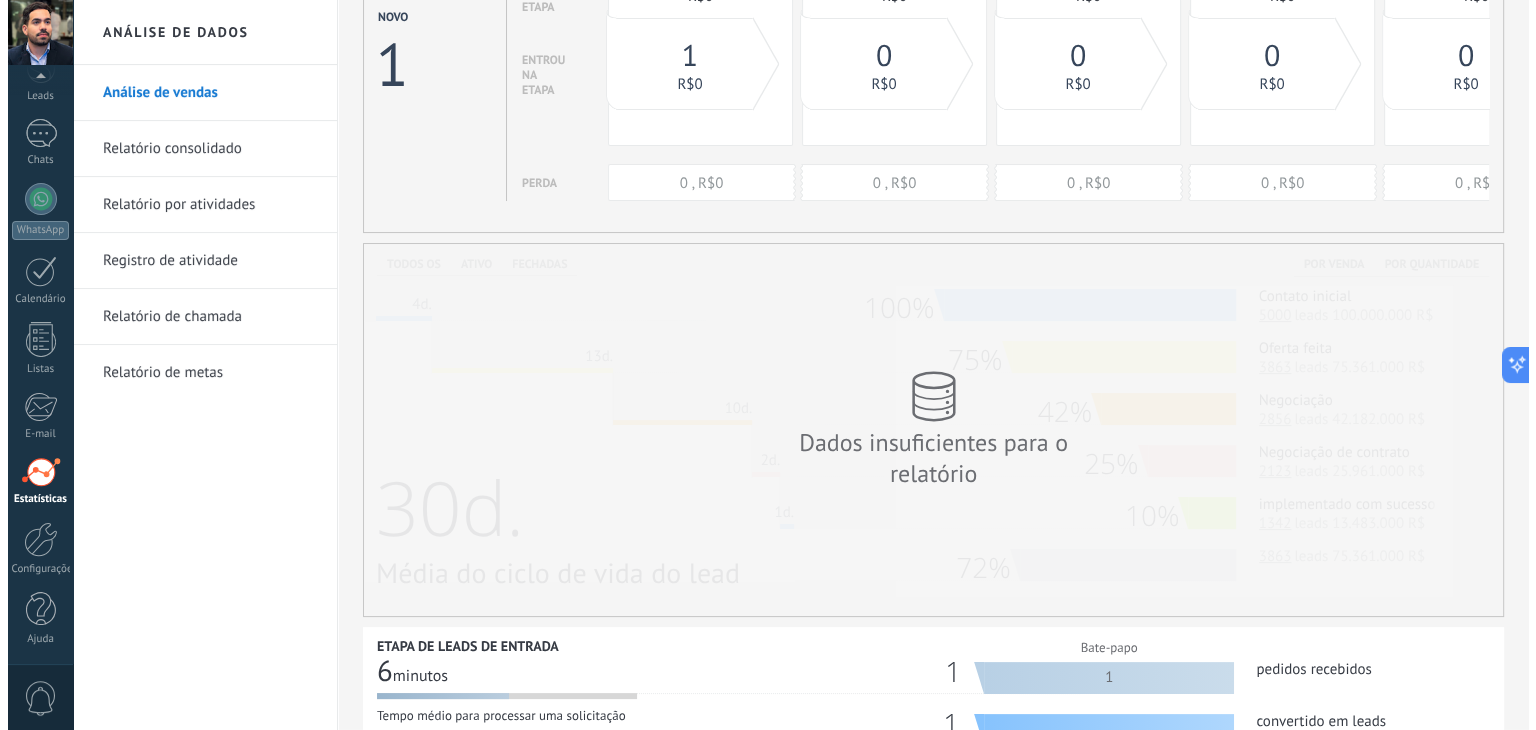 scroll, scrollTop: 0, scrollLeft: 0, axis: both 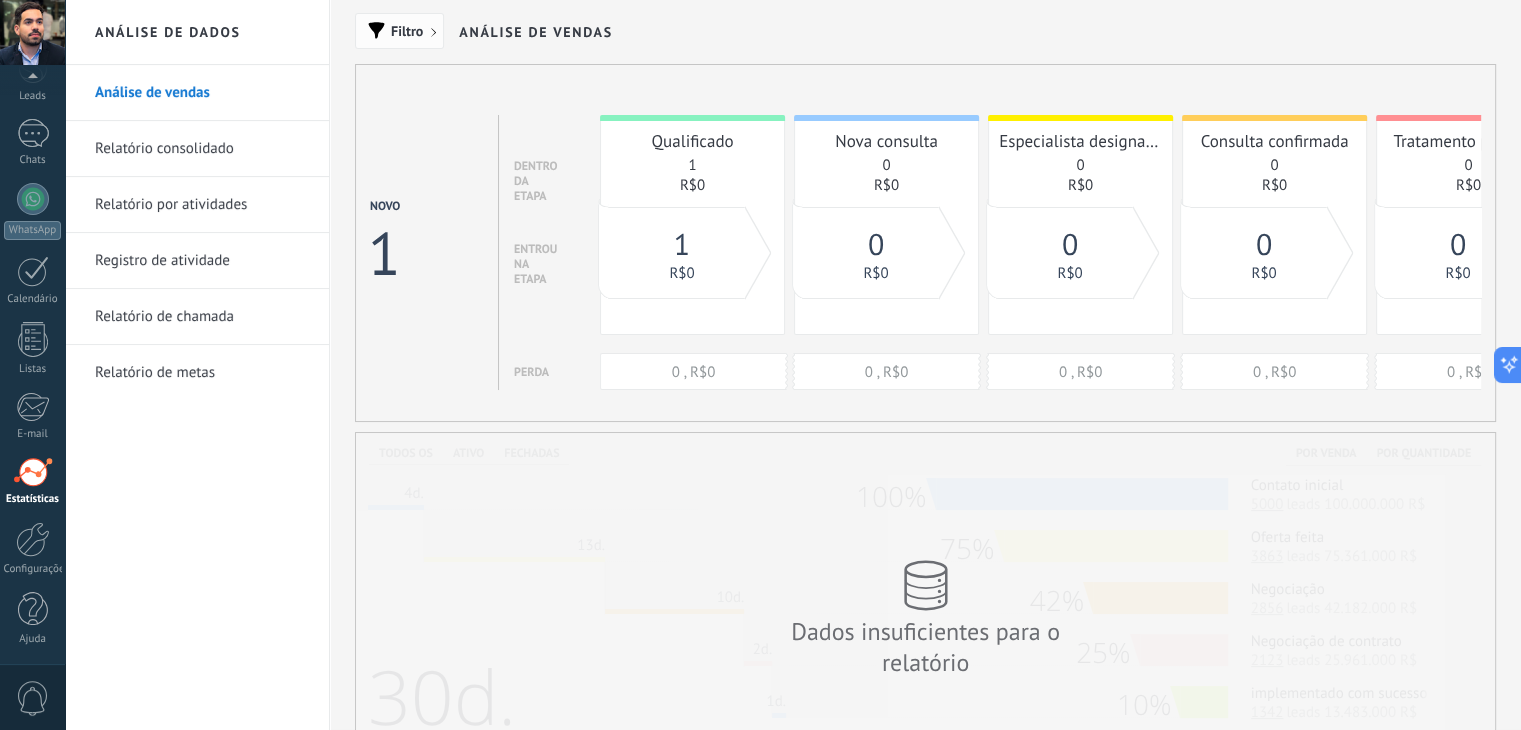click on "Filtro" at bounding box center (399, 31) 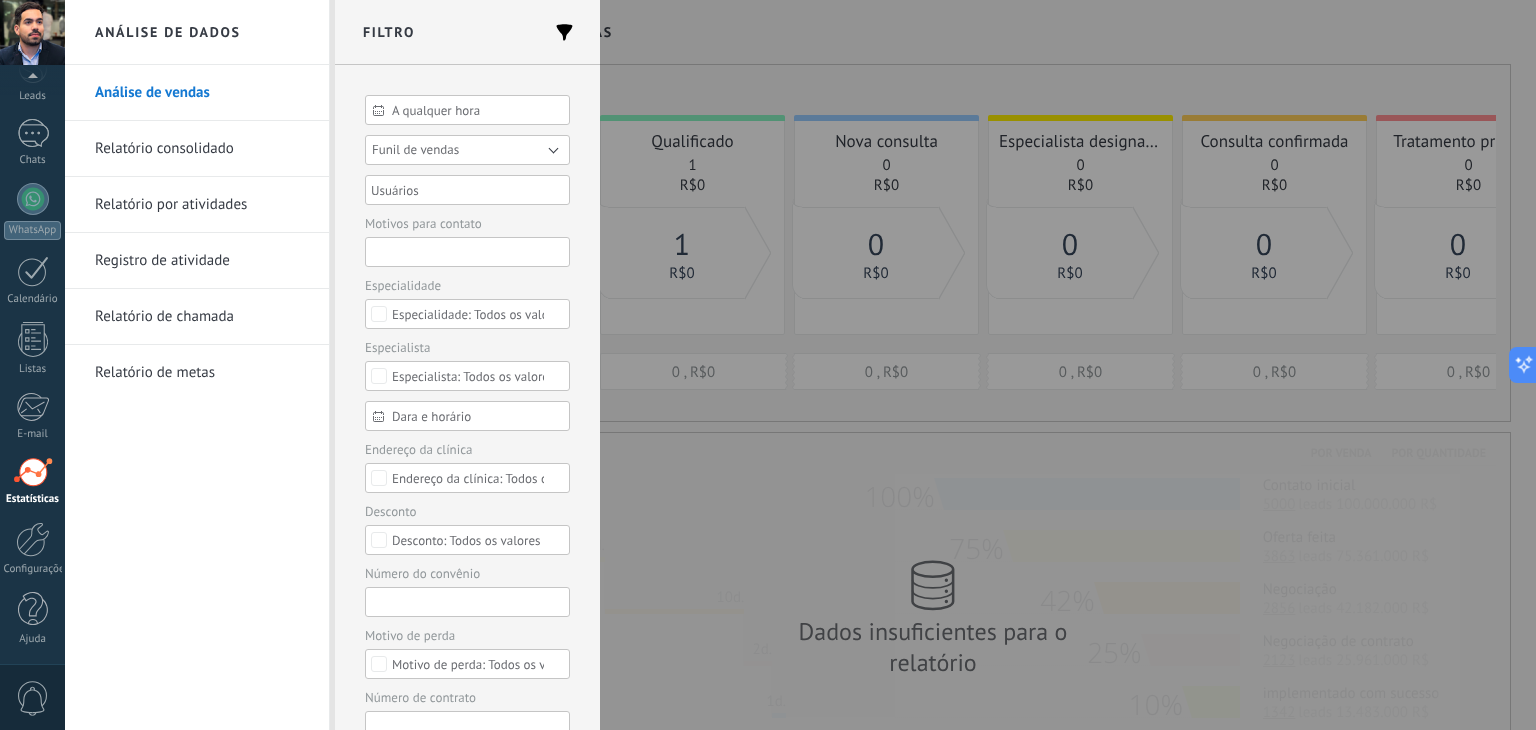 click on "Funil de vendas" at bounding box center [467, 150] 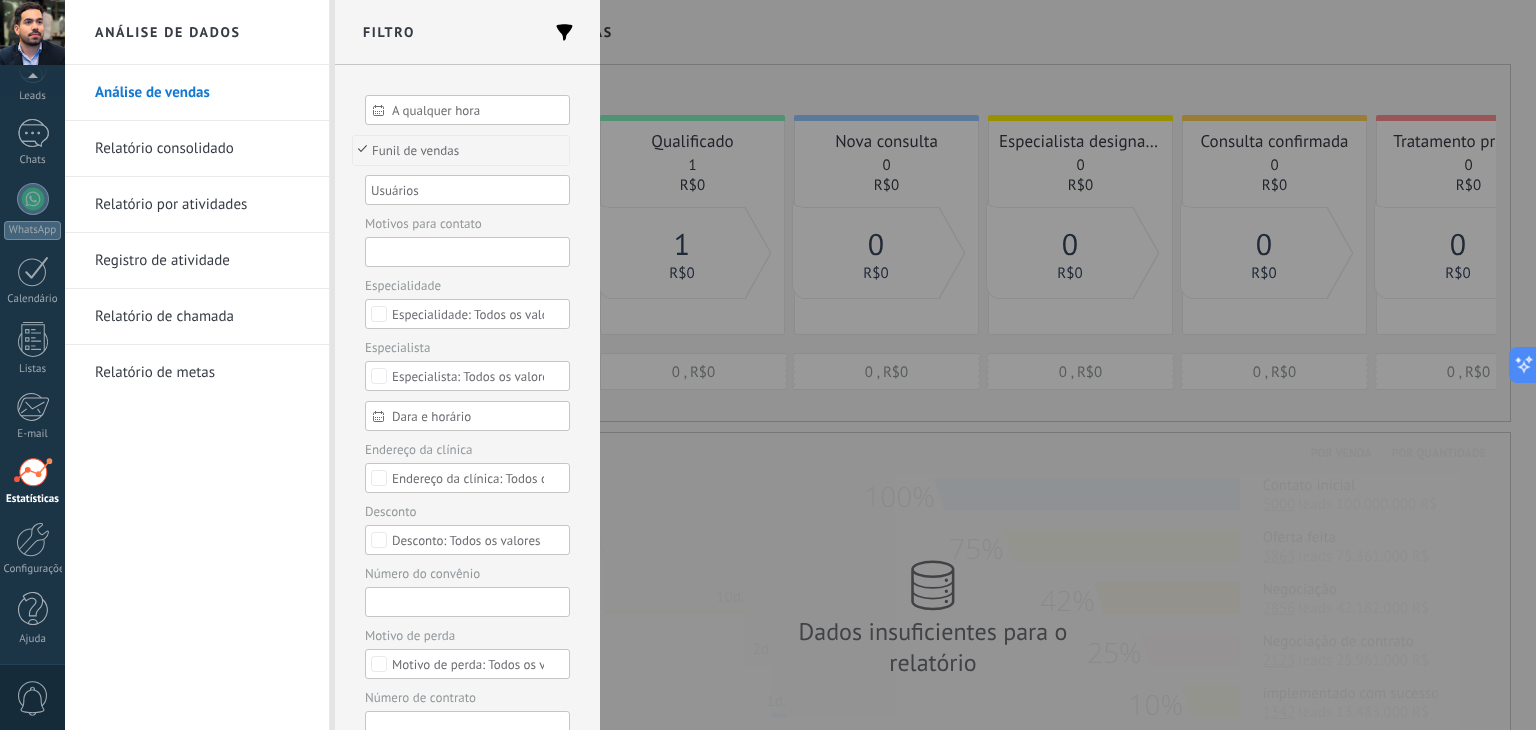 click on "Funil de vendas" at bounding box center [458, 150] 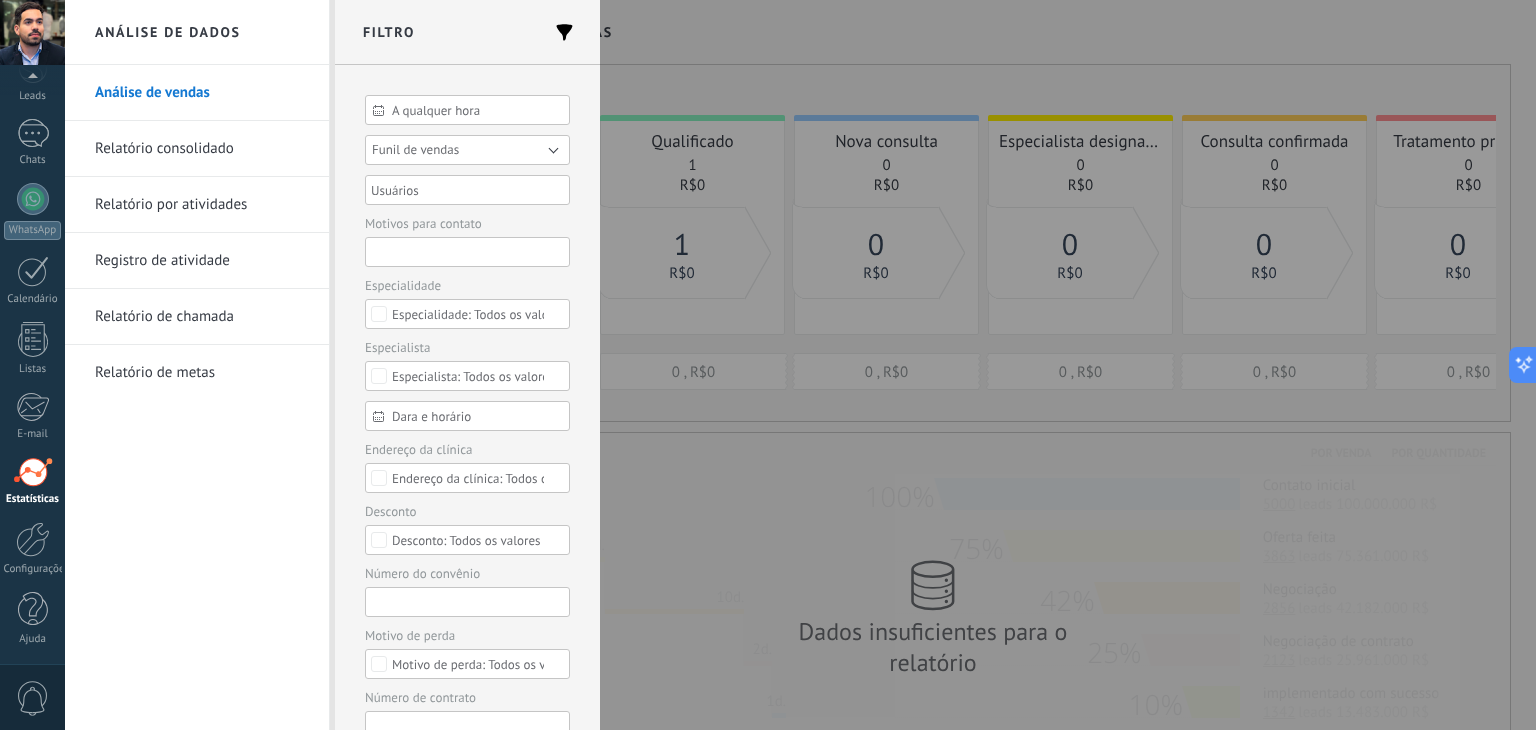 click on "Funil de vendas" at bounding box center (415, 149) 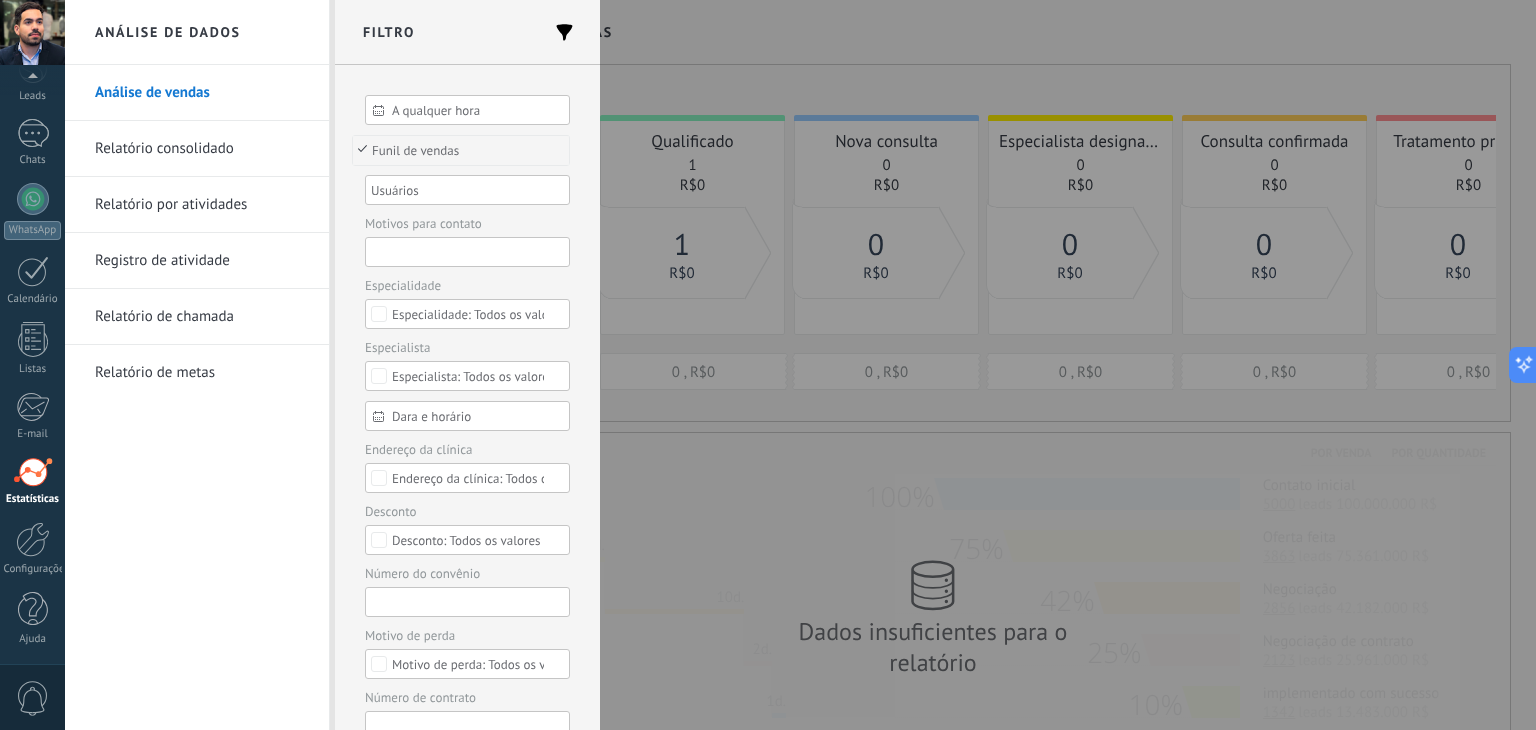 click on "Funil de vendas" at bounding box center [458, 150] 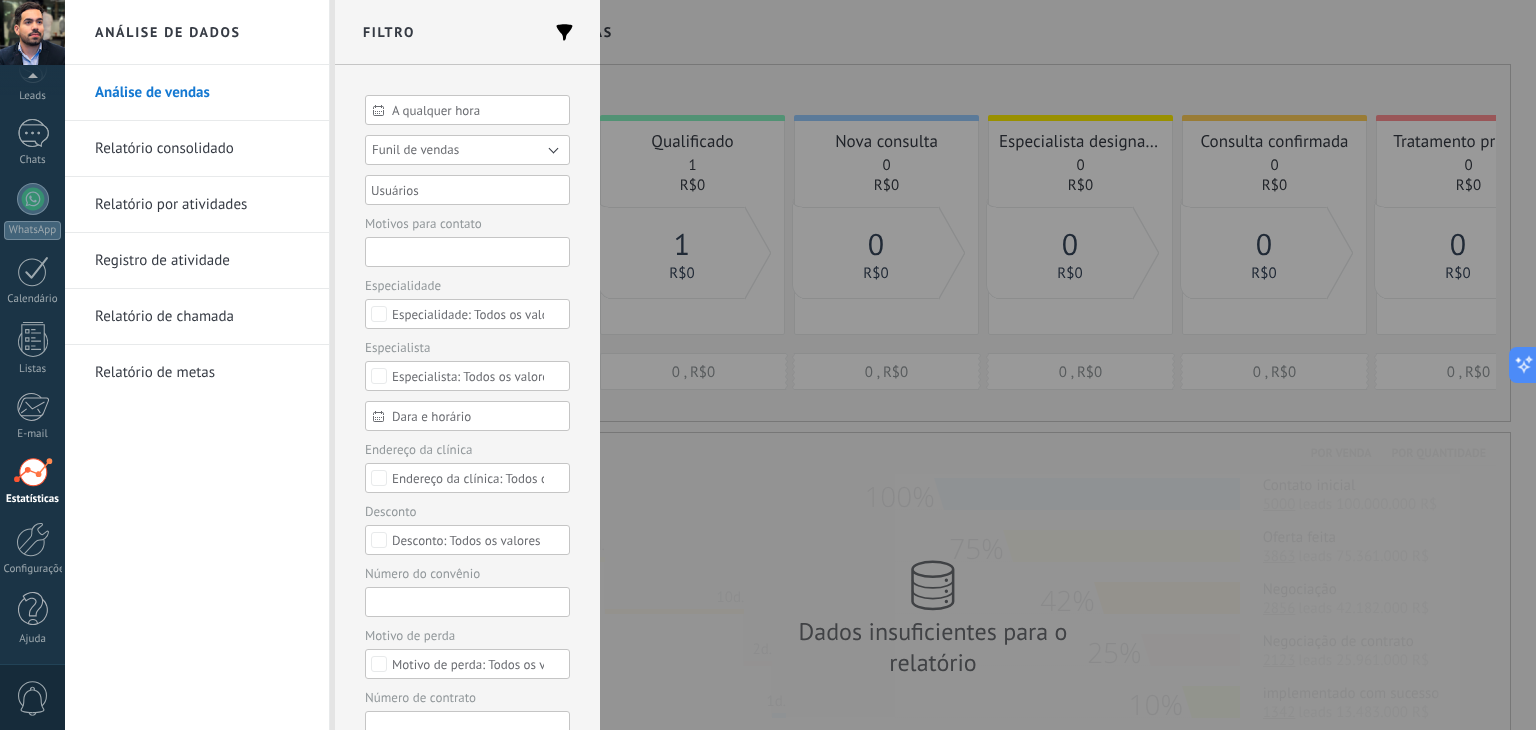 click on "Funil de vendas" at bounding box center [467, 150] 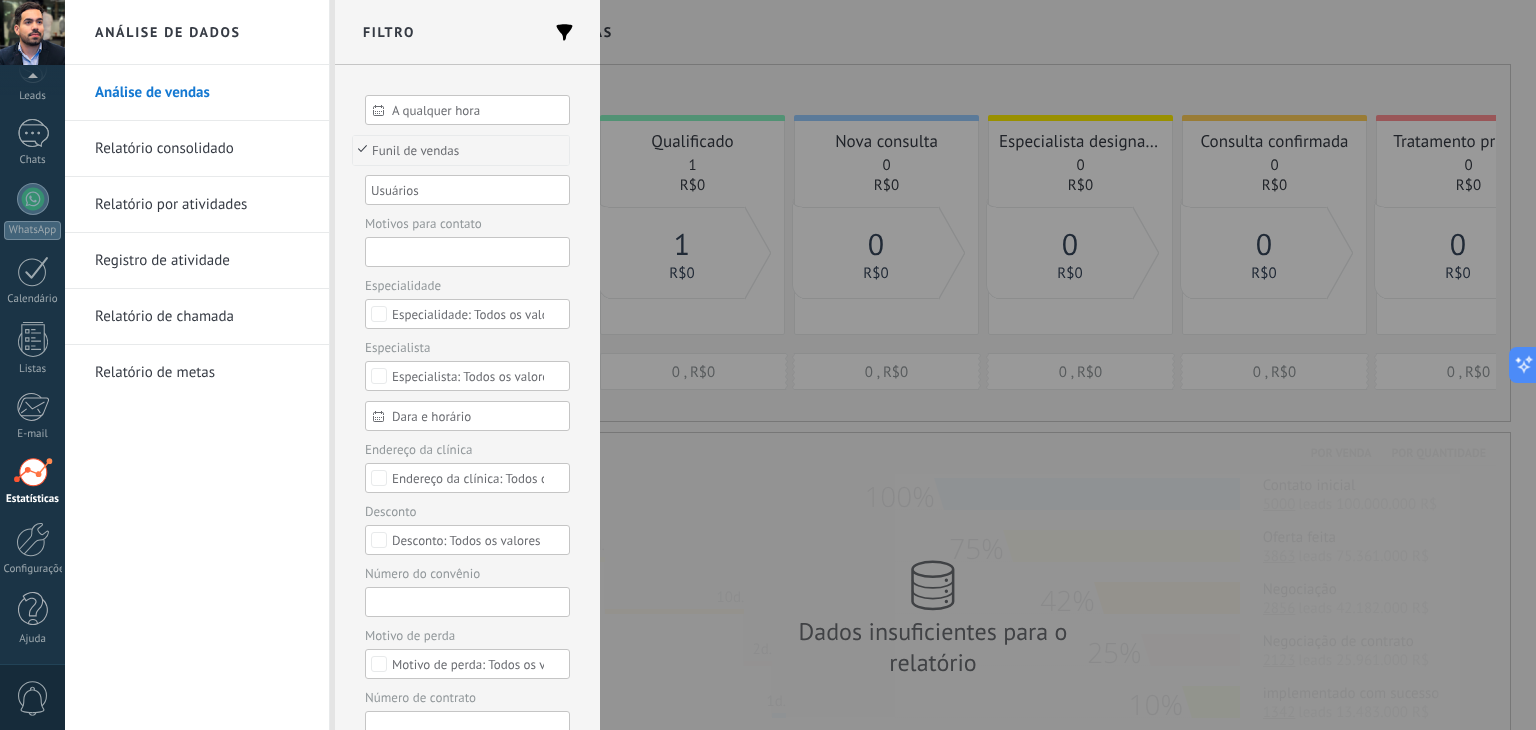 click on "Funil de vendas" at bounding box center (458, 150) 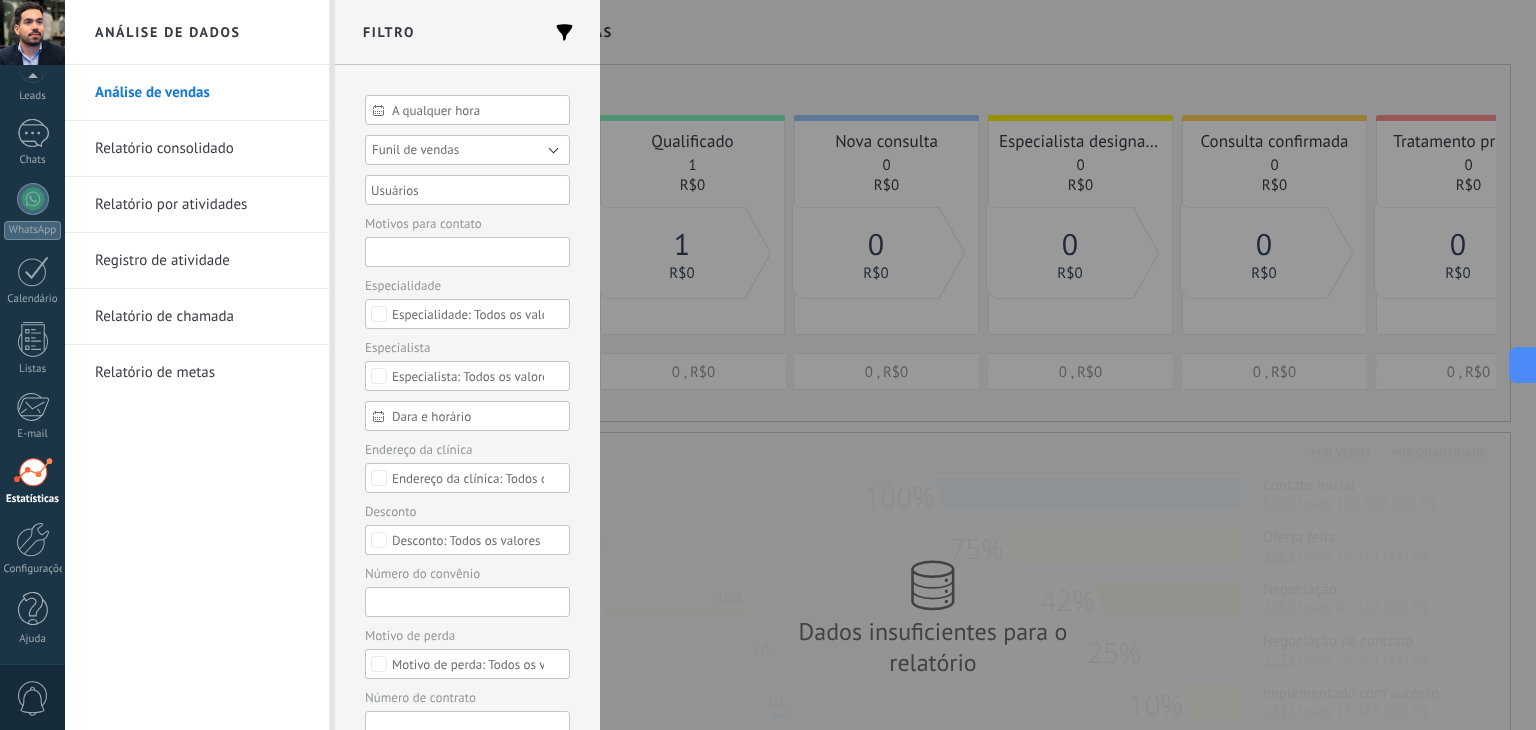 click on "Funil de vendas" at bounding box center [467, 150] 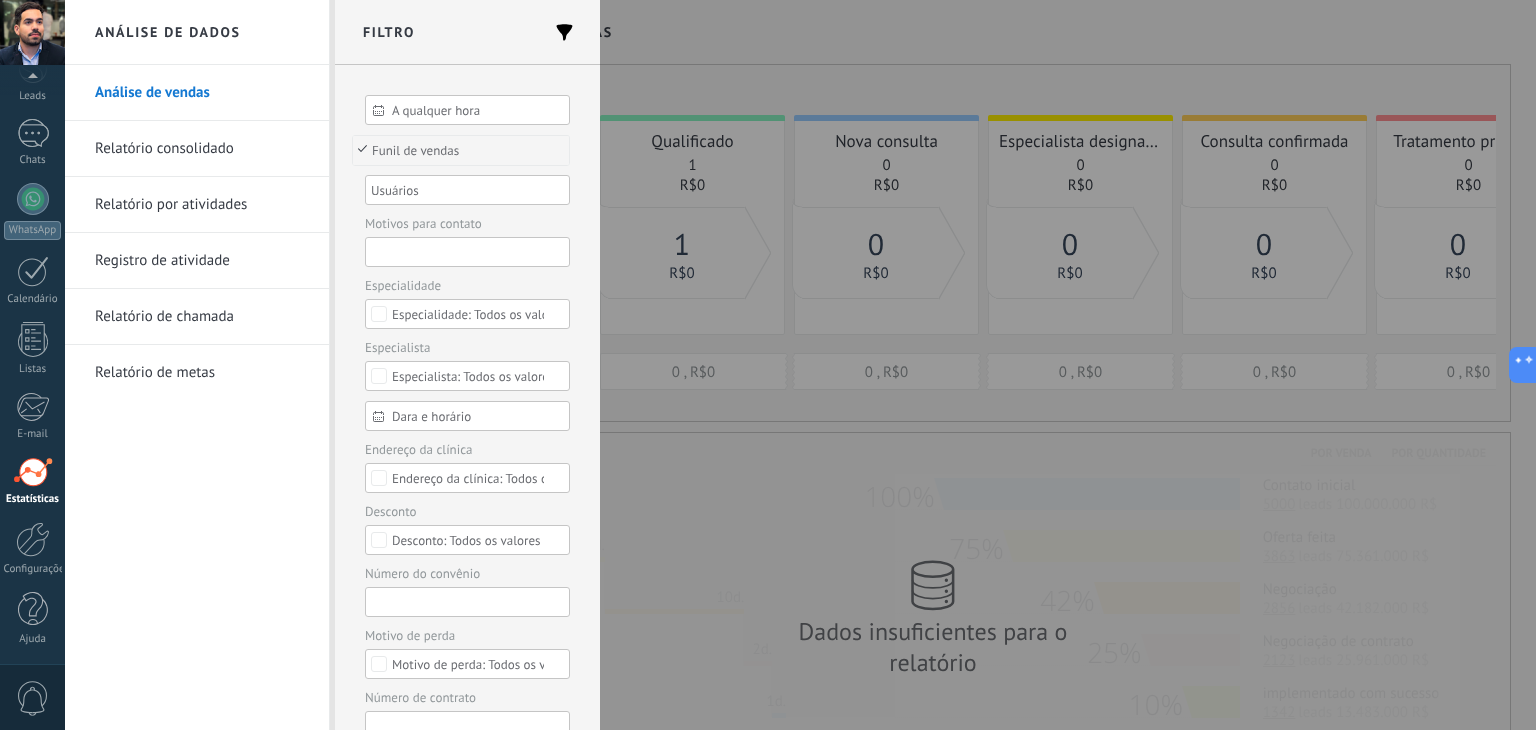 click on "Funil de vendas" at bounding box center [458, 150] 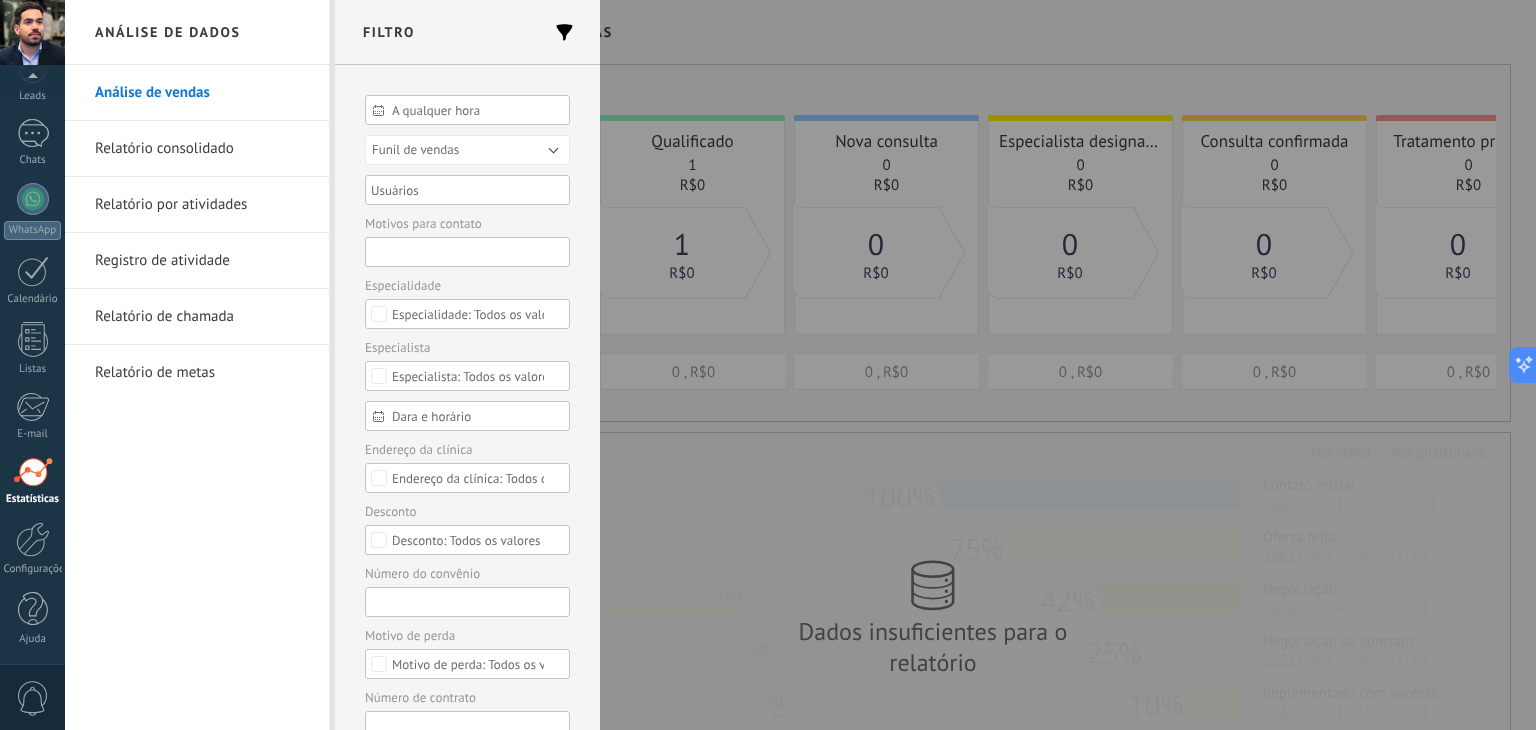click at bounding box center [460, 190] 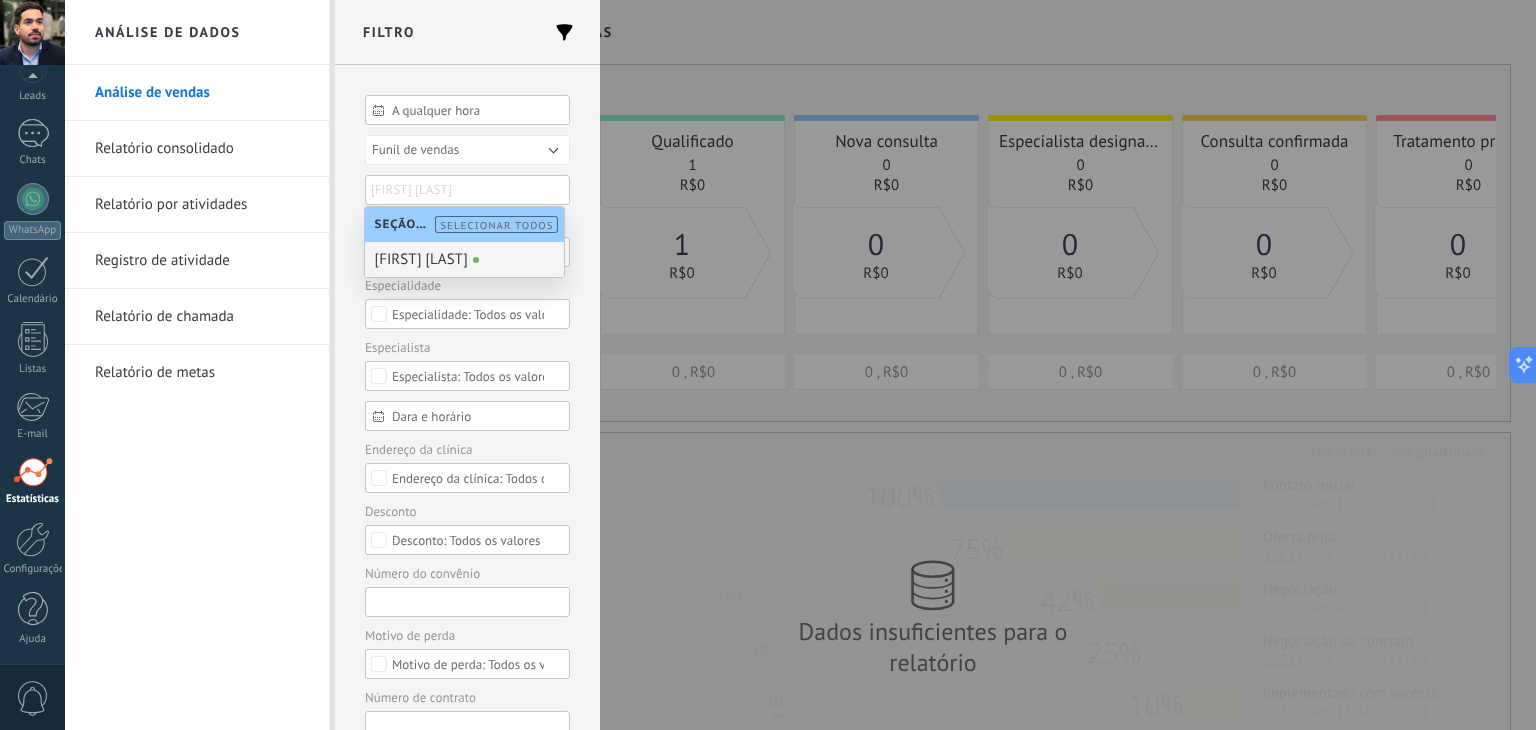 click on "Todos os valores" at bounding box center (478, 314) 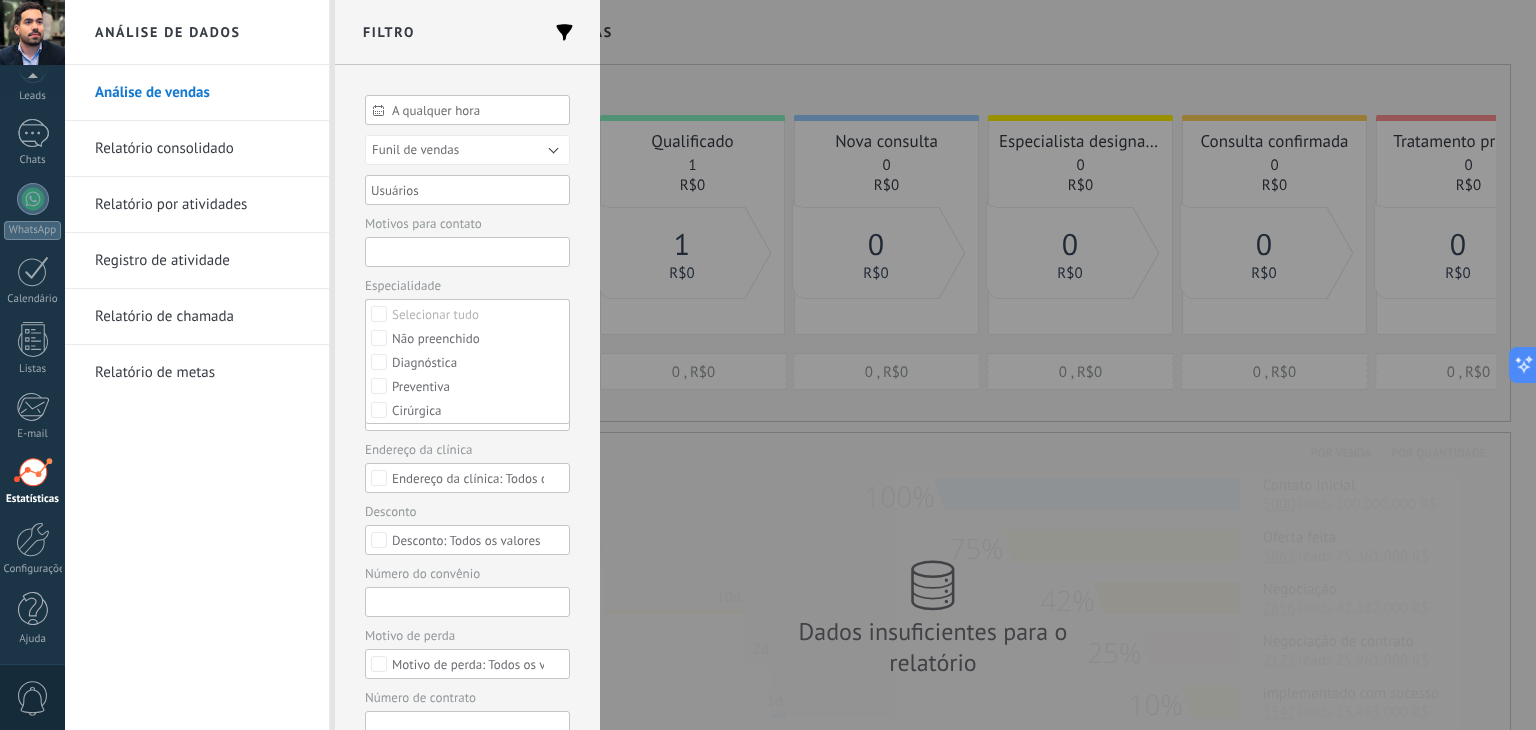 click on "Especialidade" at bounding box center [467, 285] 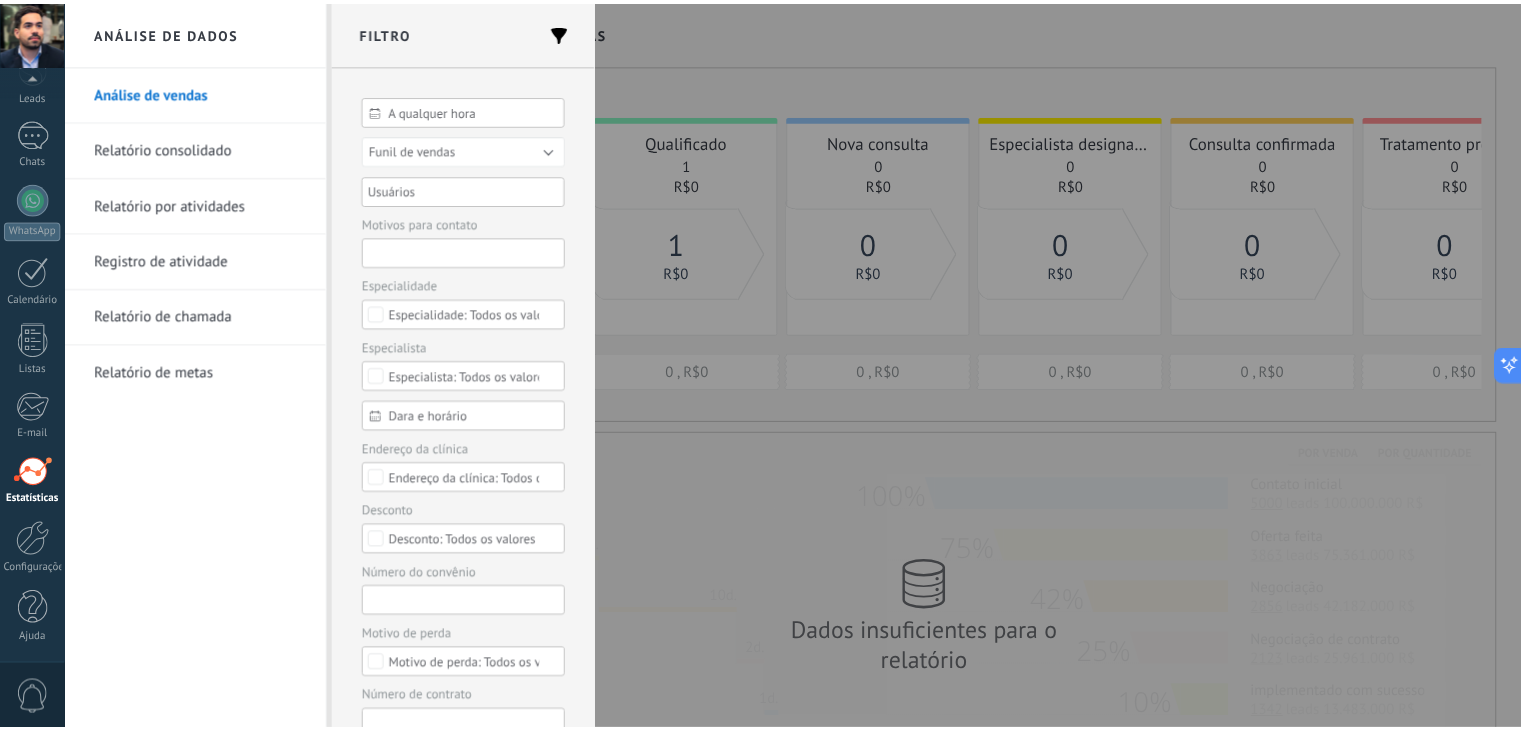 scroll, scrollTop: 300, scrollLeft: 0, axis: vertical 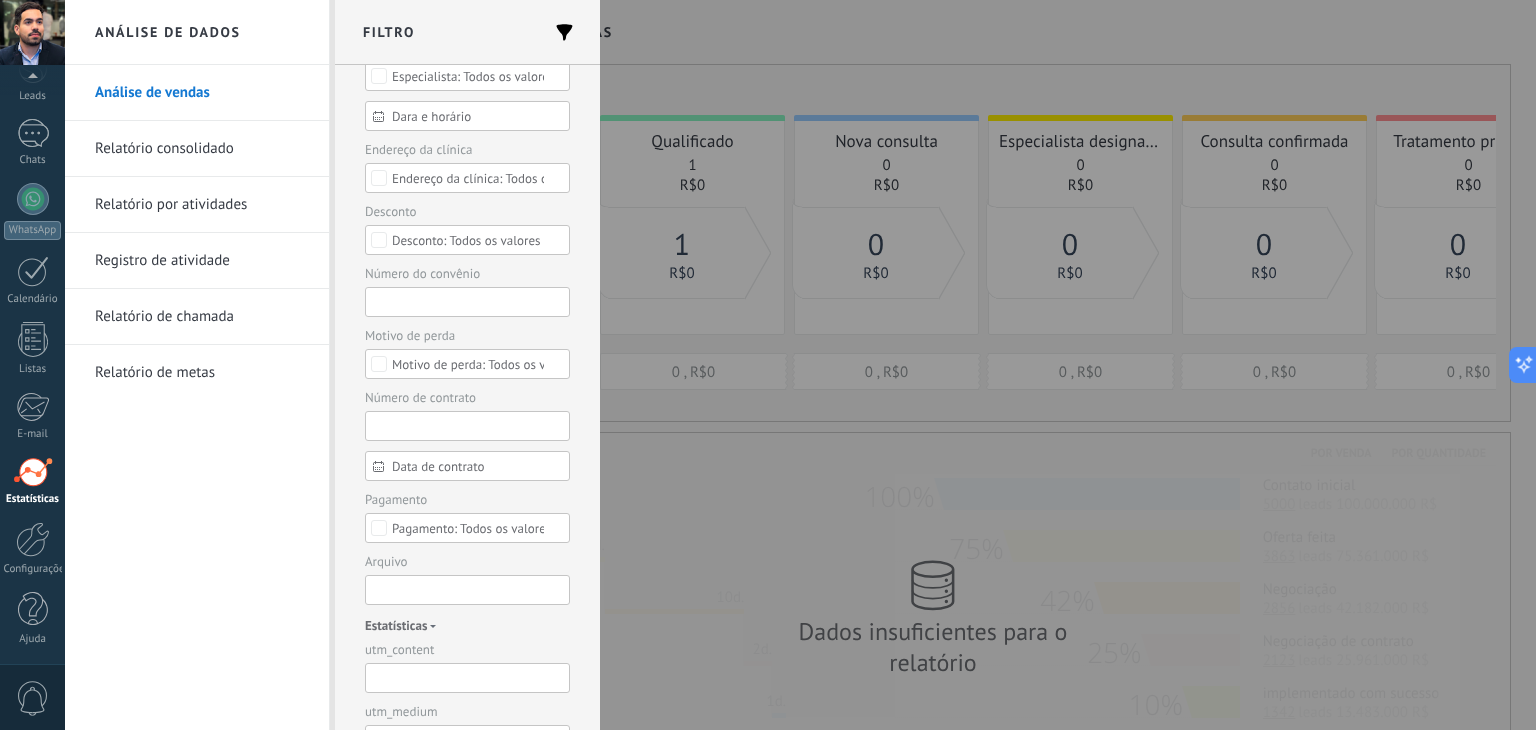 click at bounding box center (768, 365) 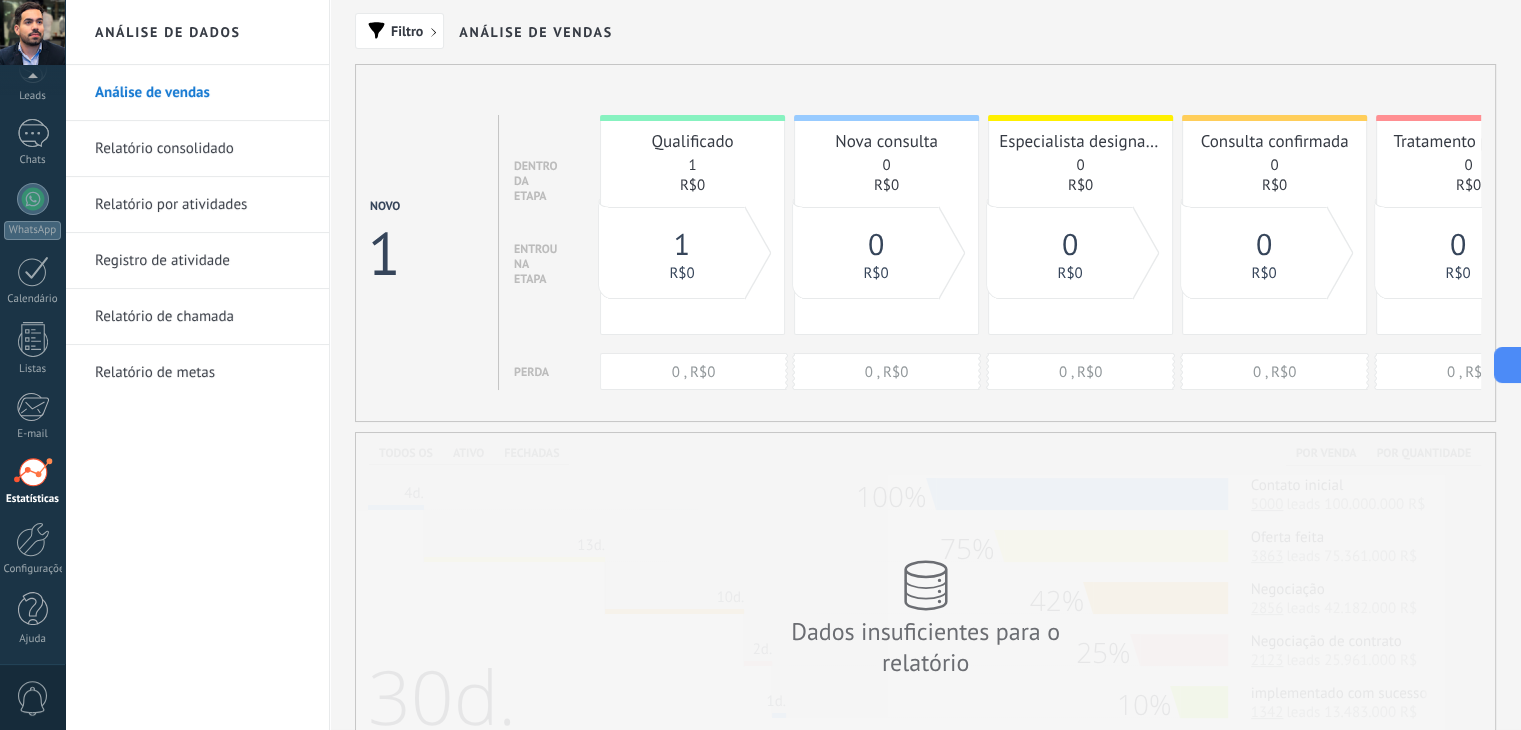 click on "Relatório consolidado" at bounding box center (202, 149) 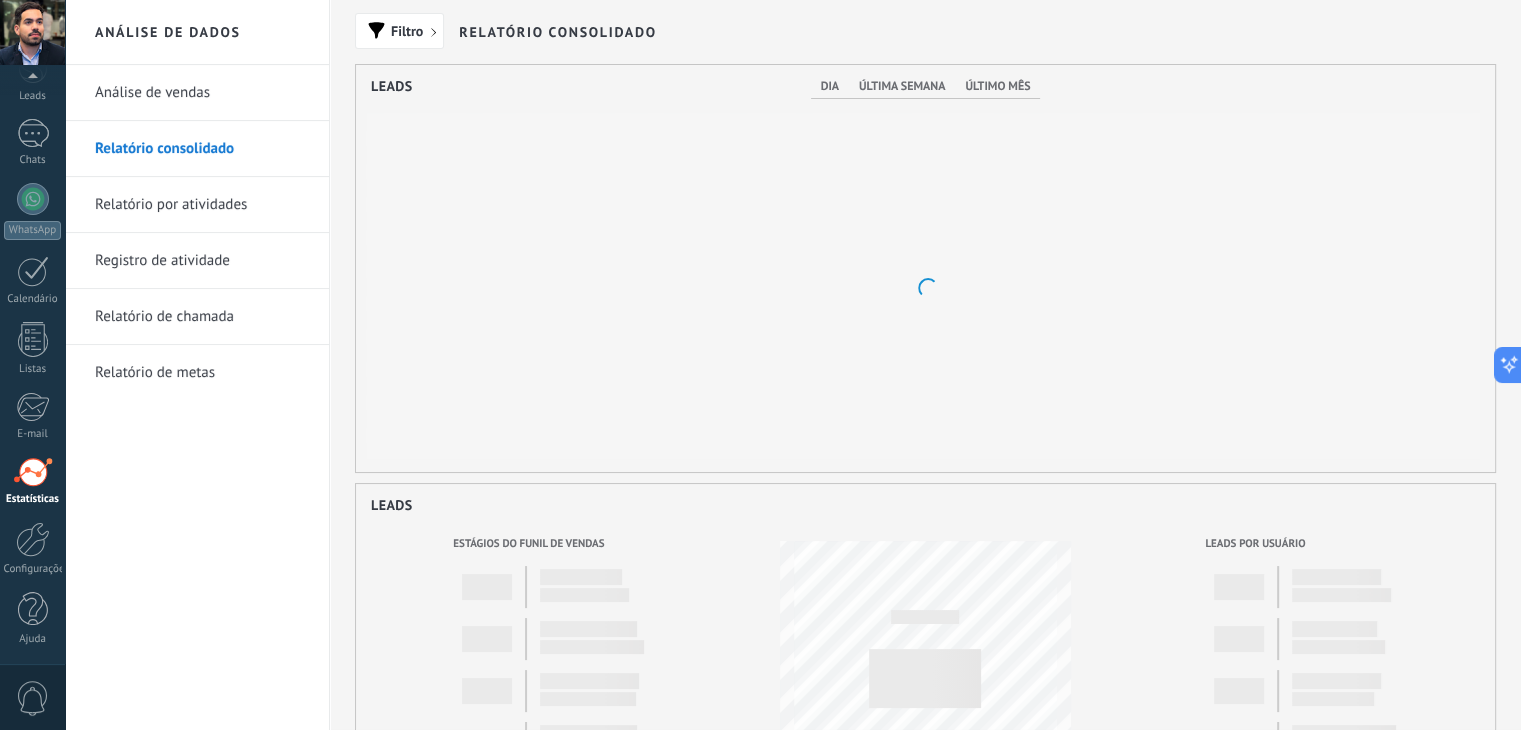 scroll, scrollTop: 999592, scrollLeft: 998860, axis: both 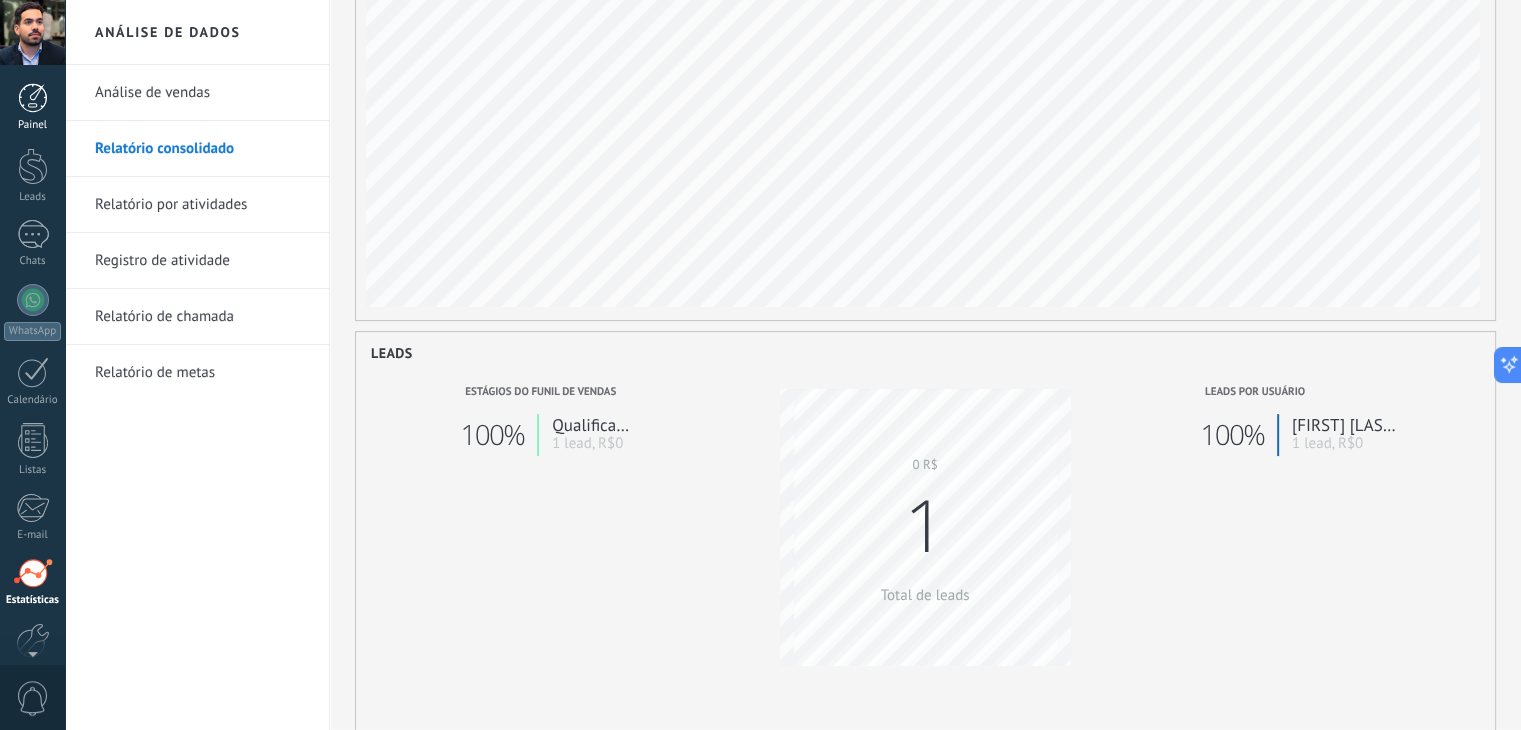 click at bounding box center [33, 98] 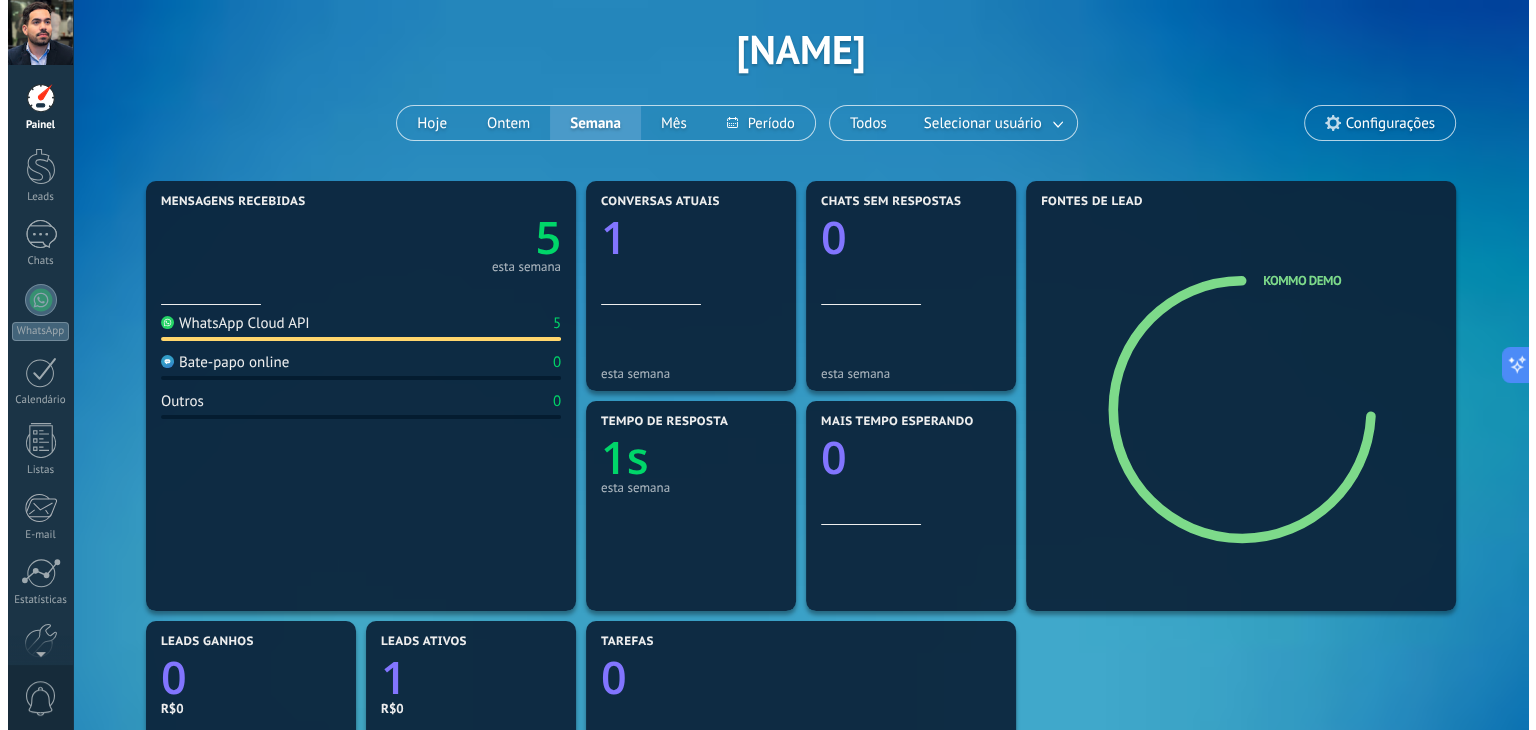 scroll, scrollTop: 0, scrollLeft: 0, axis: both 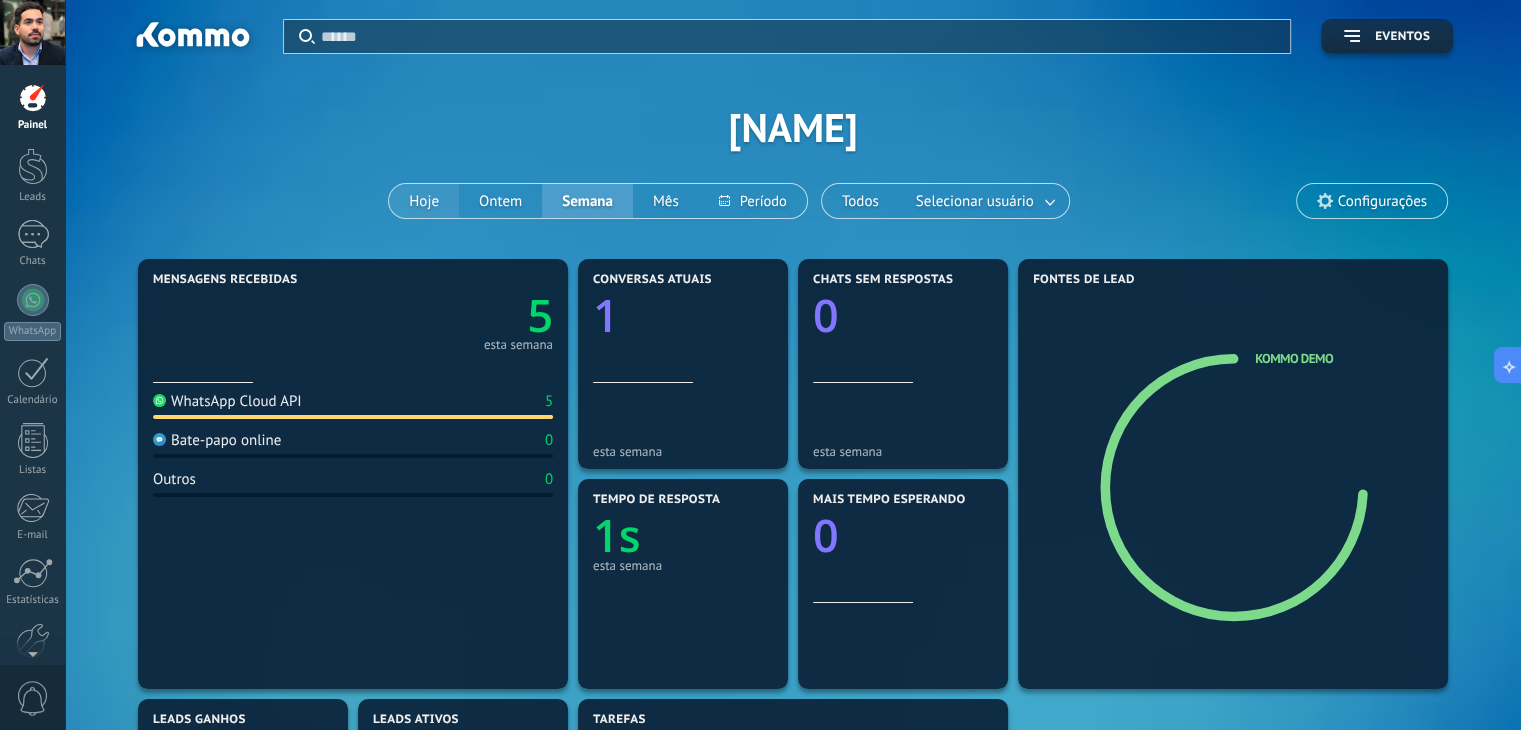 click on "Hoje" at bounding box center (424, 201) 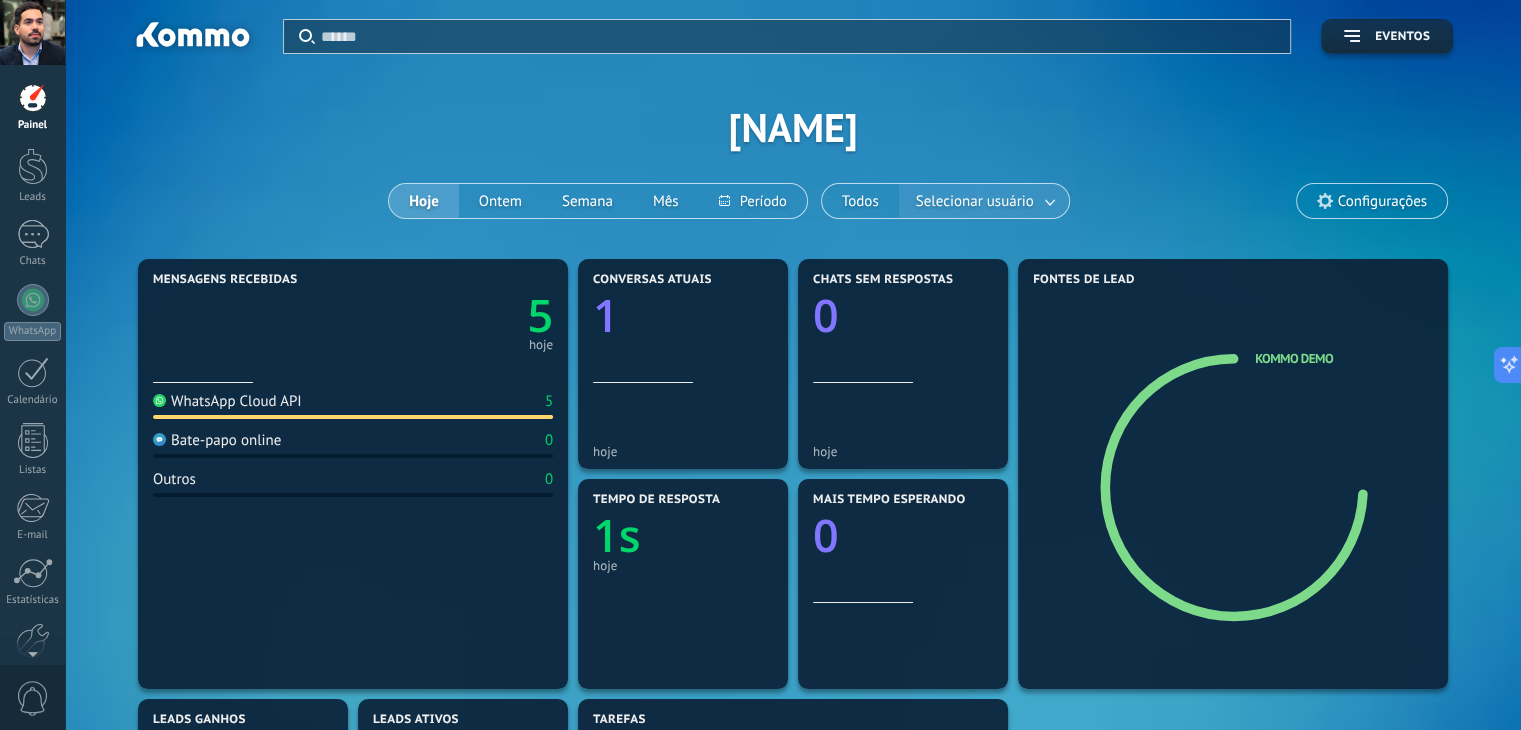 click on "Selecionar usuário" at bounding box center [975, 201] 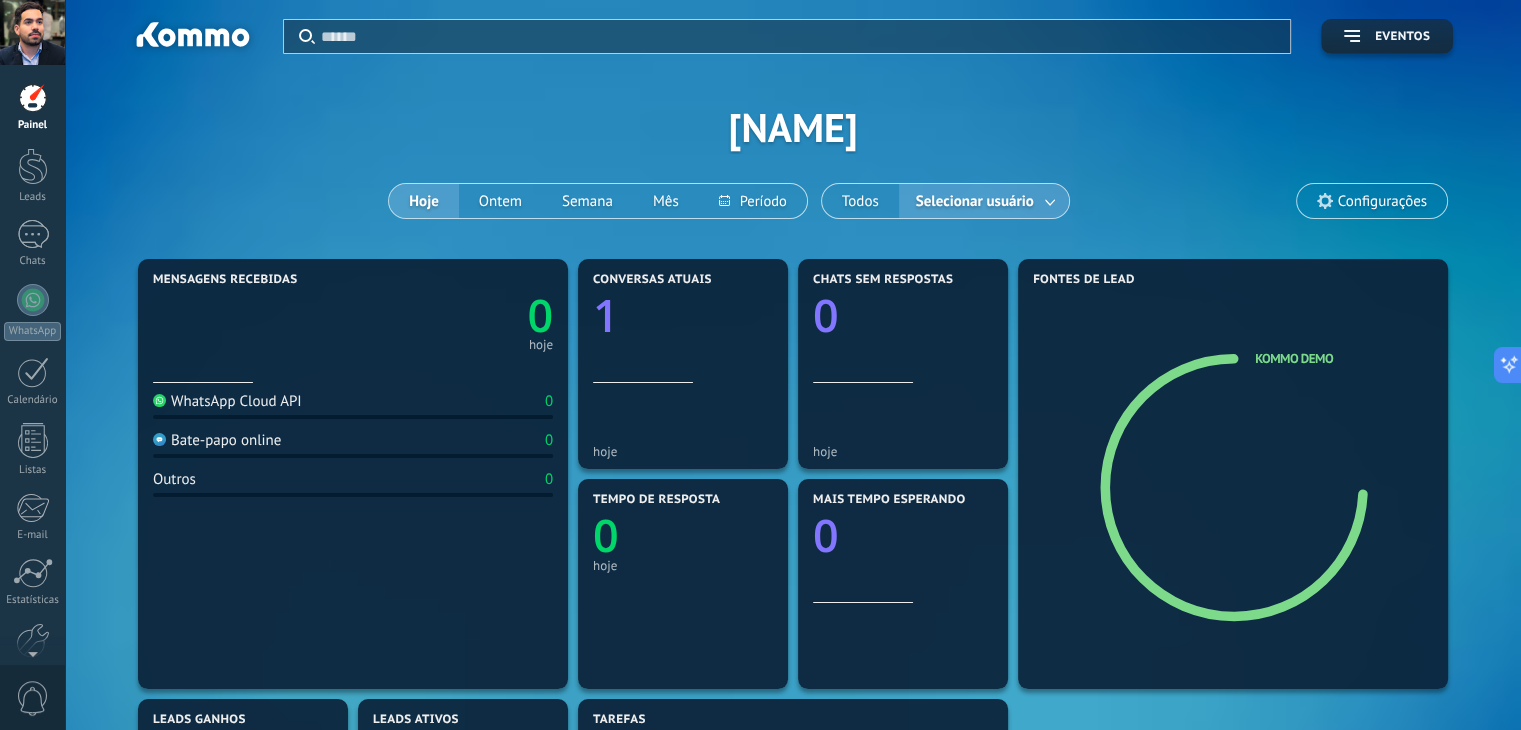click on "Hoje" at bounding box center [423, 201] 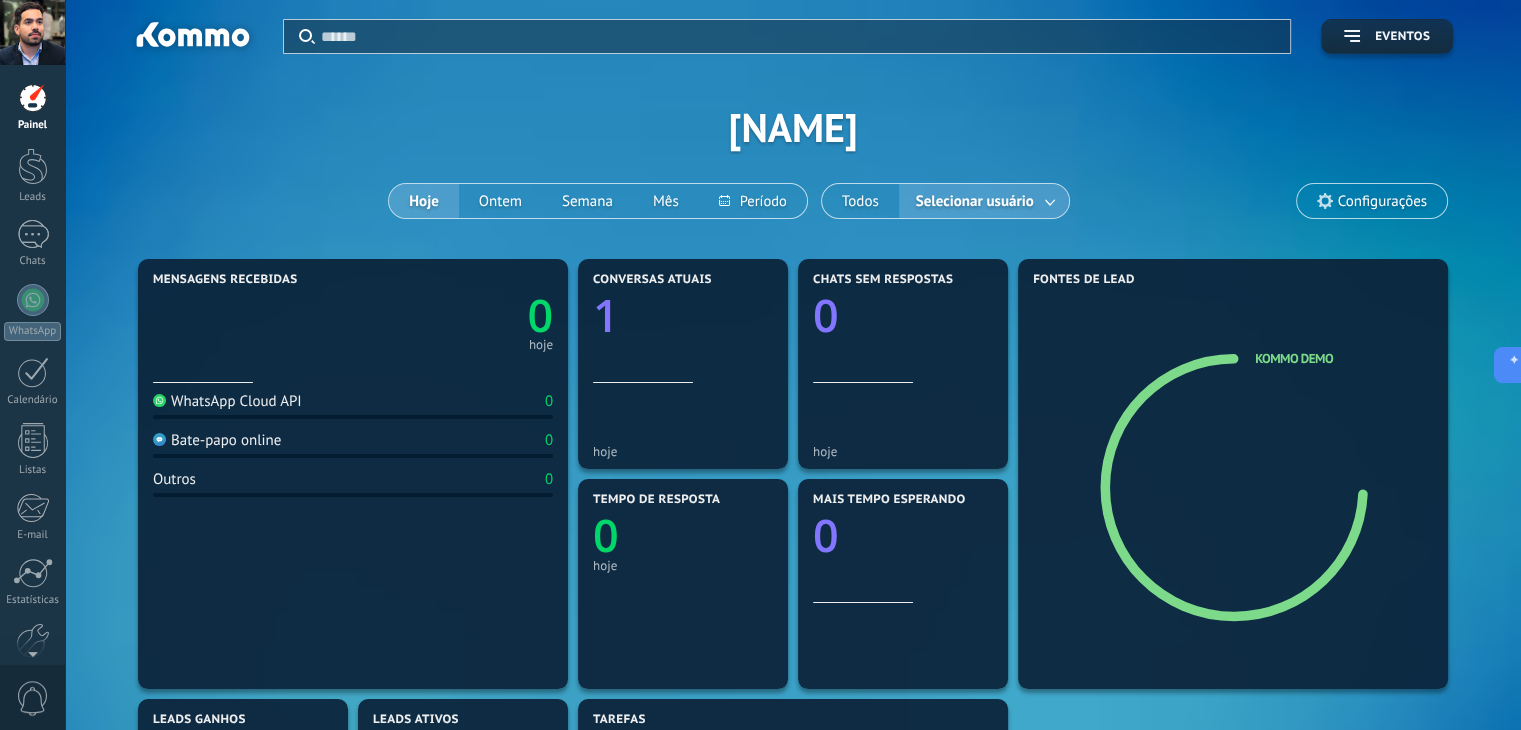 click on "Selecionar usuário" at bounding box center (984, 201) 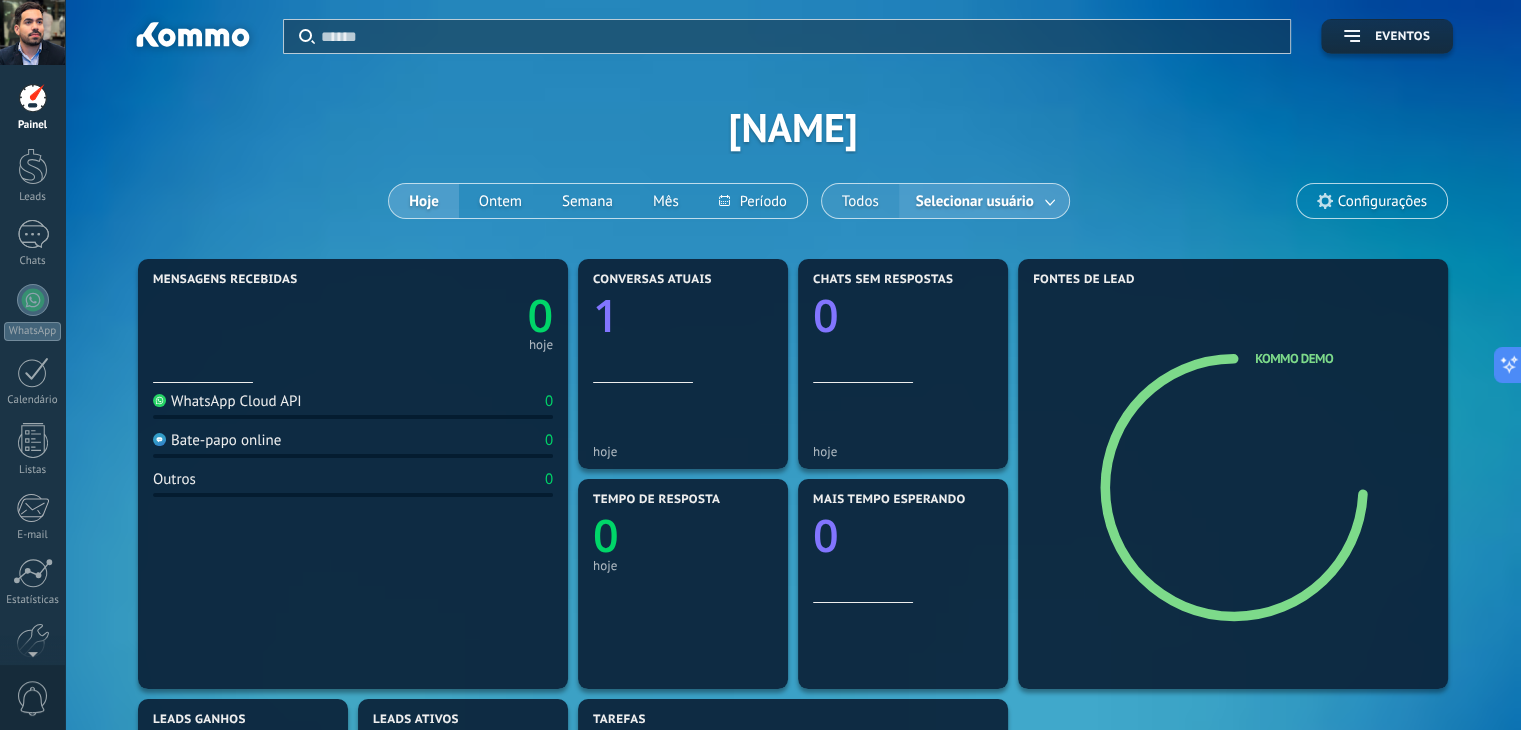 click on "Todos" at bounding box center [860, 201] 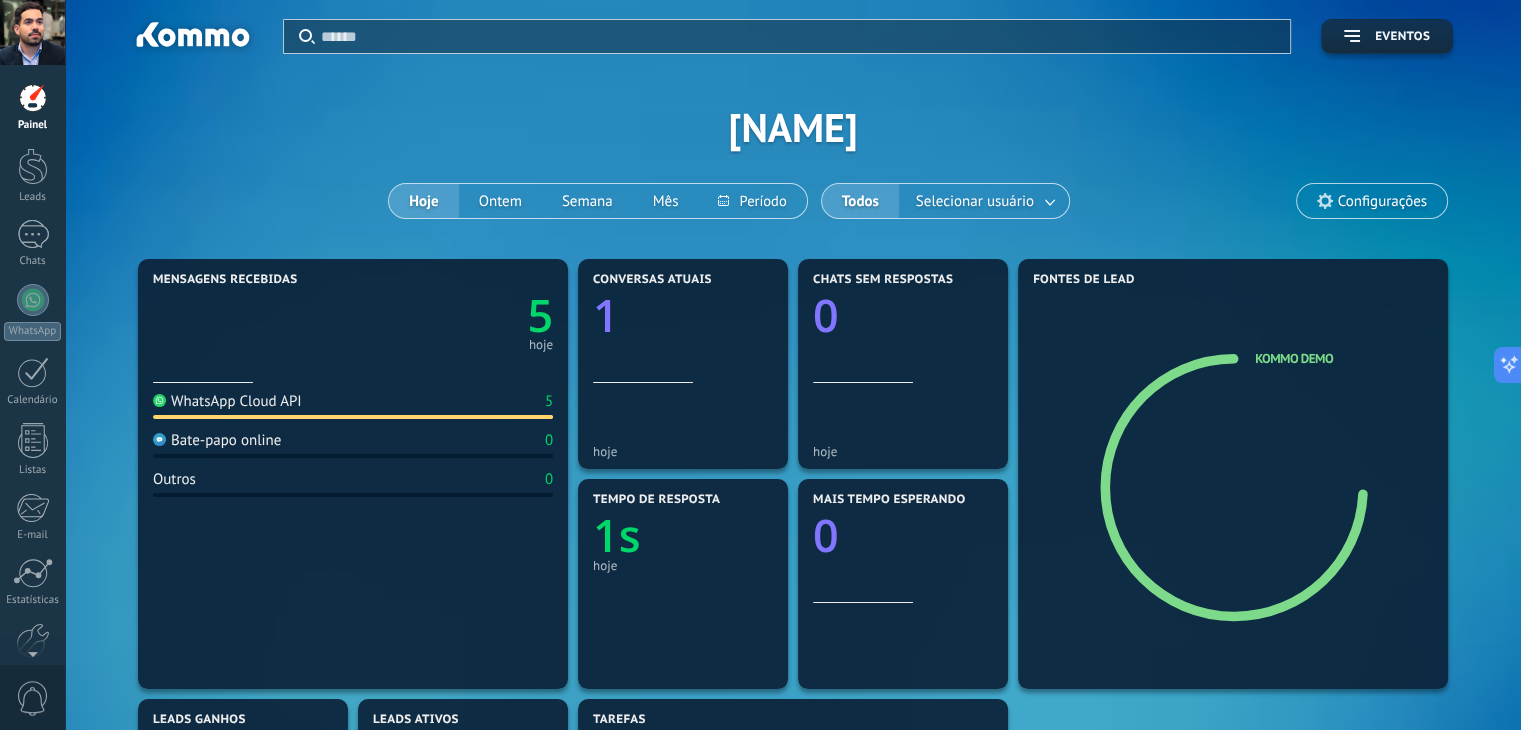 click on "Eventos" at bounding box center [1387, 36] 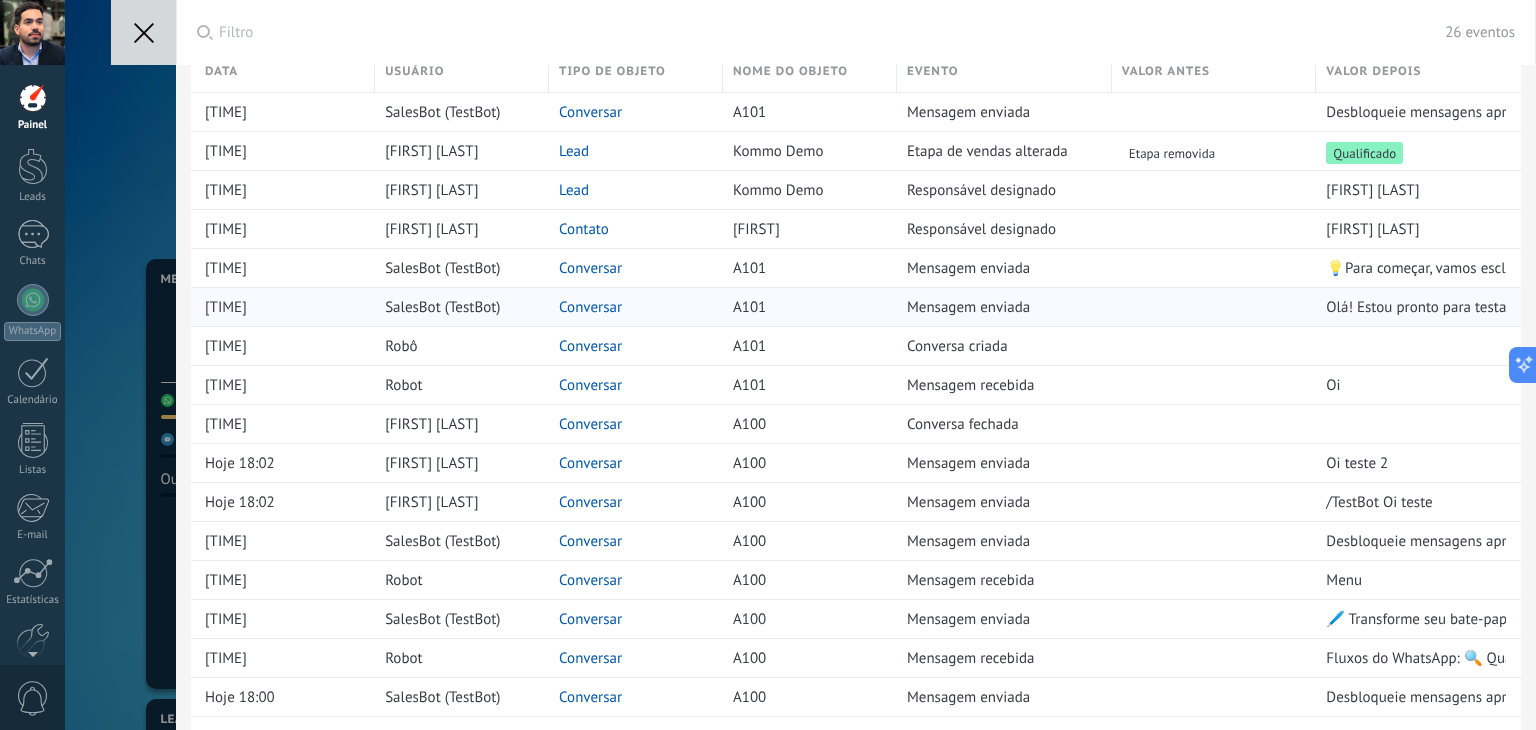 scroll, scrollTop: 0, scrollLeft: 0, axis: both 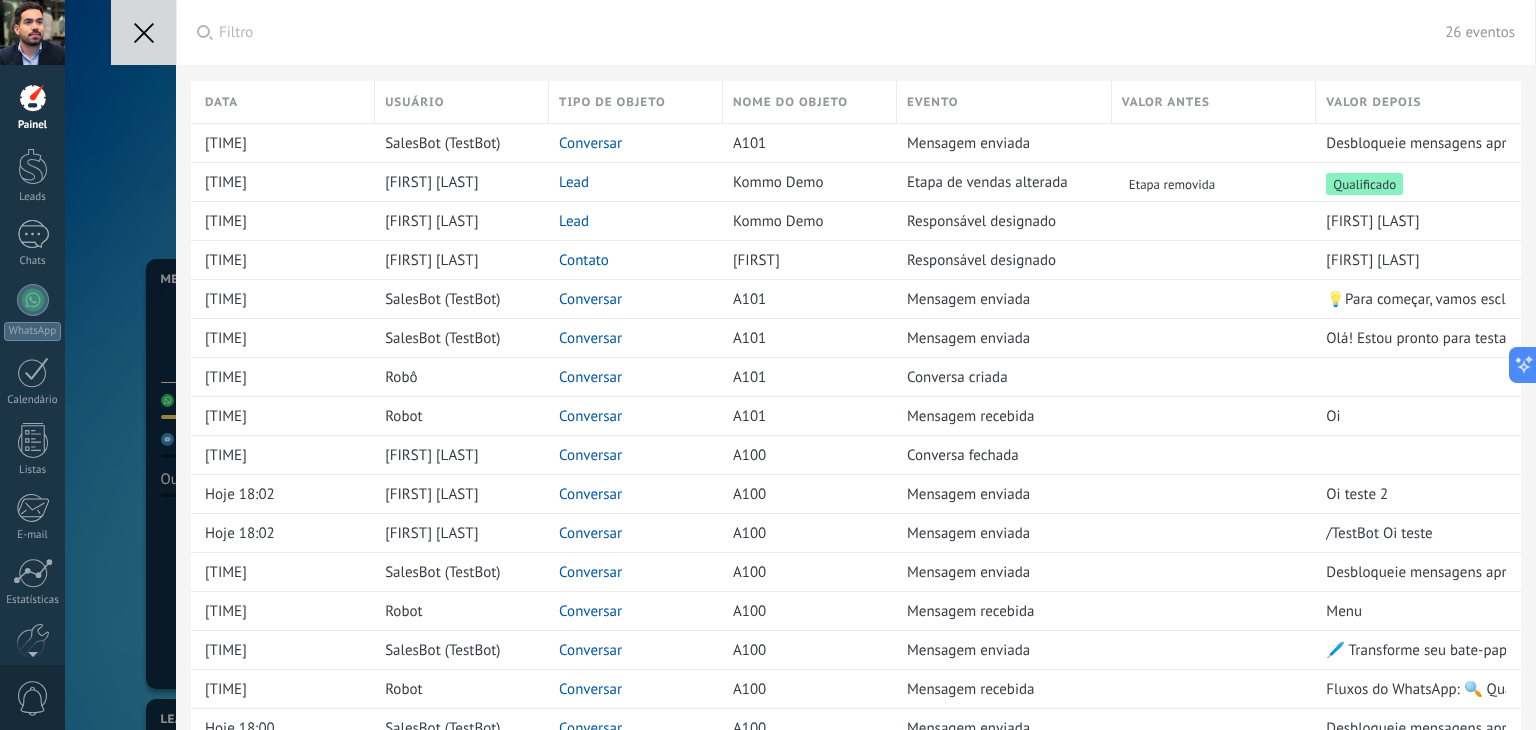 click at bounding box center [143, 32] 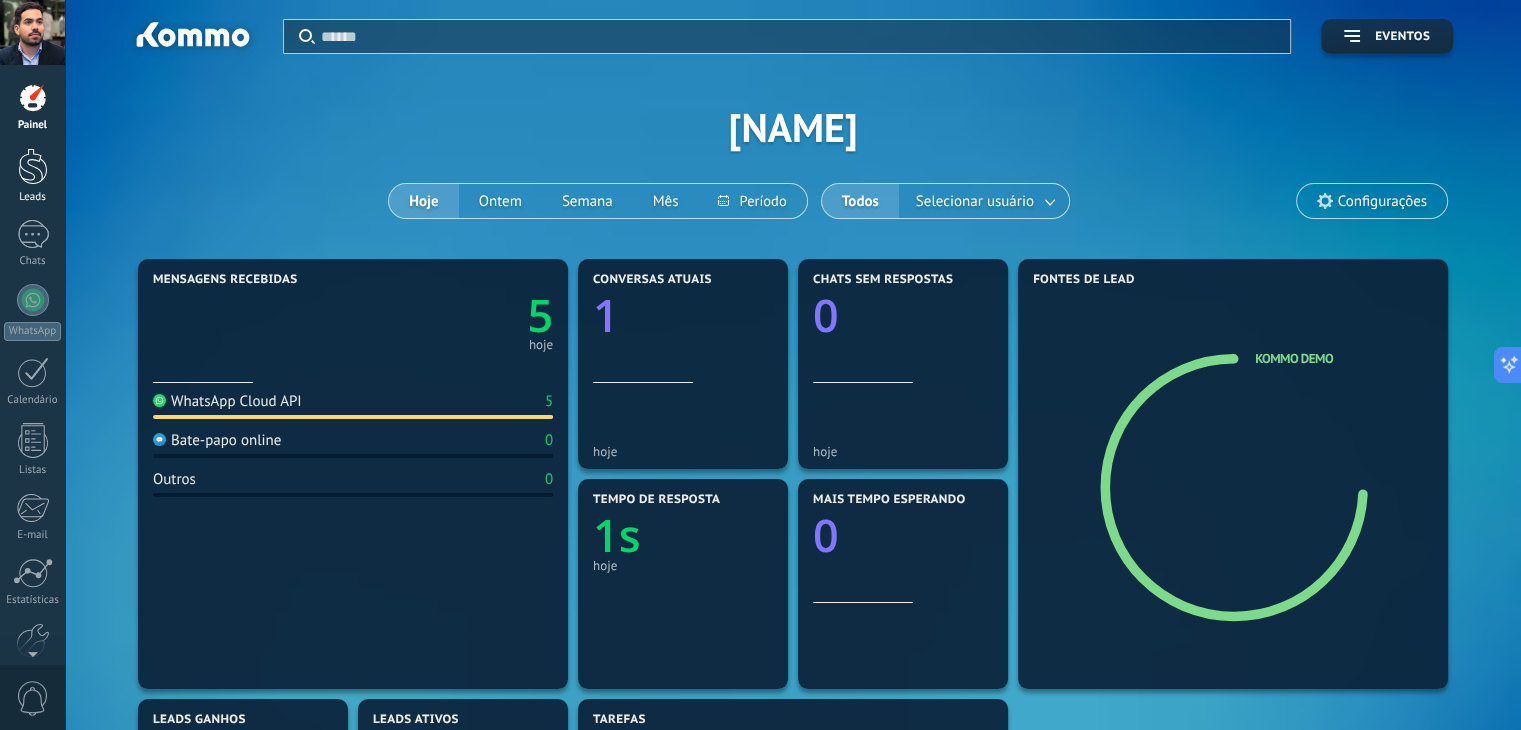 click at bounding box center (33, 166) 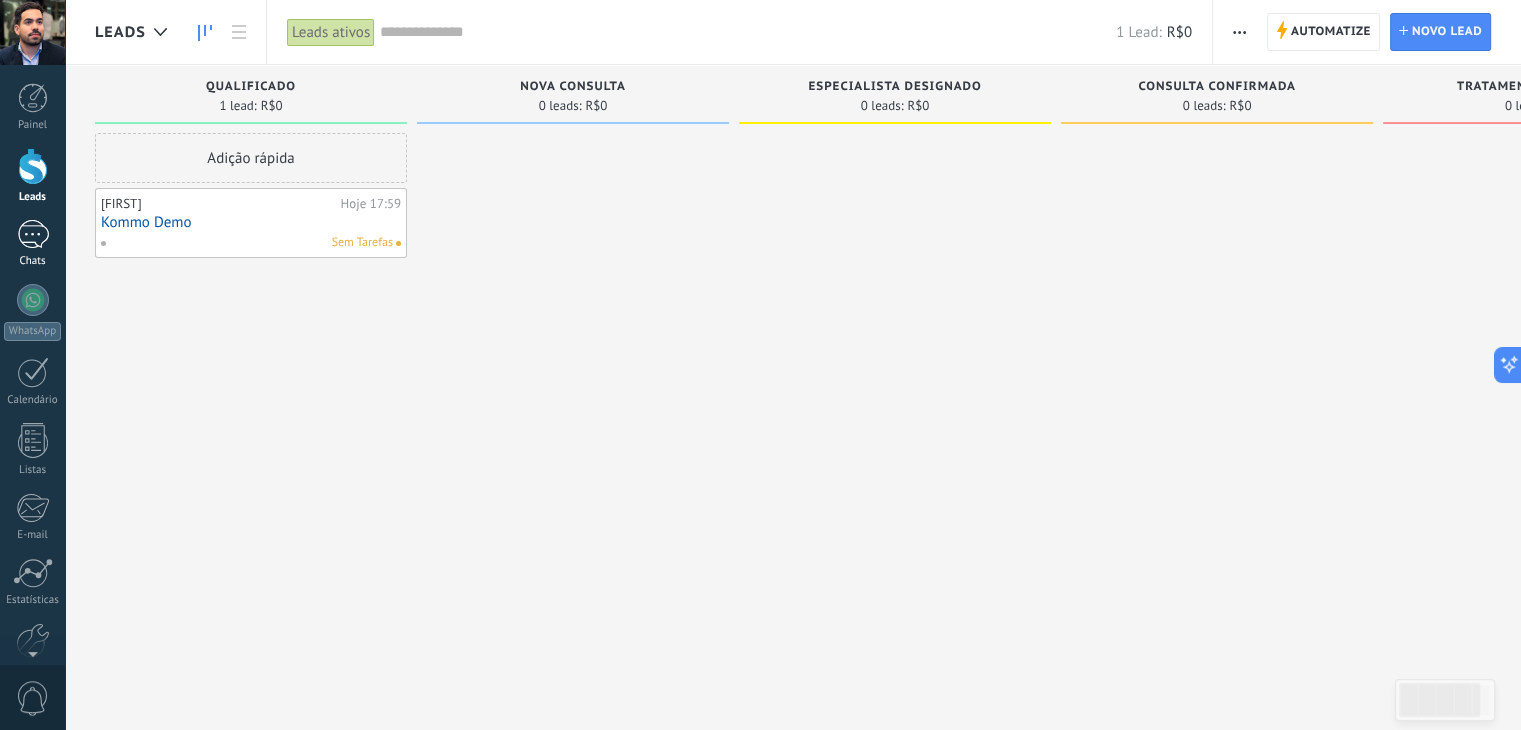 click at bounding box center (33, 234) 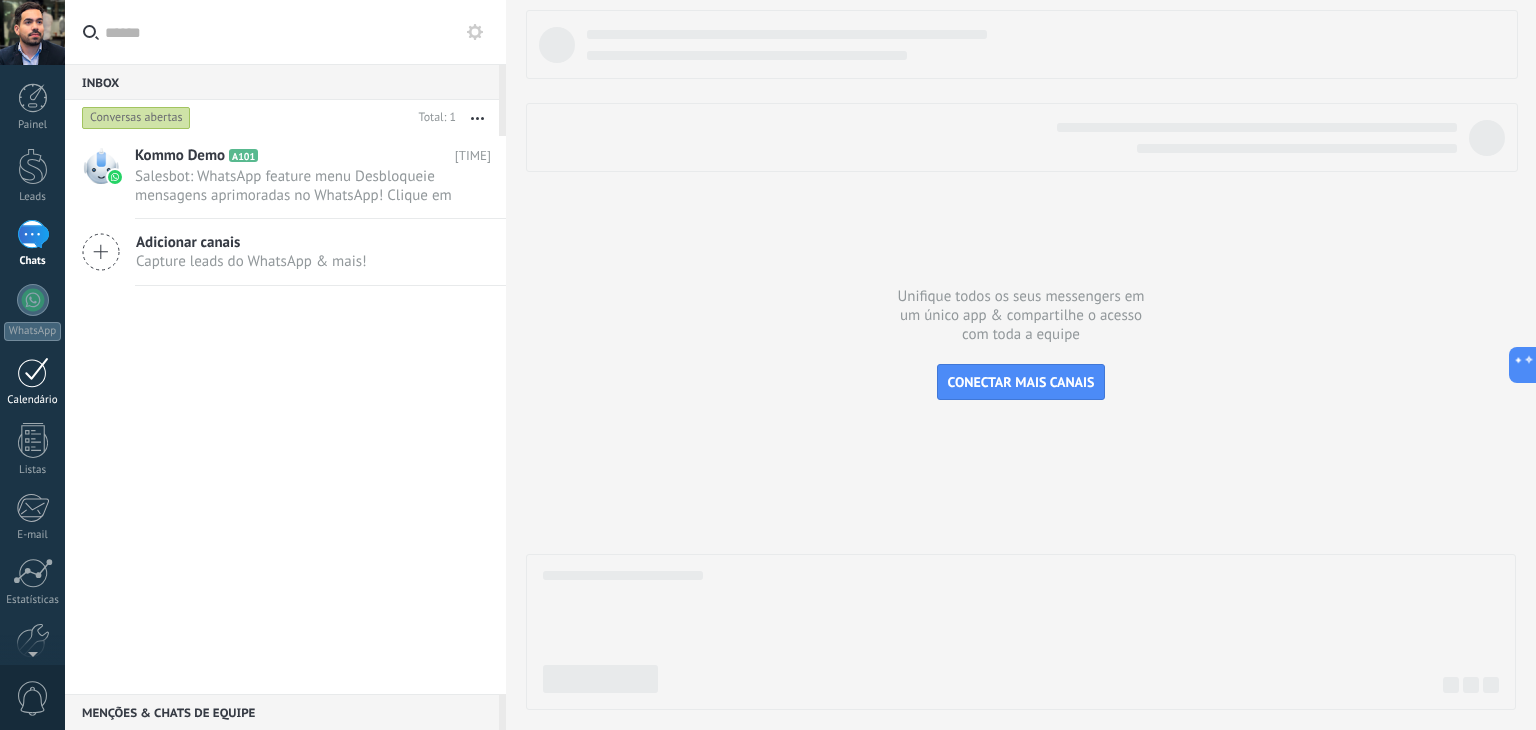click at bounding box center (33, 372) 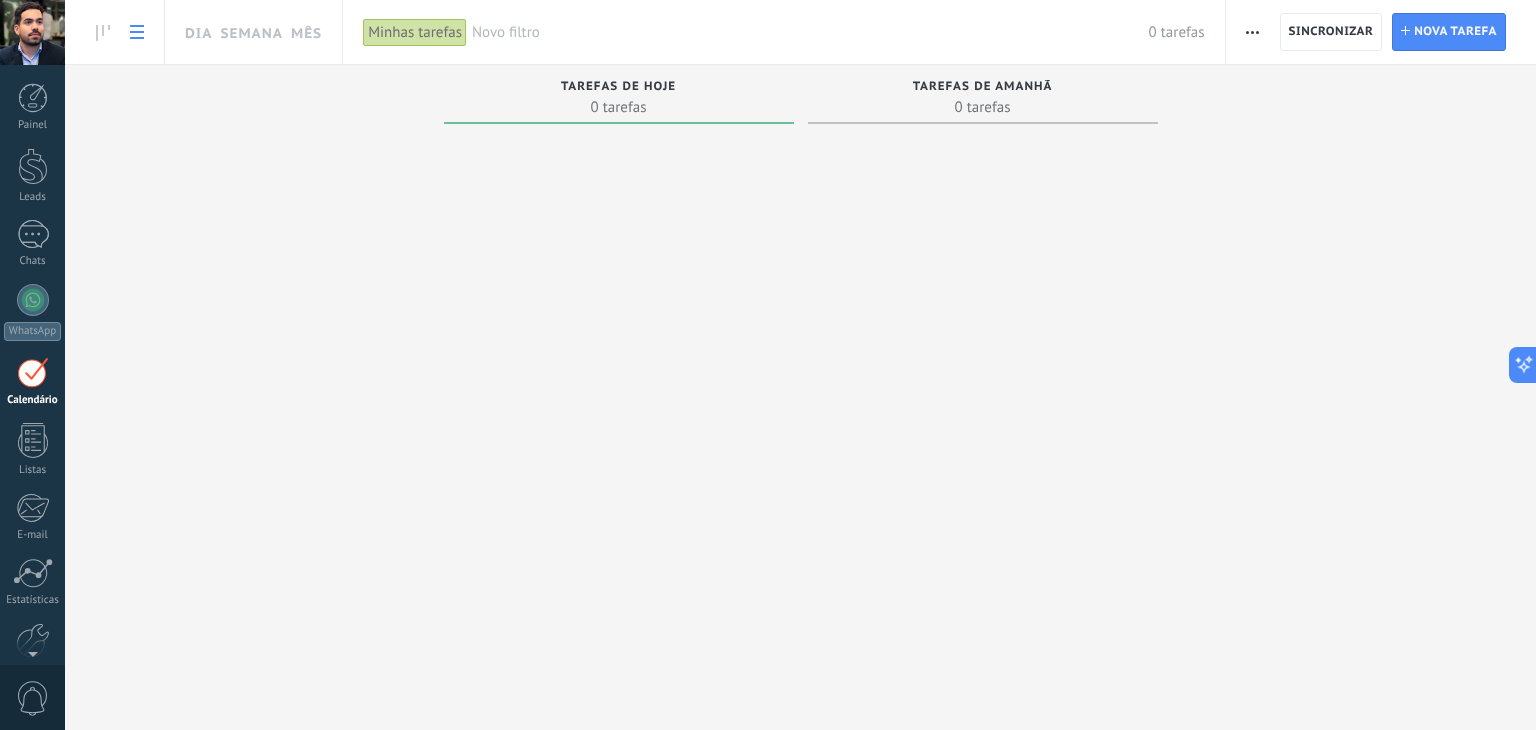 click 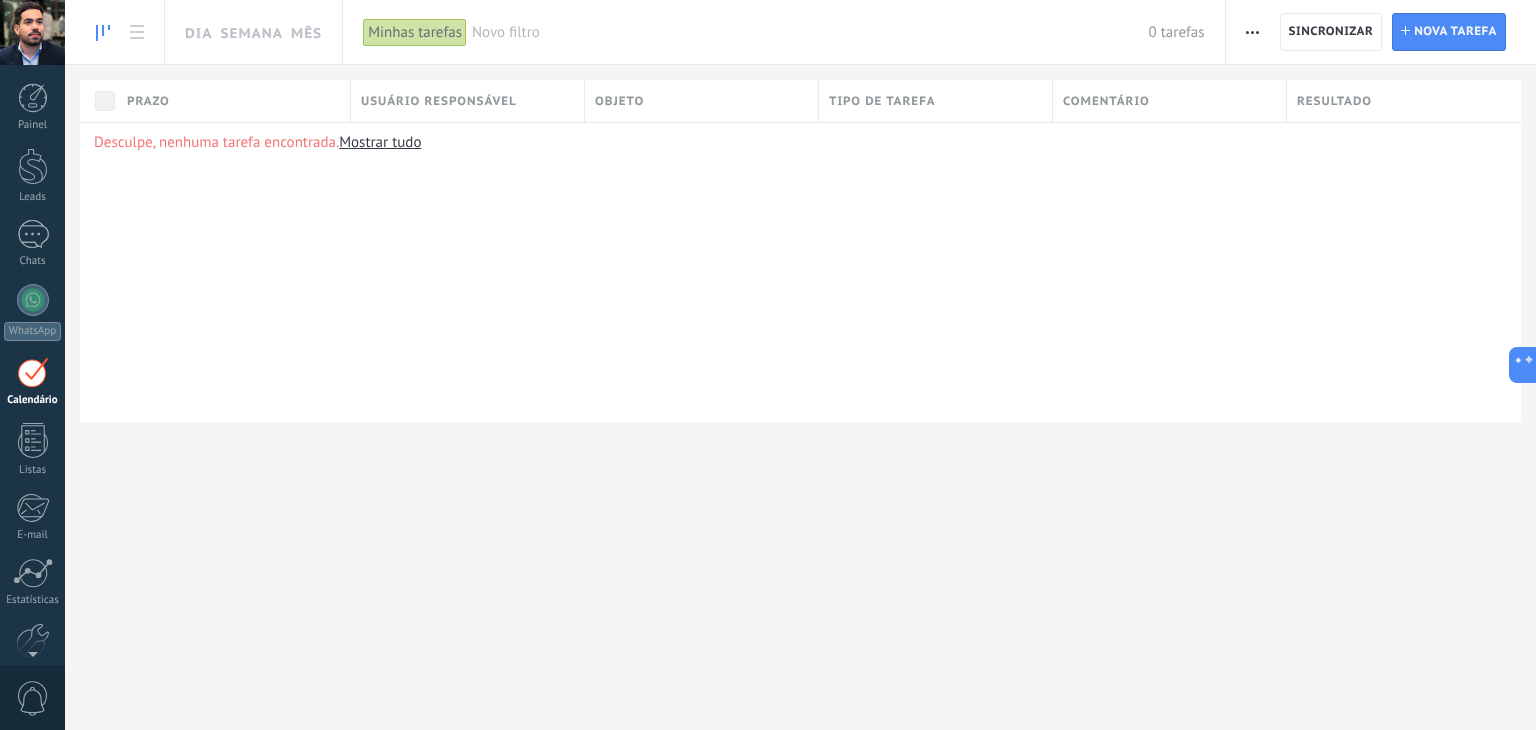 click 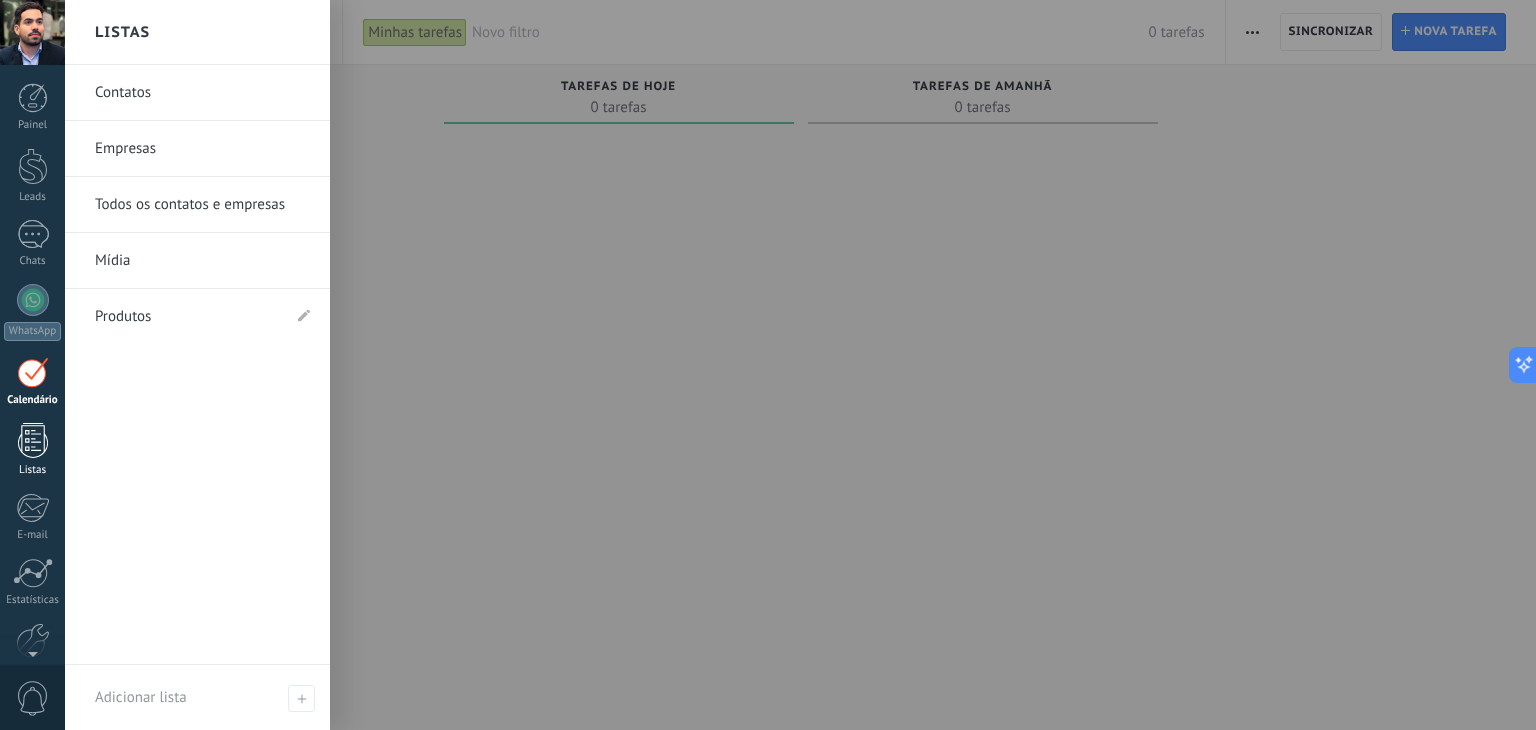 click at bounding box center (33, 440) 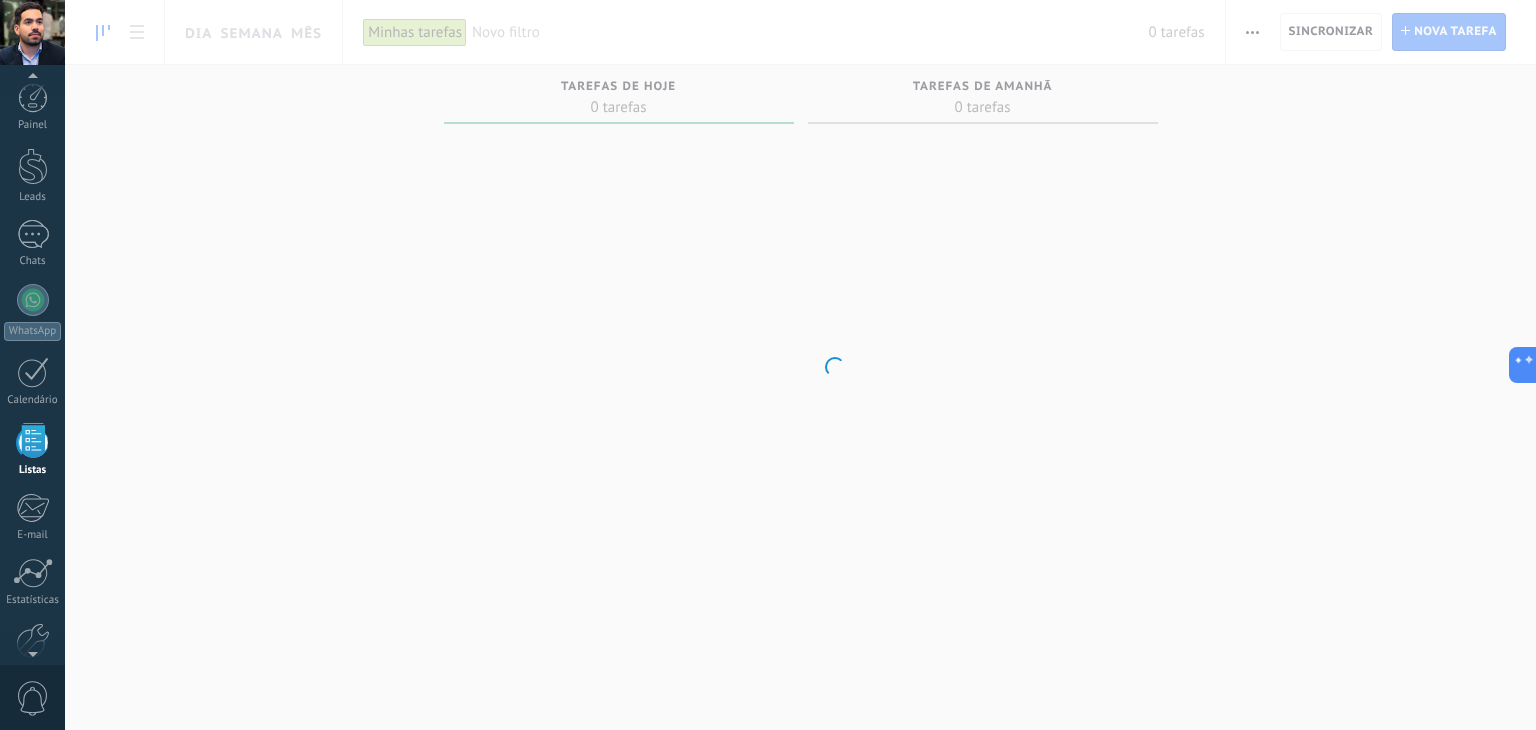 scroll, scrollTop: 51, scrollLeft: 0, axis: vertical 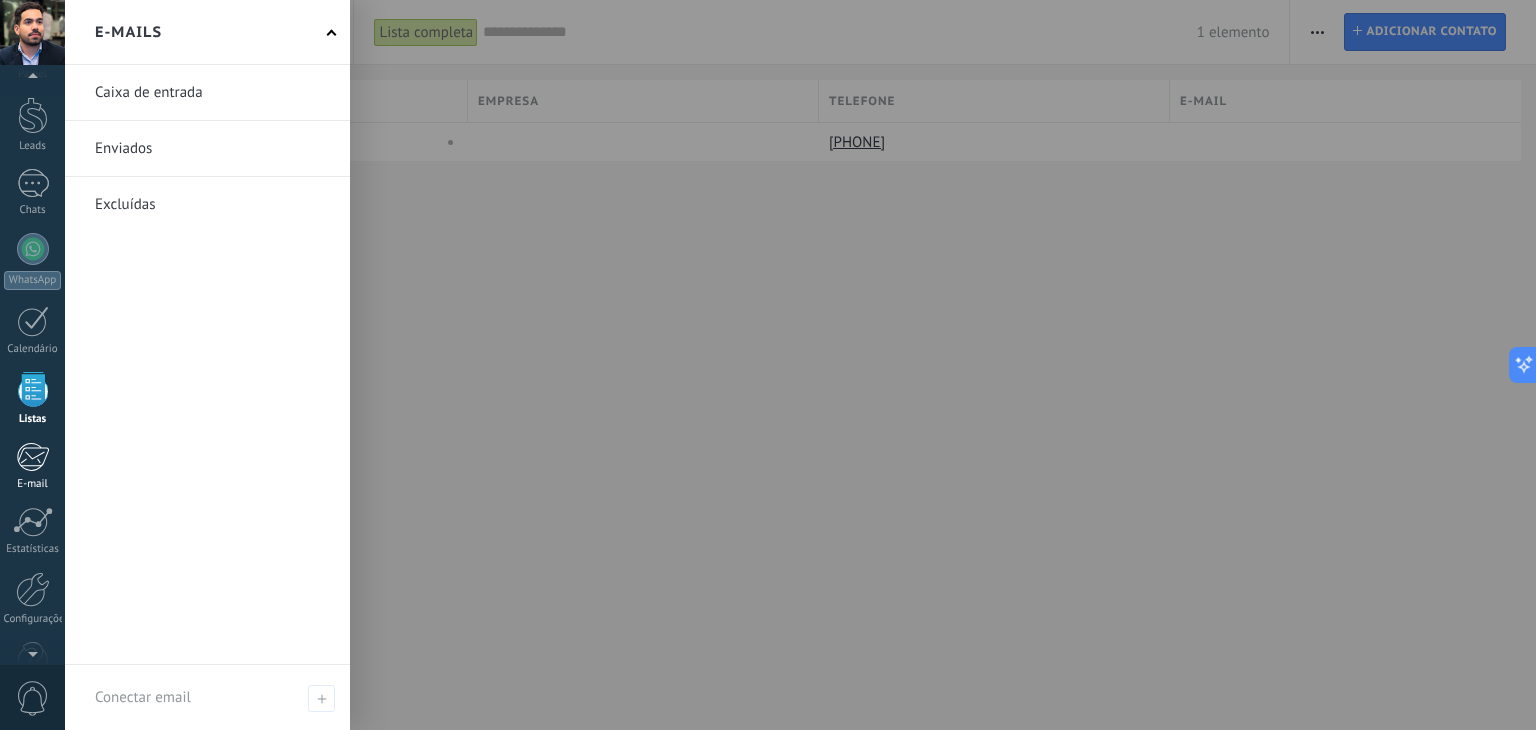 click at bounding box center (32, 457) 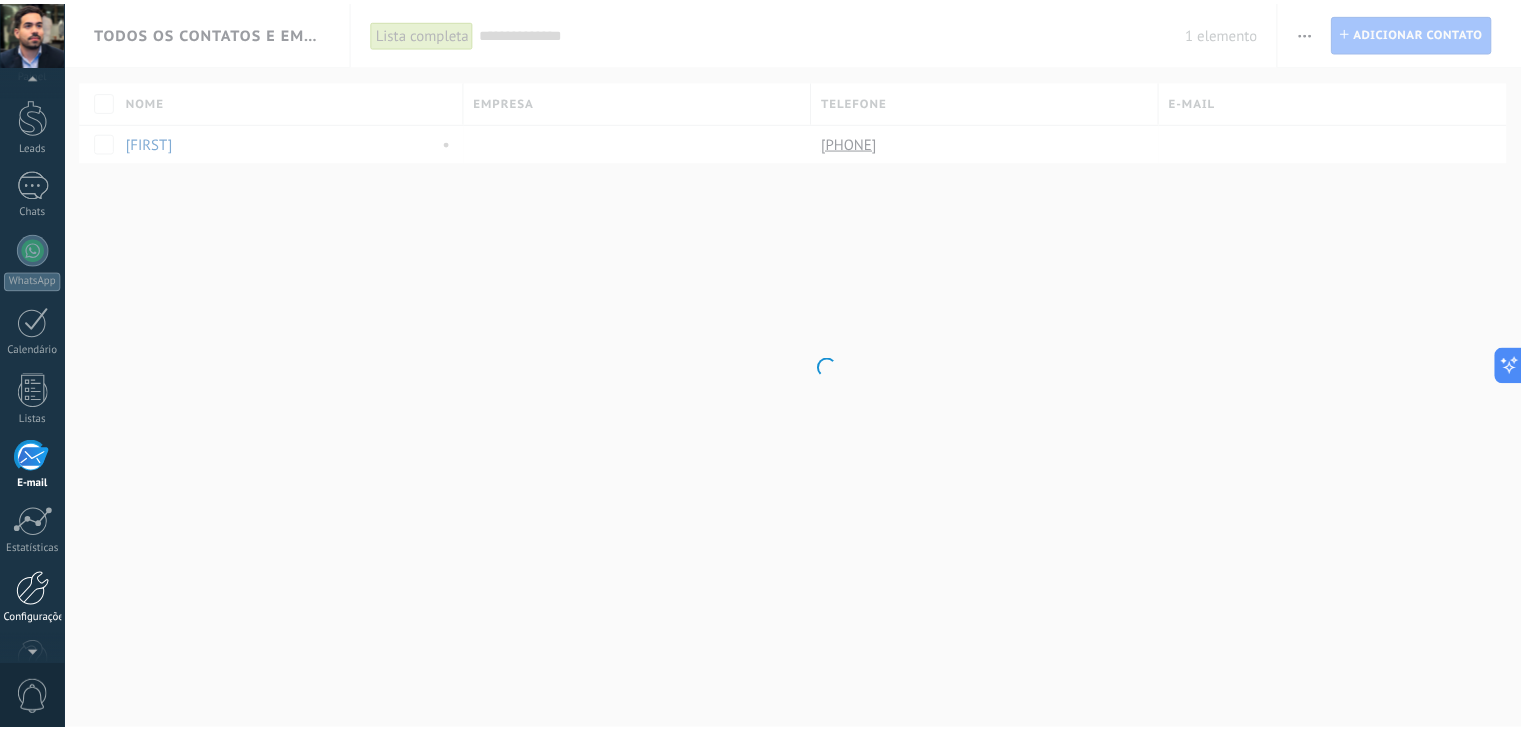 scroll, scrollTop: 101, scrollLeft: 0, axis: vertical 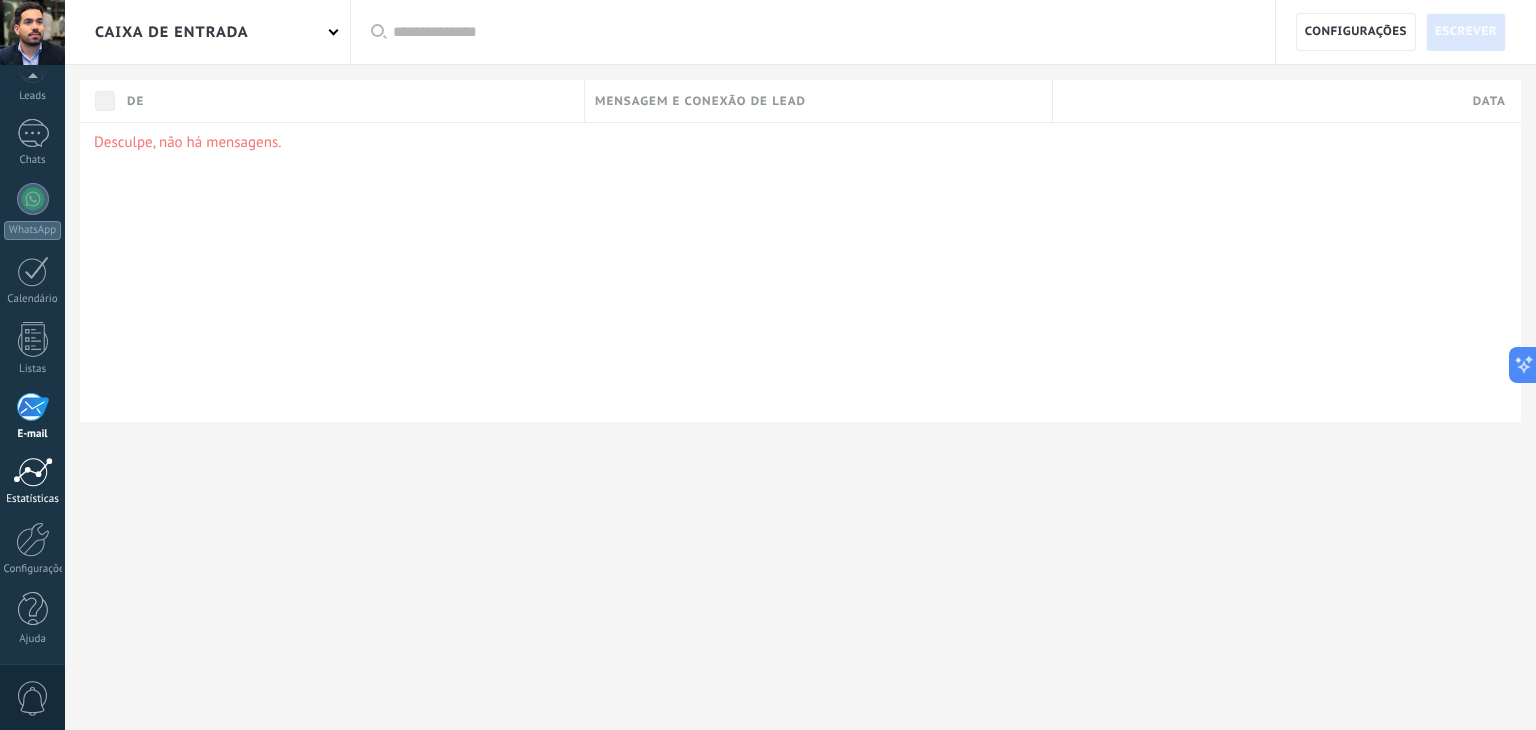 click at bounding box center [33, 472] 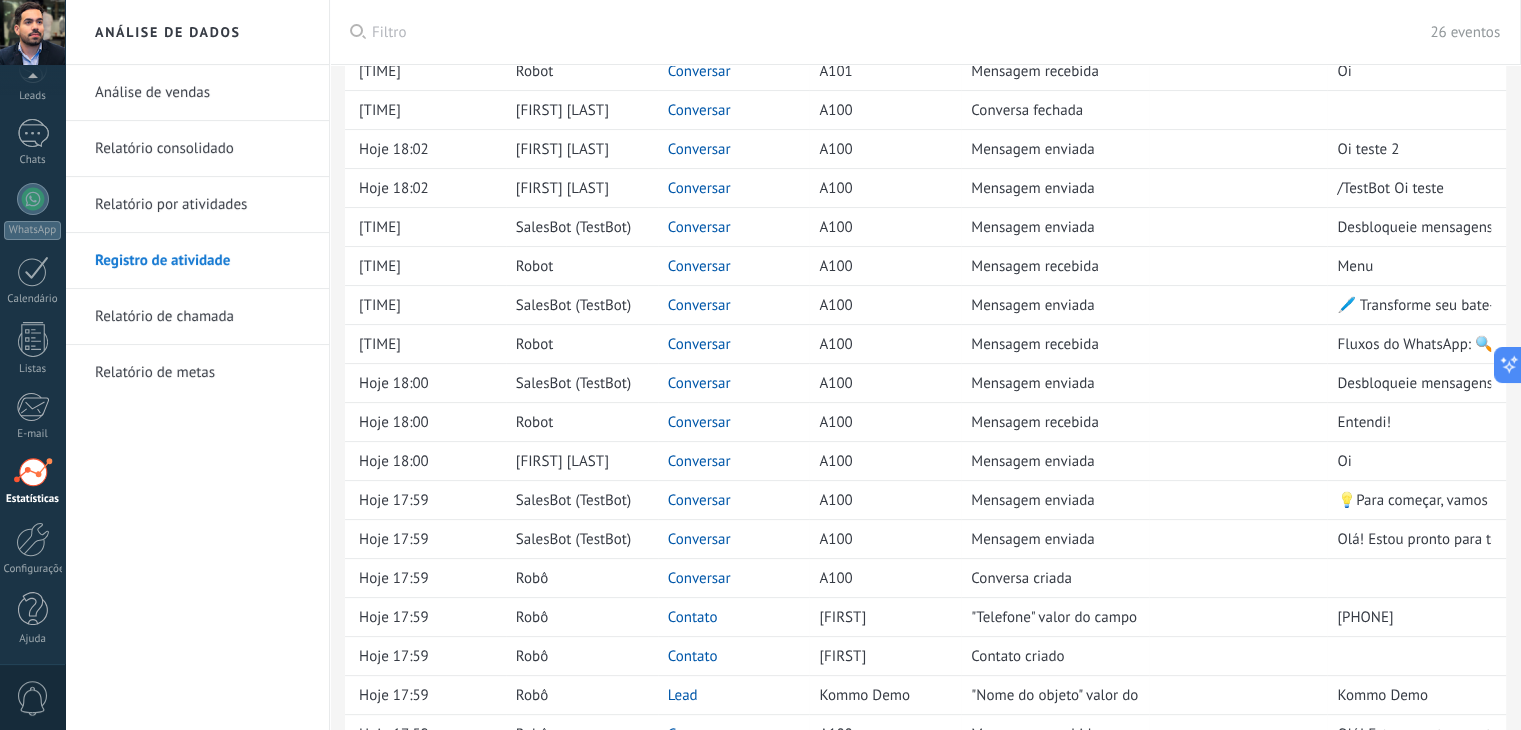 scroll, scrollTop: 400, scrollLeft: 0, axis: vertical 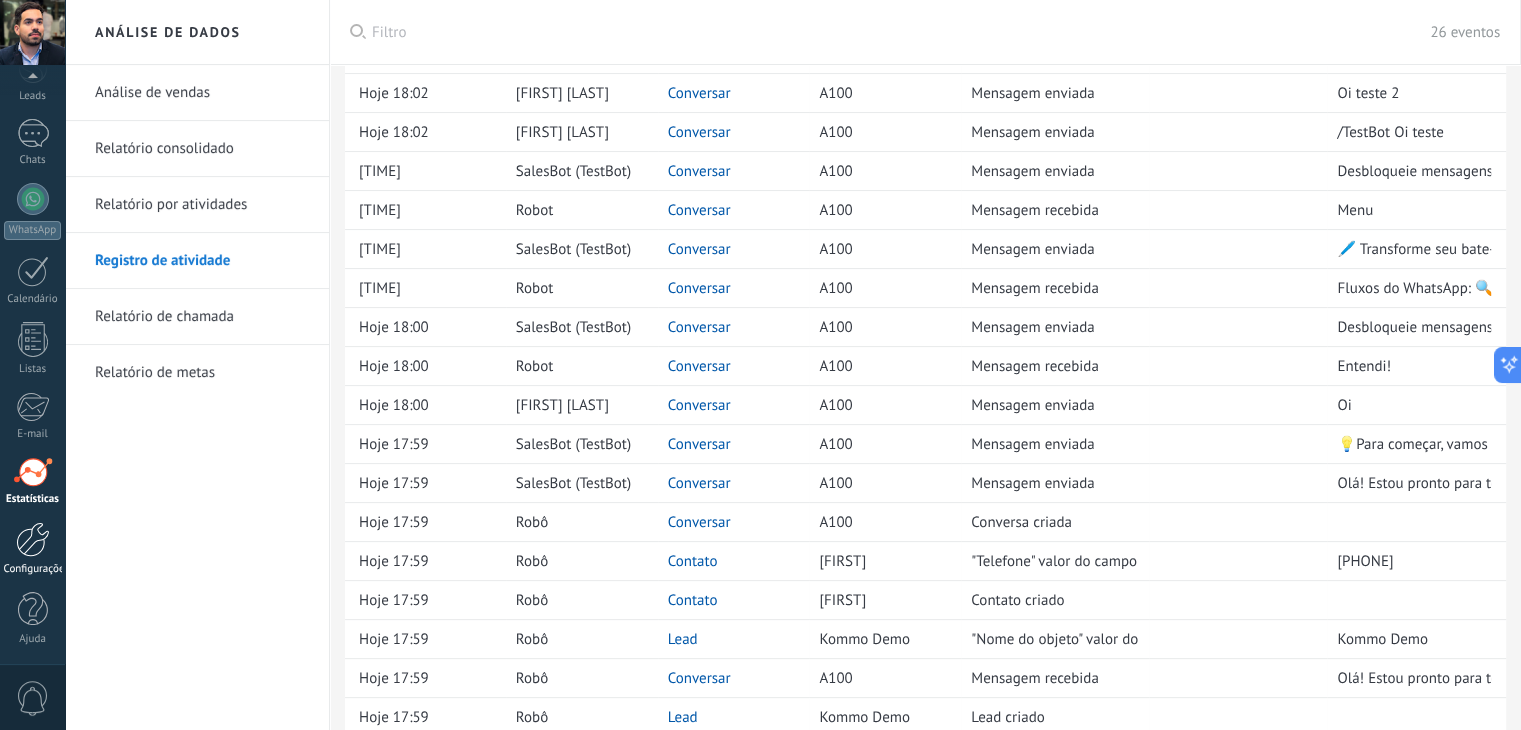 click on "Configurações" at bounding box center (32, 549) 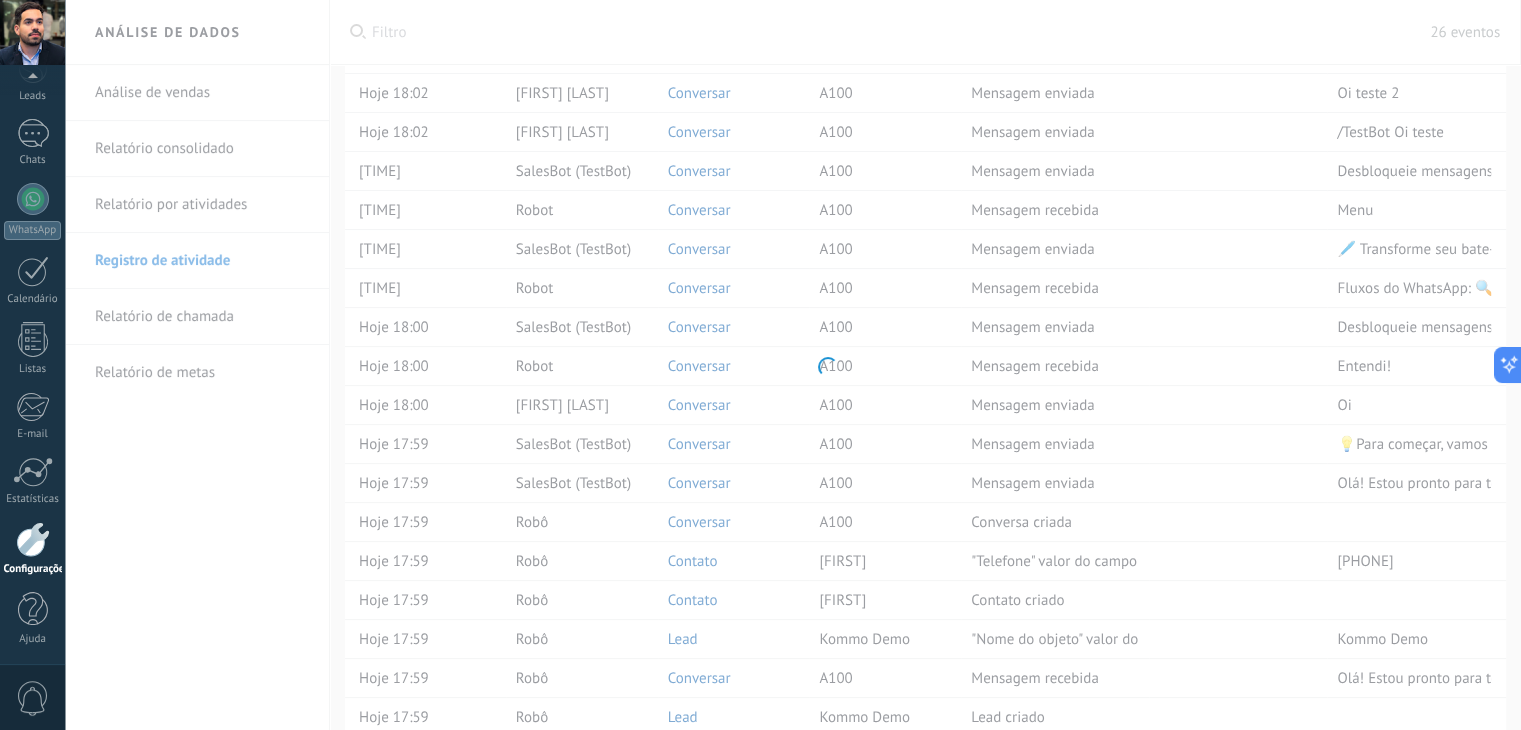 scroll, scrollTop: 0, scrollLeft: 0, axis: both 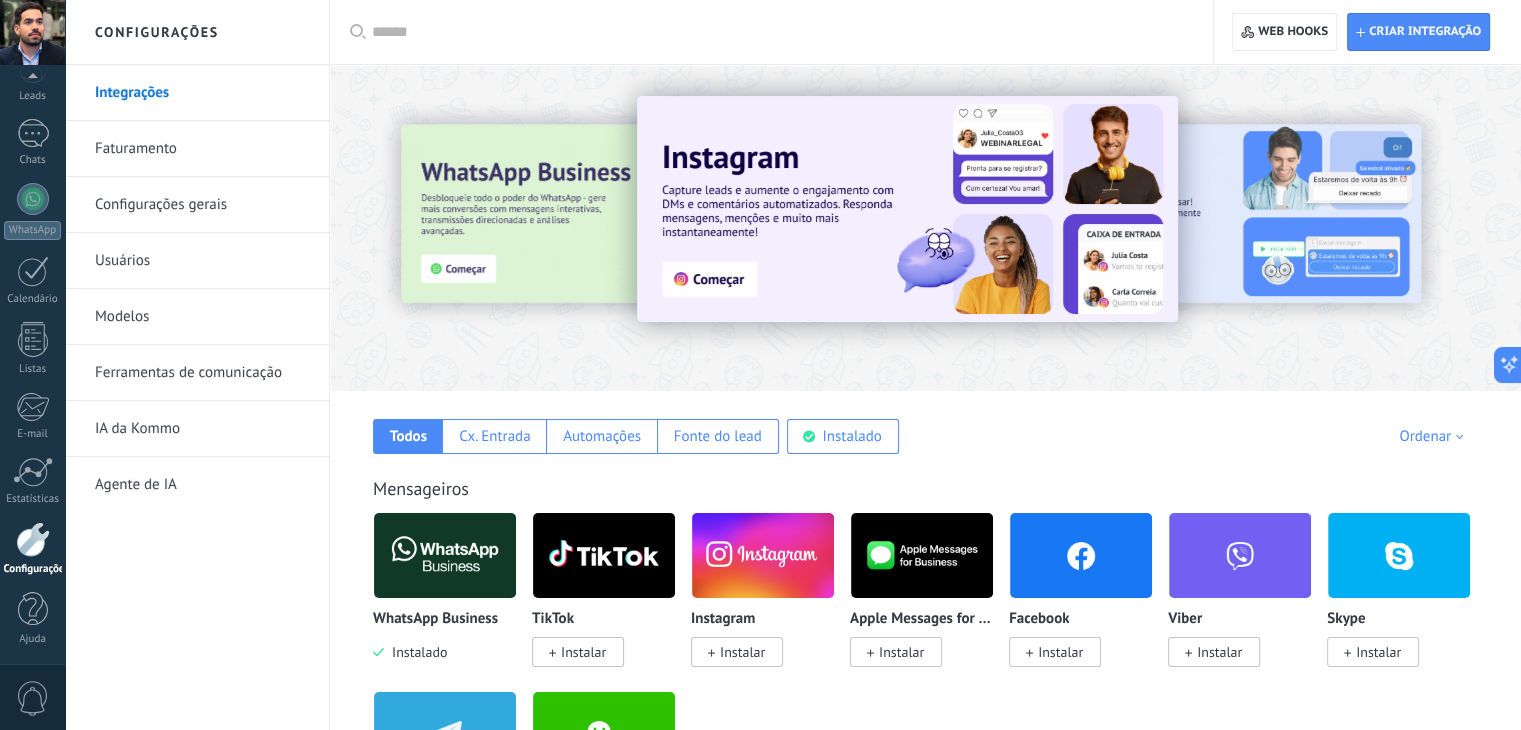 click on "Configurações gerais" at bounding box center [202, 205] 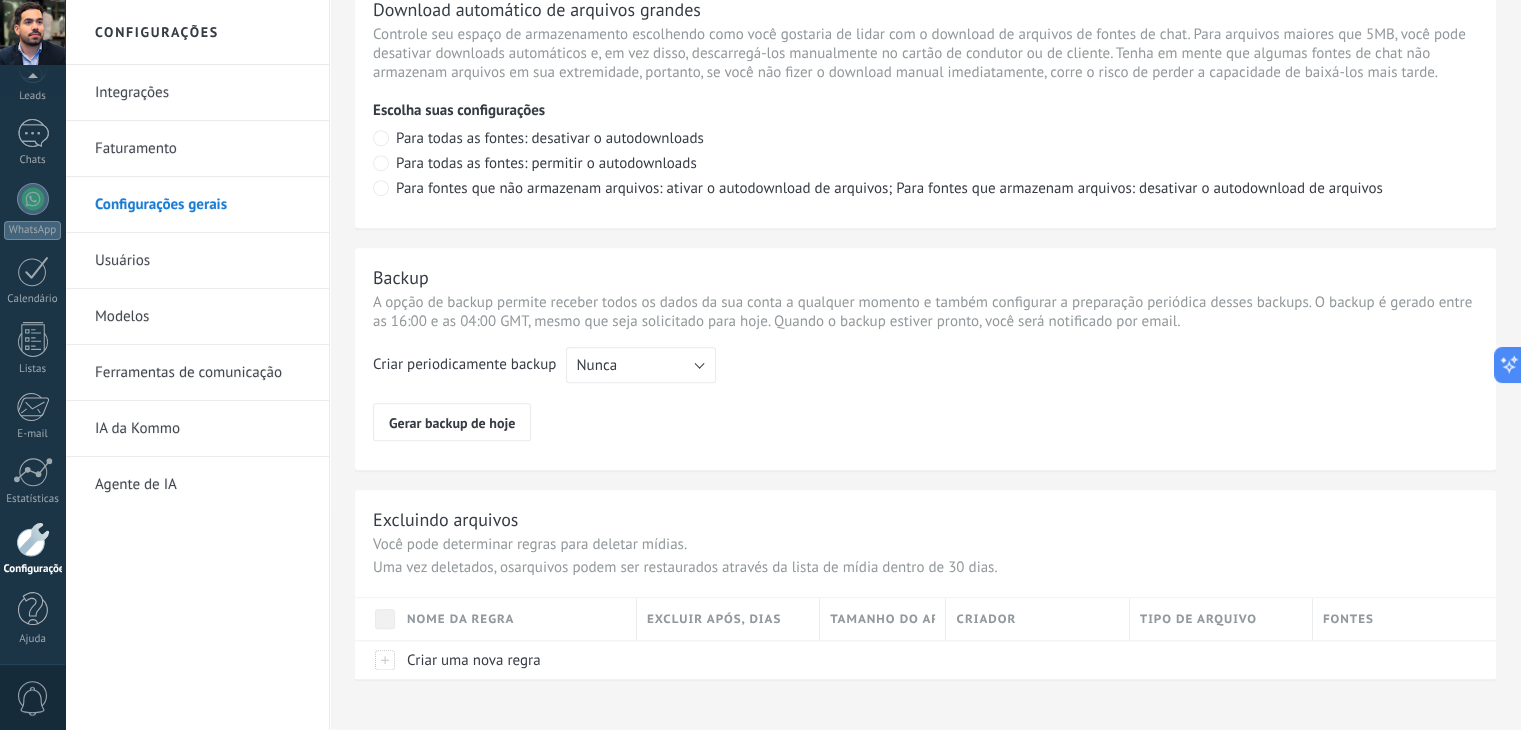 scroll, scrollTop: 1457, scrollLeft: 0, axis: vertical 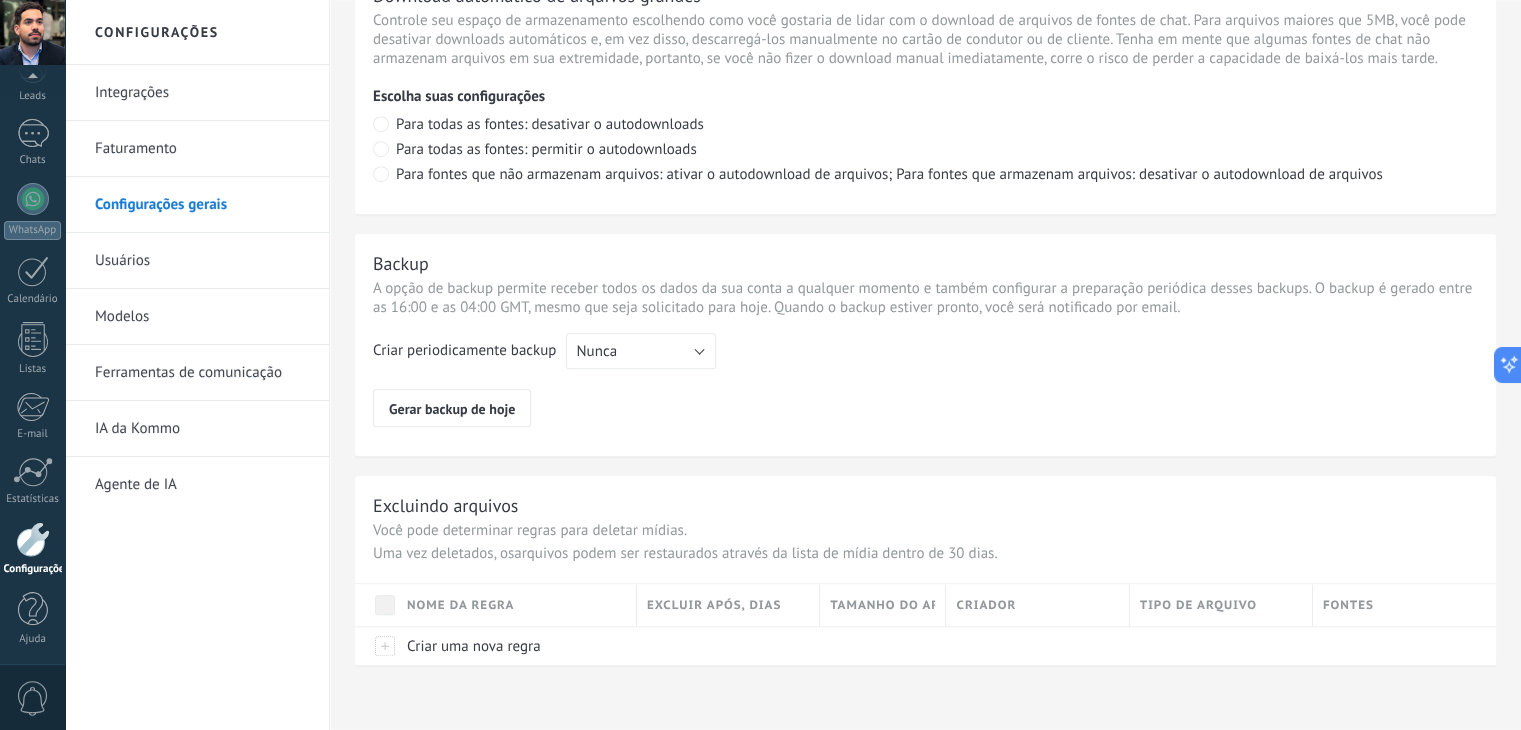 click on "Modelos" at bounding box center (202, 317) 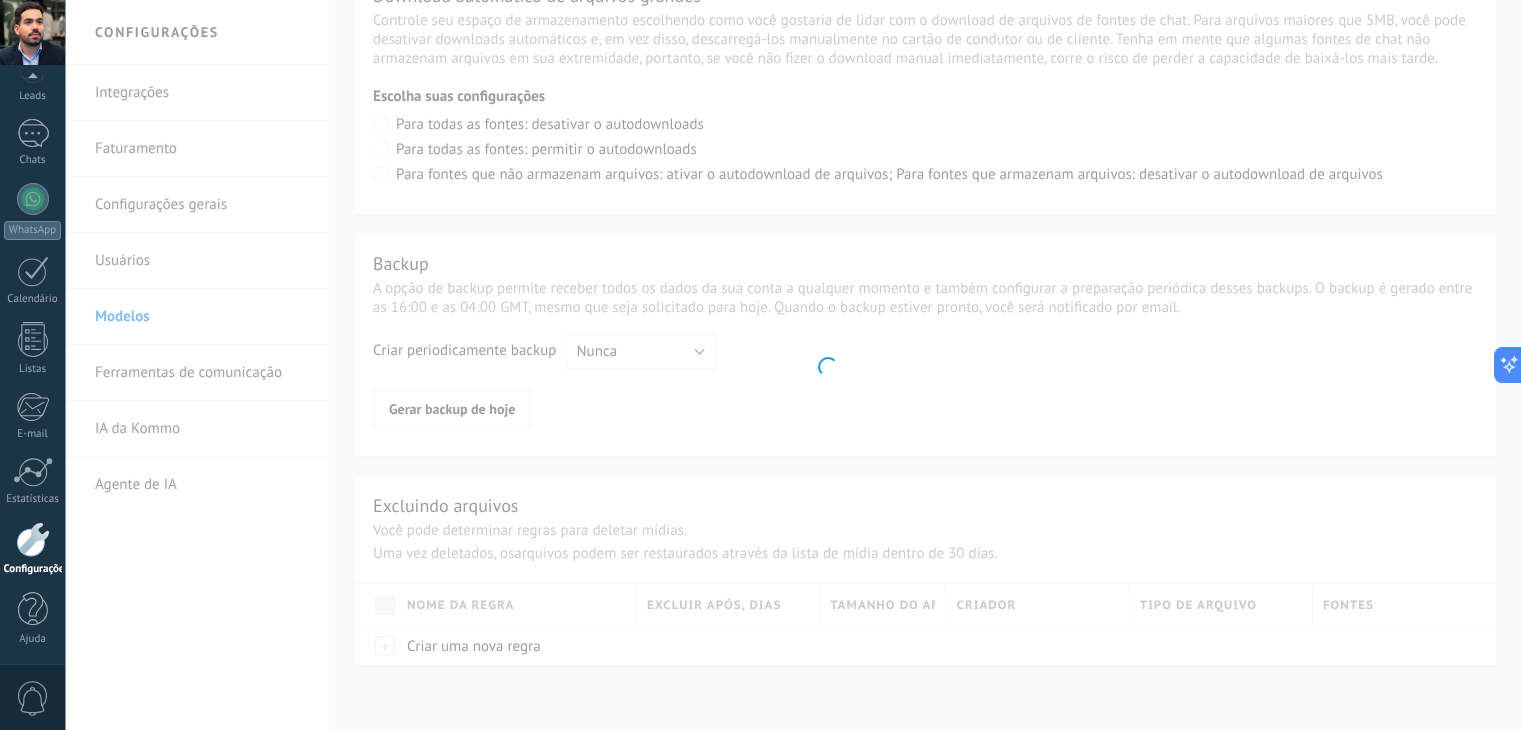 scroll, scrollTop: 0, scrollLeft: 0, axis: both 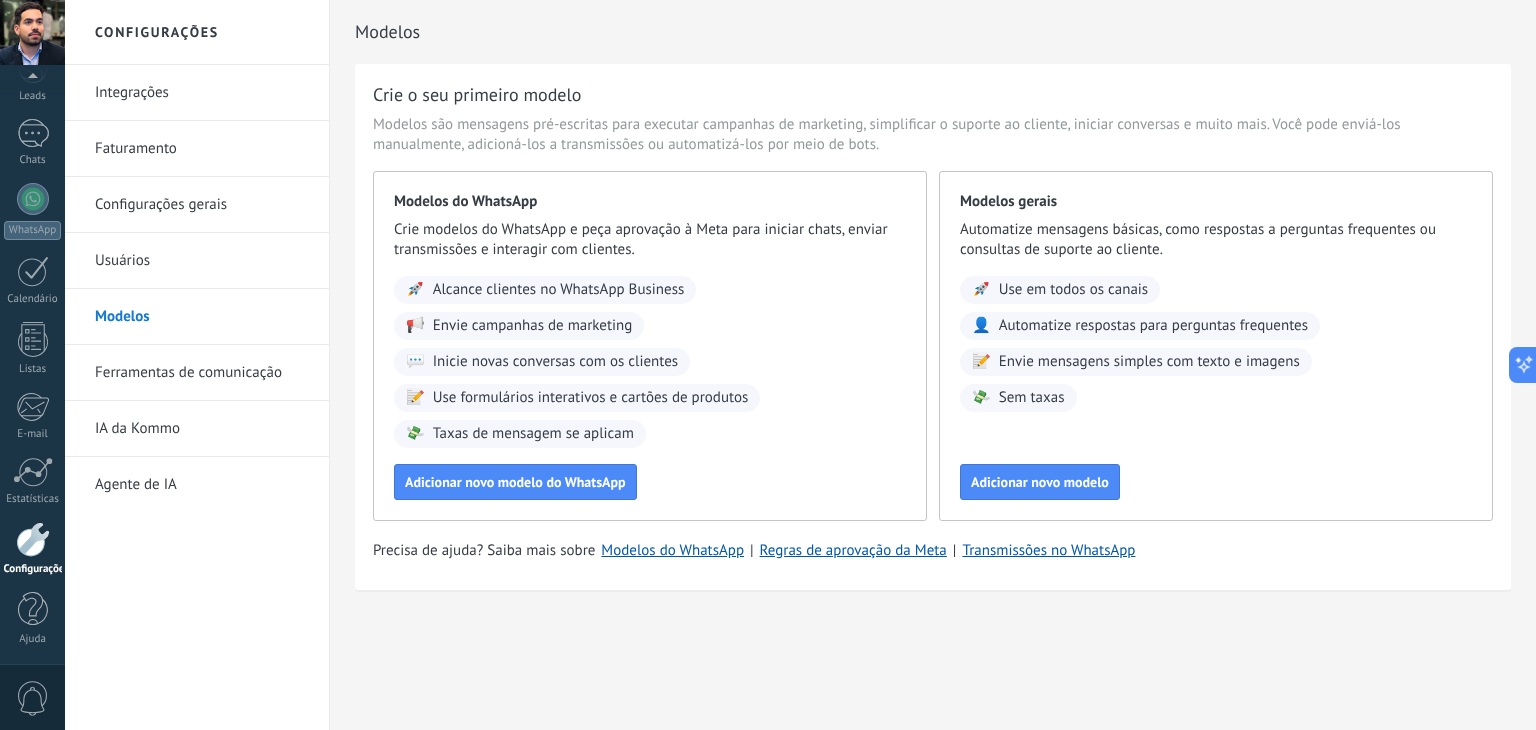 click on "Configurações gerais" at bounding box center [202, 205] 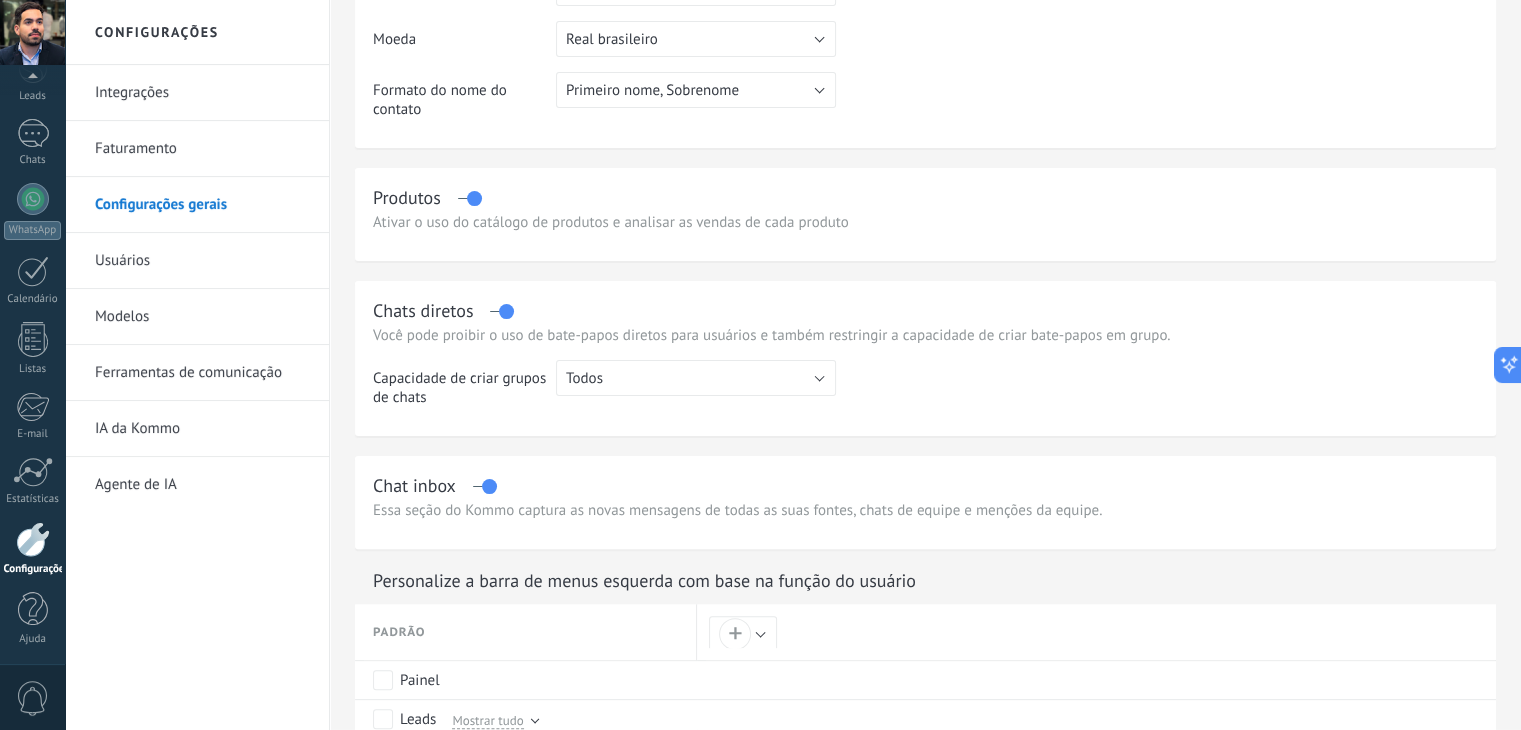 scroll, scrollTop: 500, scrollLeft: 0, axis: vertical 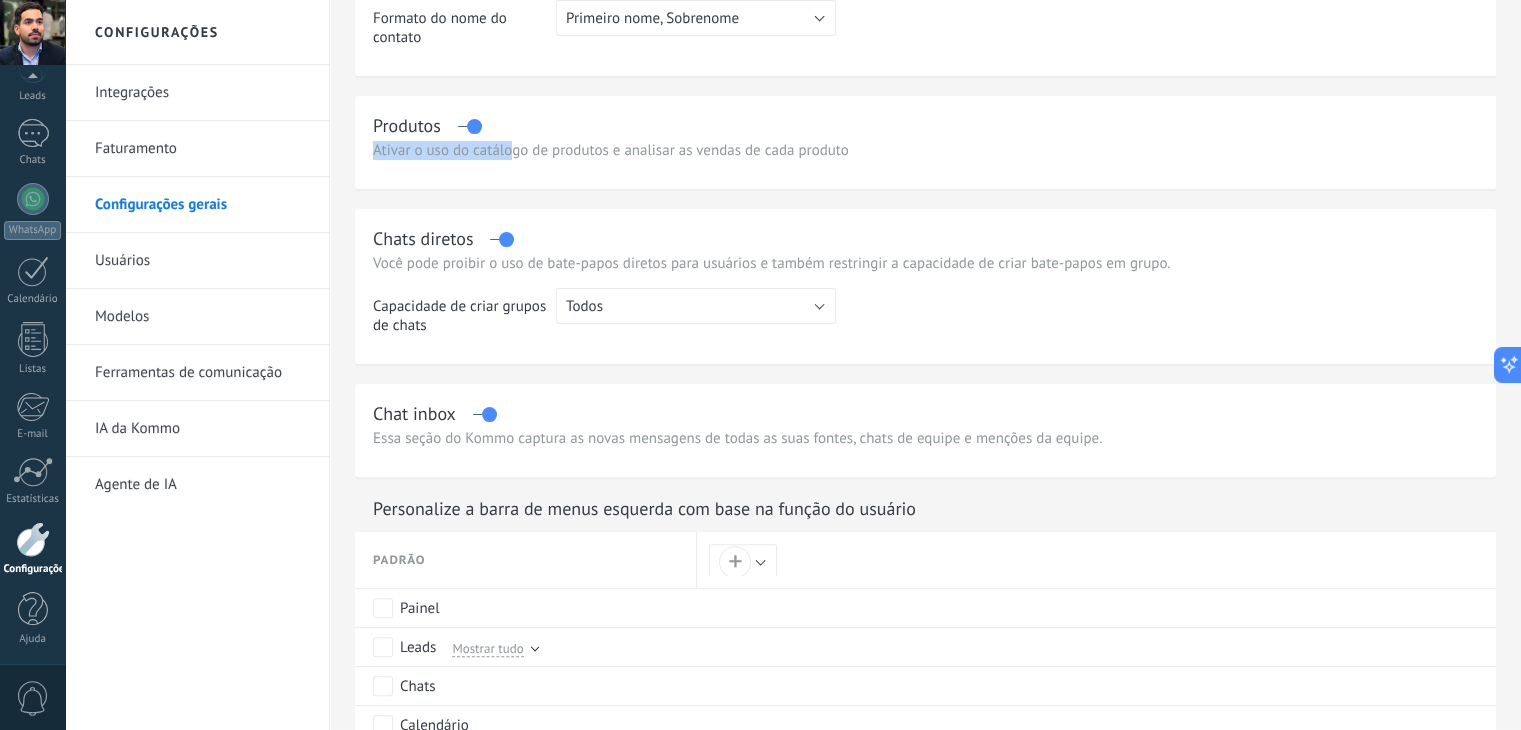 drag, startPoint x: 475, startPoint y: 130, endPoint x: 515, endPoint y: 147, distance: 43.462627 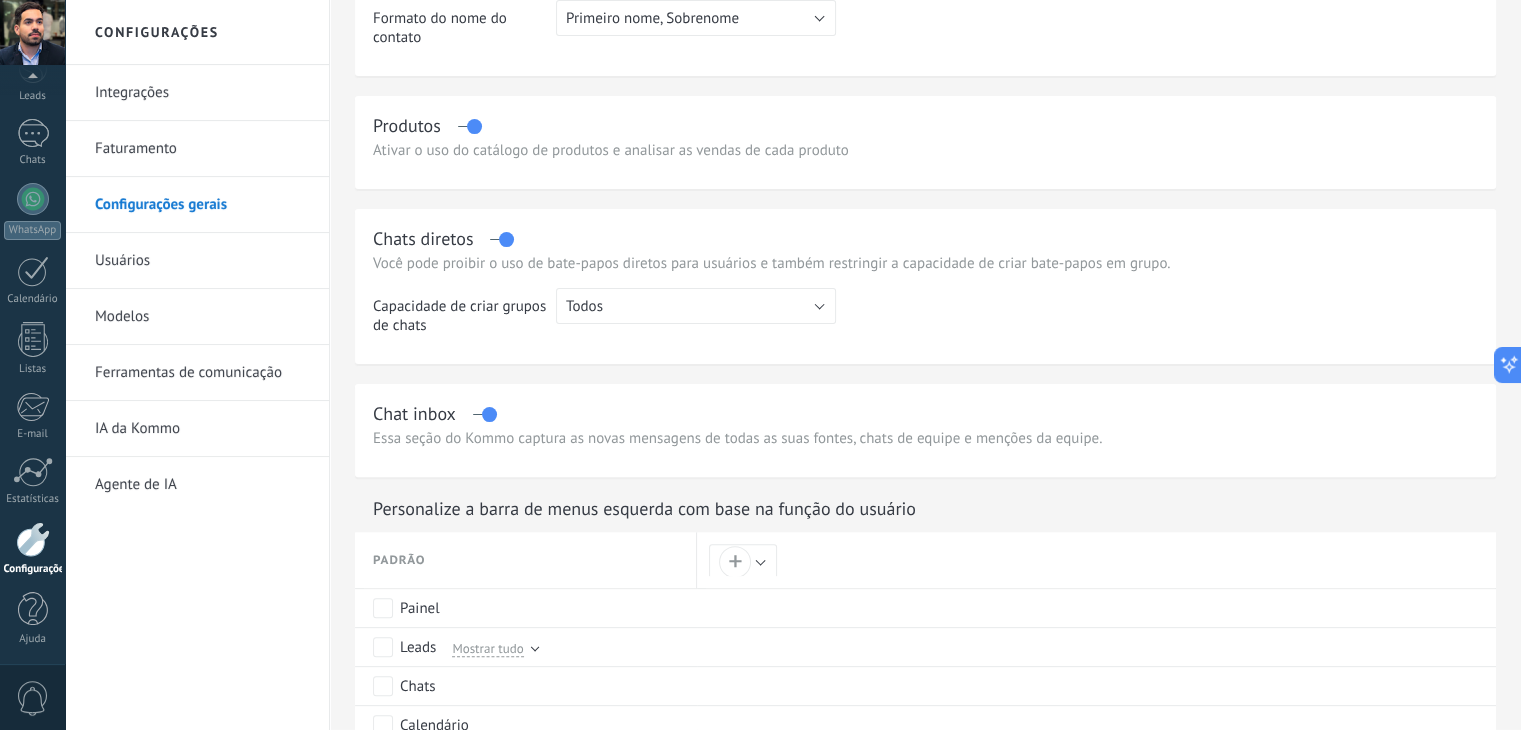 click on "Ativar o uso do catálogo de produtos e analisar as vendas de cada produto" at bounding box center (925, 150) 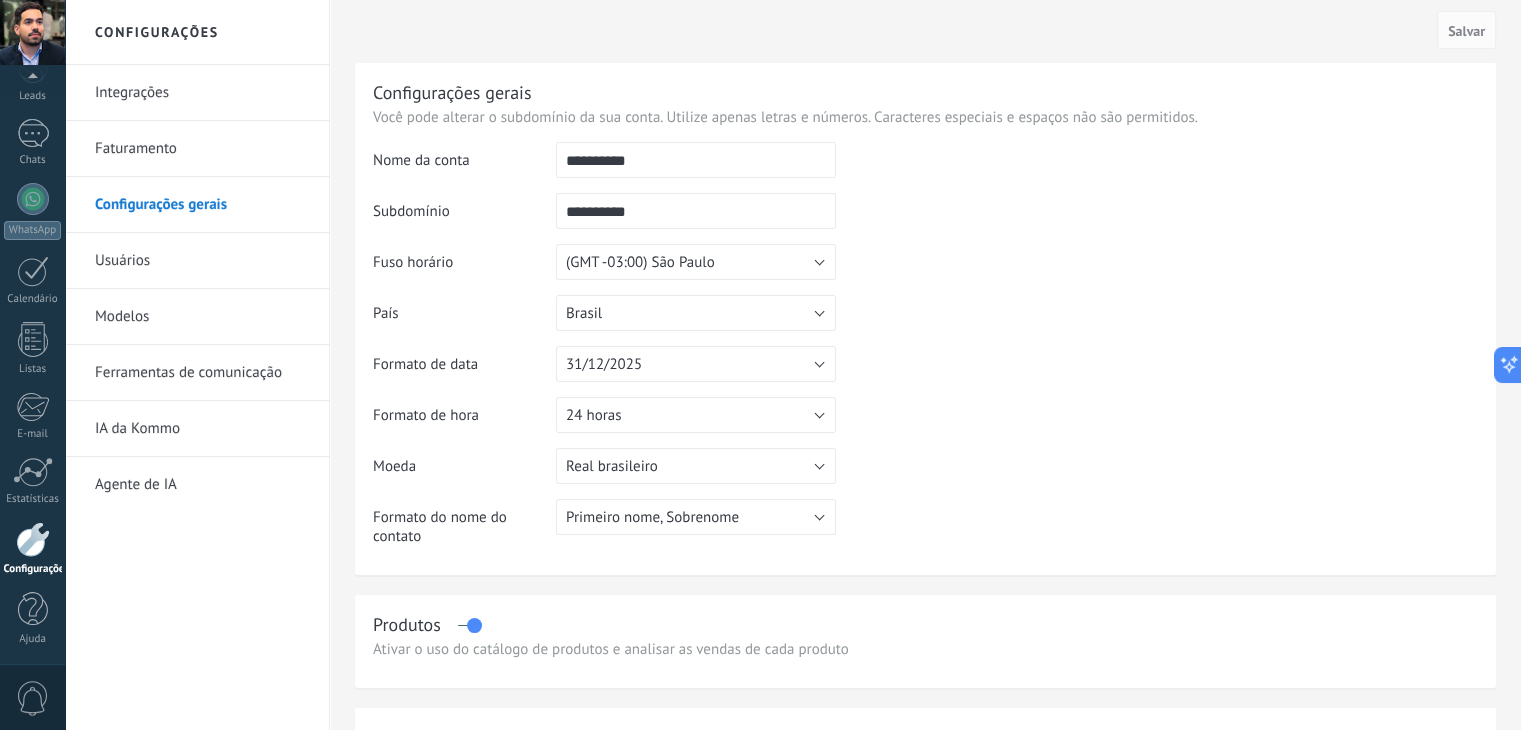 scroll, scrollTop: 0, scrollLeft: 0, axis: both 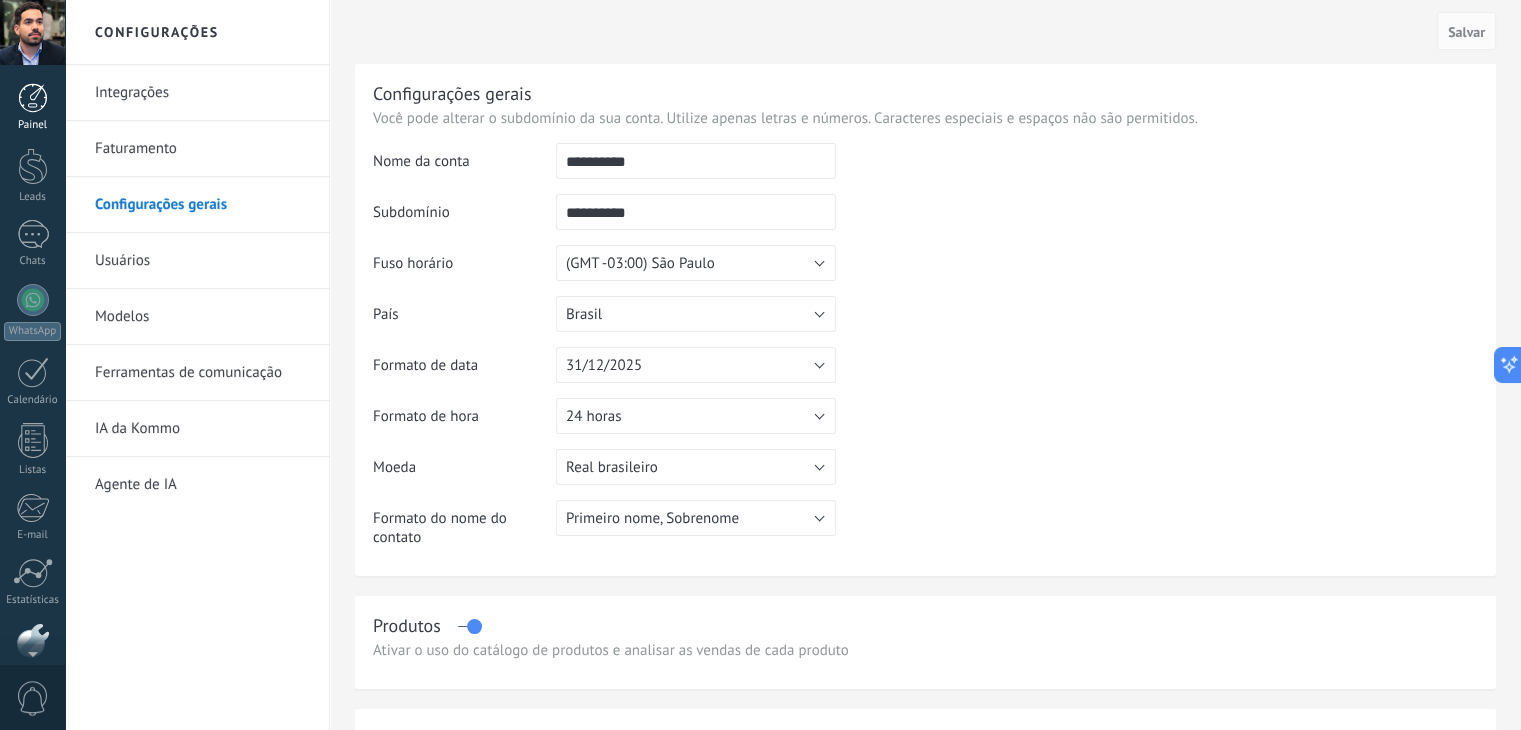click at bounding box center (33, 98) 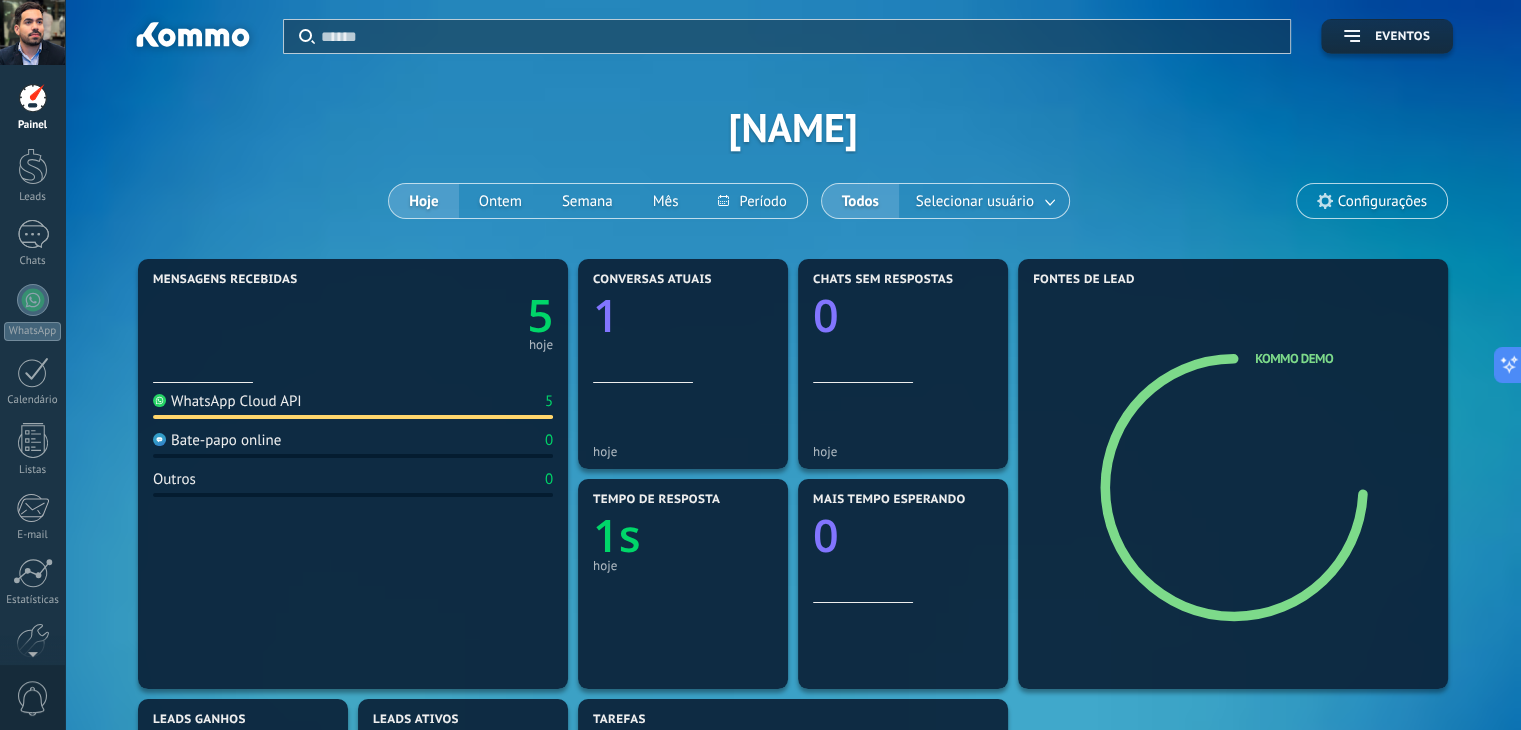 click at bounding box center [191, 38] 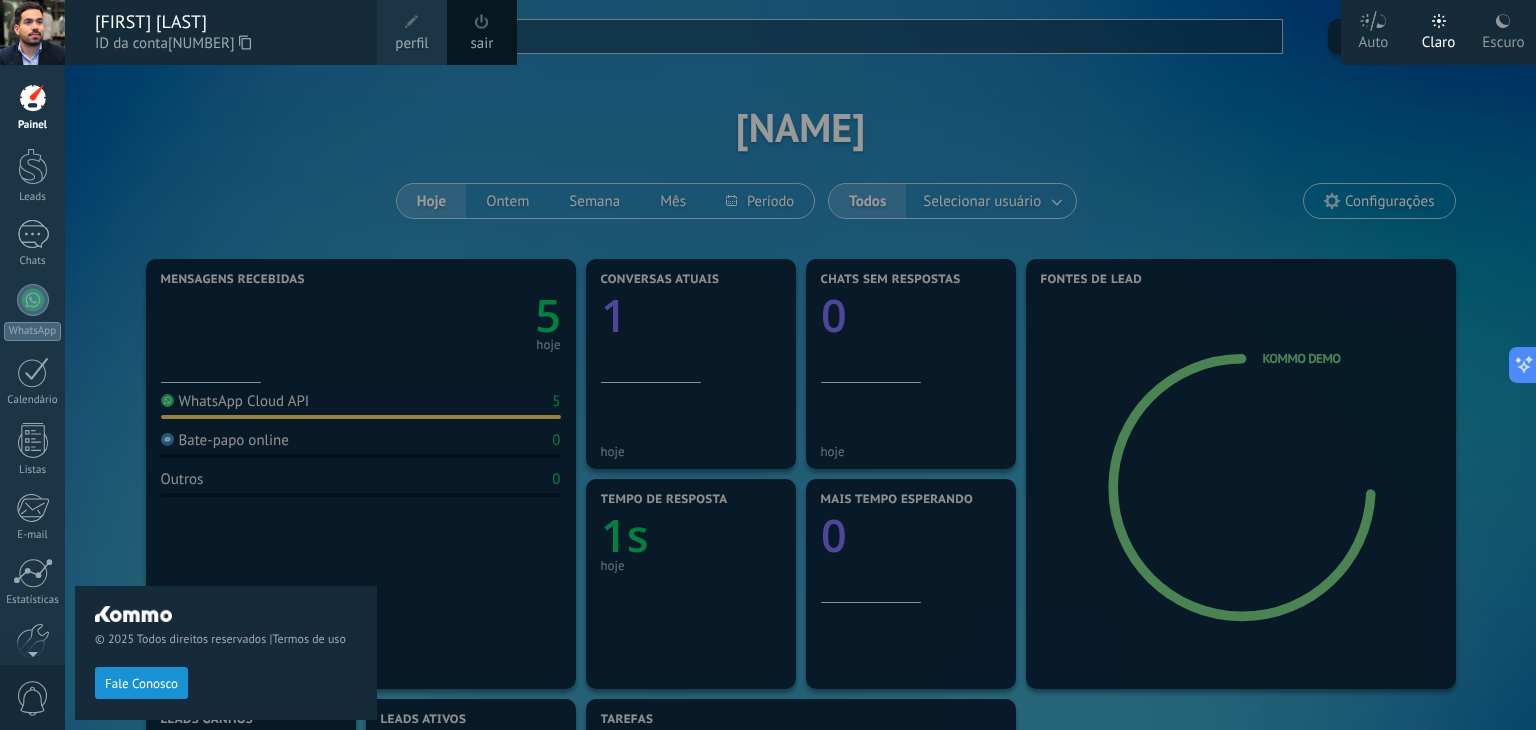 click on "Auto" at bounding box center [1374, 39] 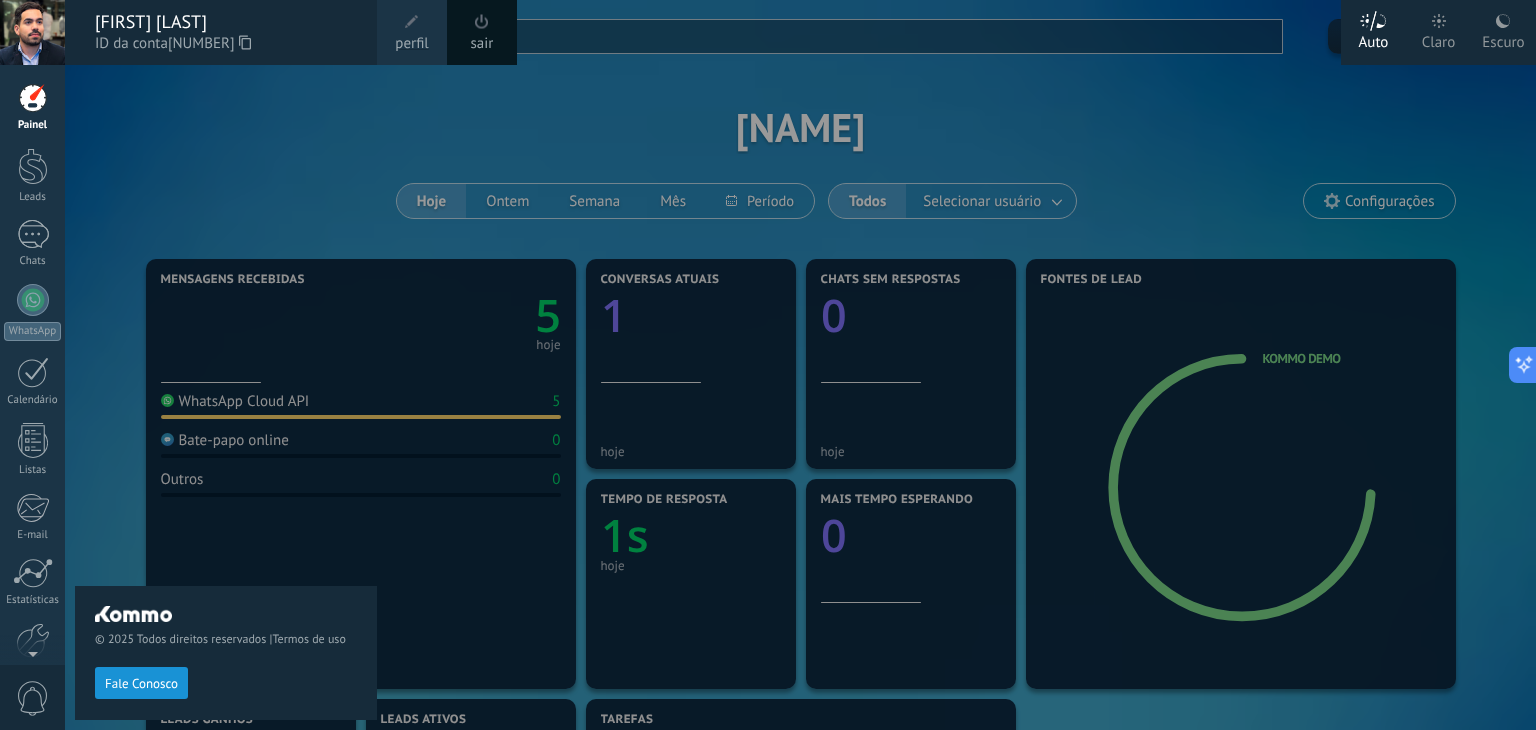 click at bounding box center [833, 365] 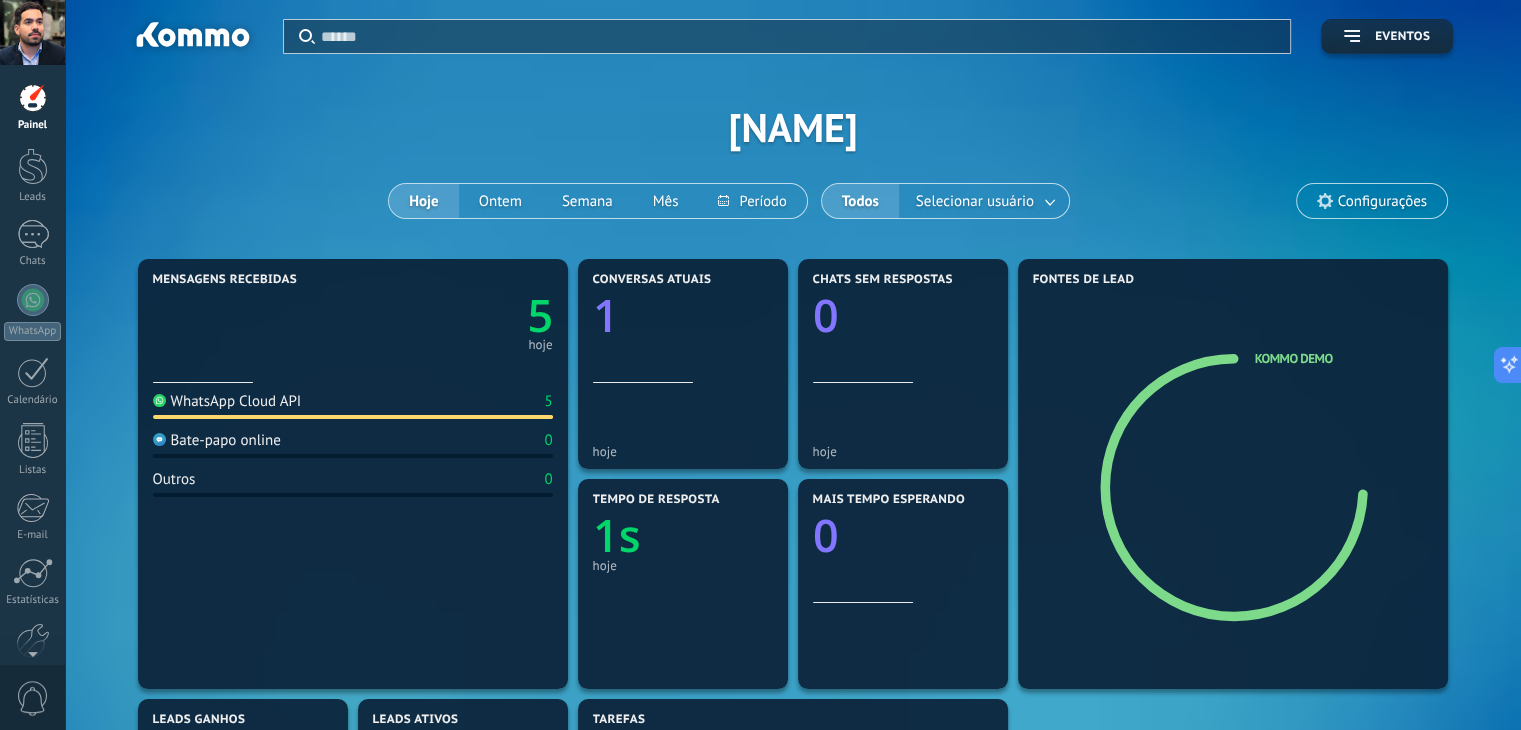 click at bounding box center [32, 32] 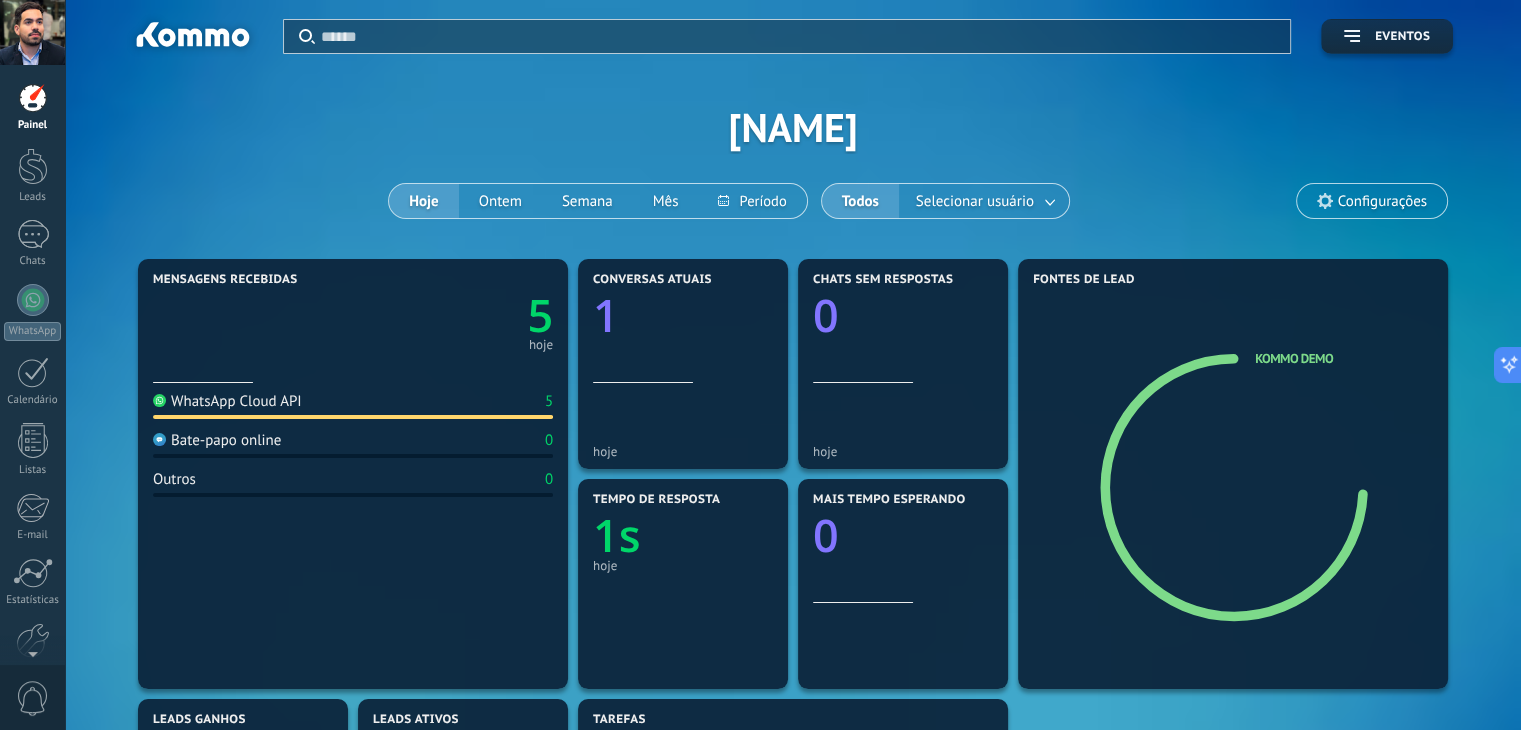 click at bounding box center [32, 32] 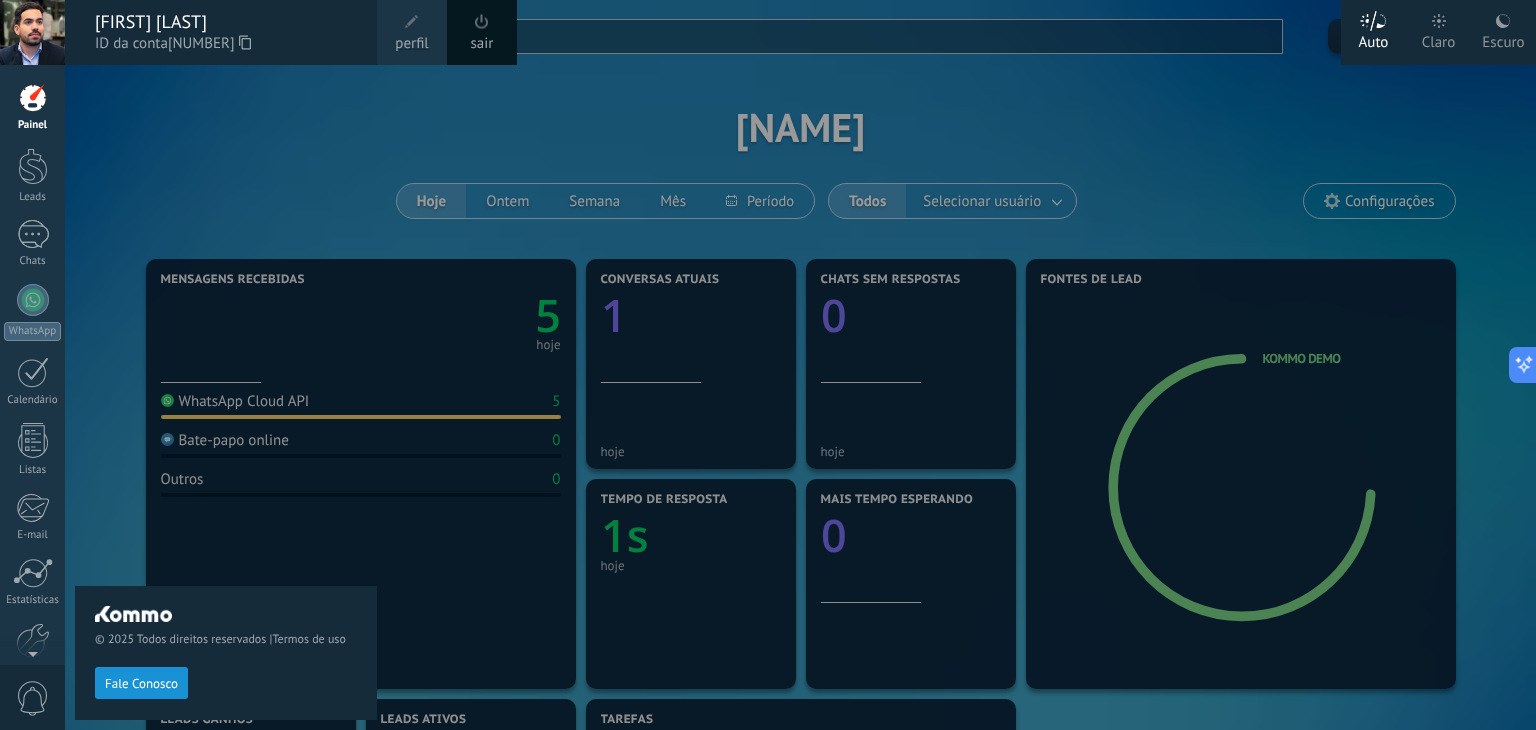 click on "Claro" at bounding box center [1439, 39] 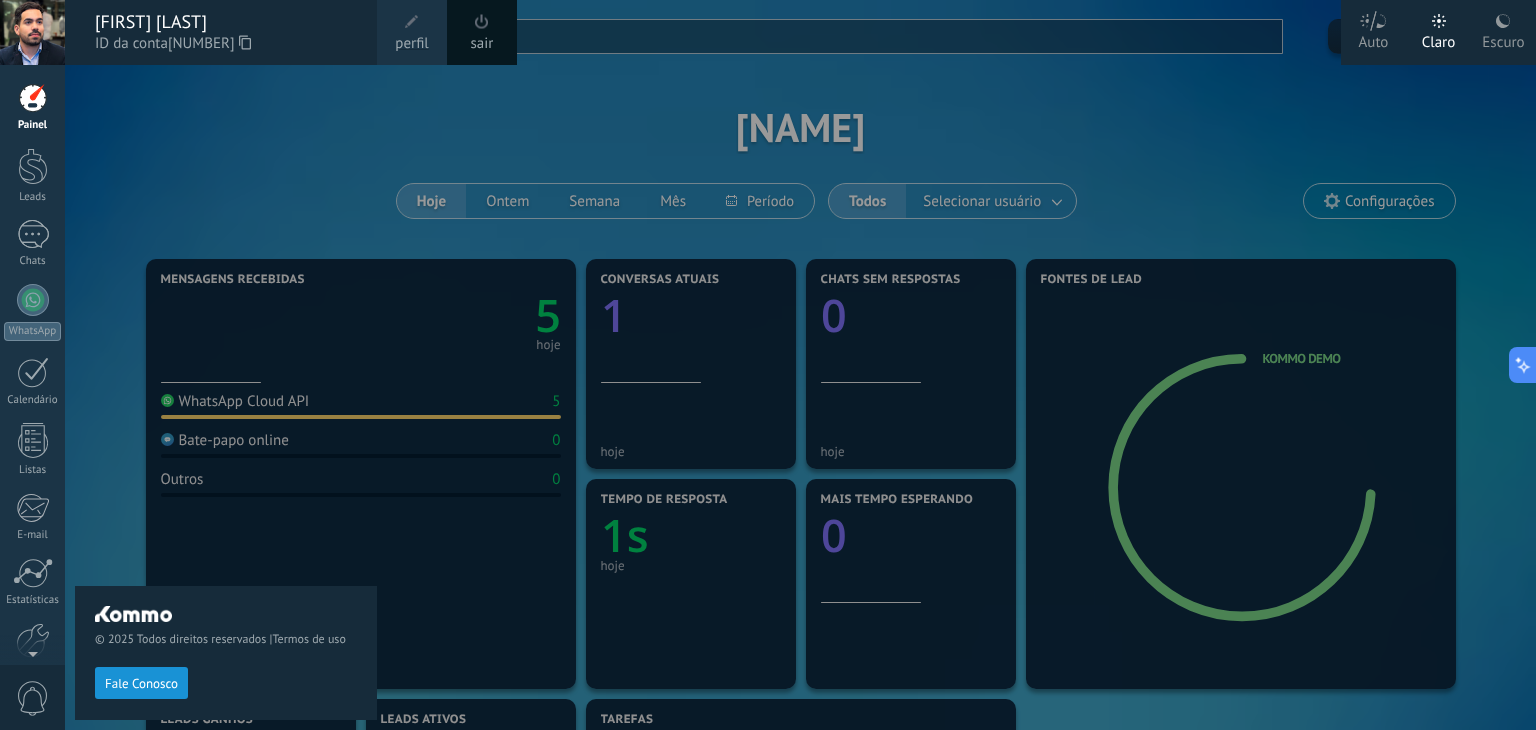 click on "Escuro" at bounding box center (1503, 39) 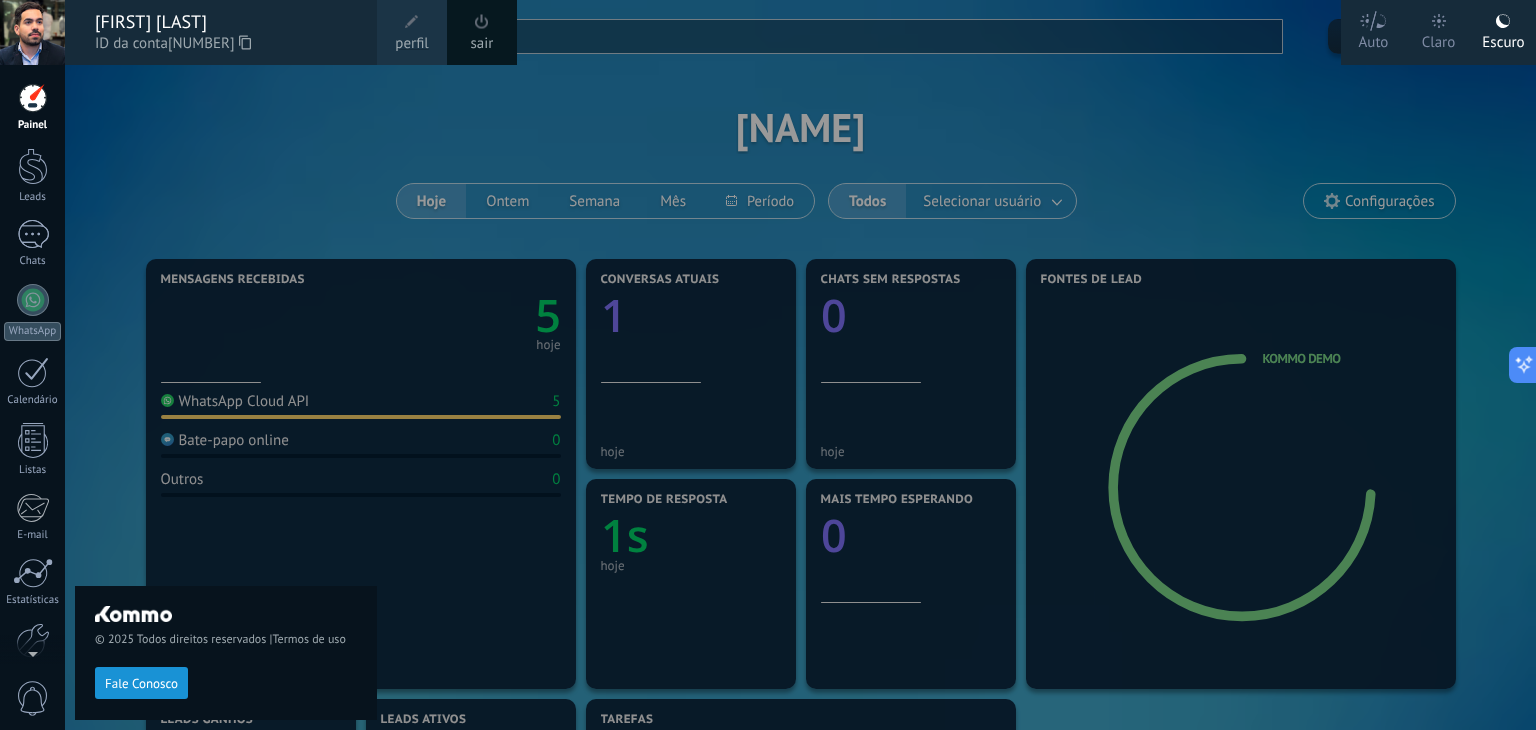 click on "Claro" at bounding box center [1439, 39] 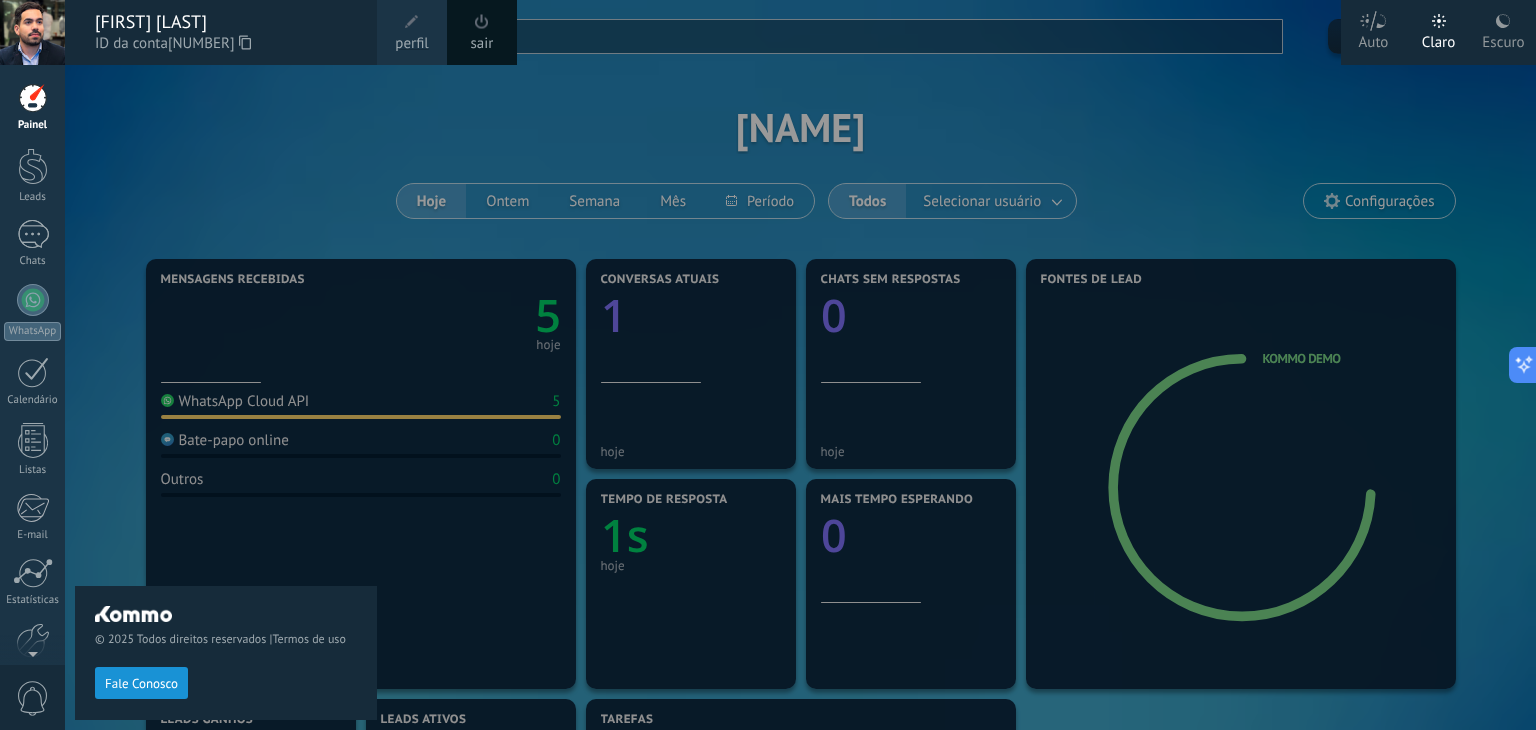 click on "Escuro" at bounding box center [1503, 39] 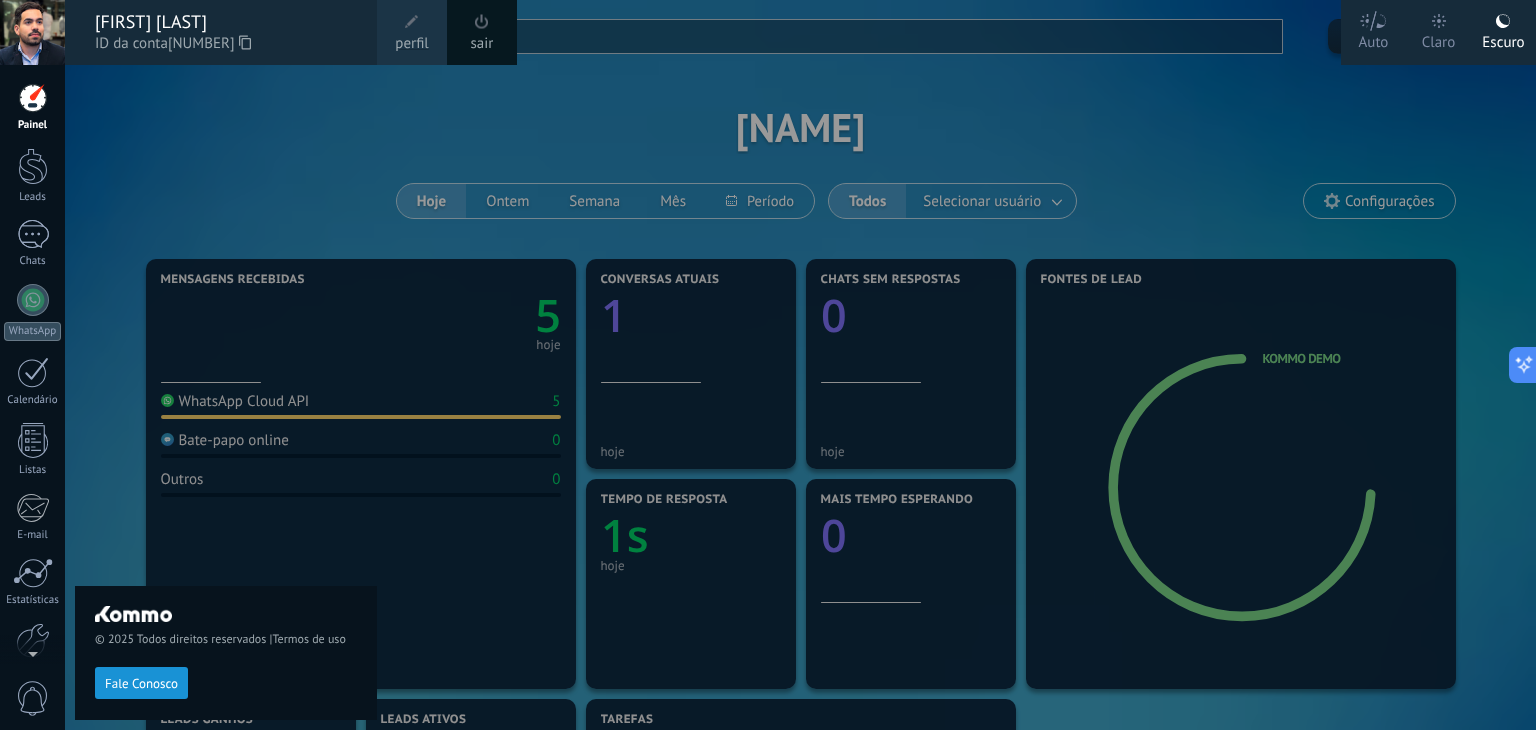 click on "© 2025 Todos direitos reservados |  Termos de uso
Fale Conosco" at bounding box center (226, 397) 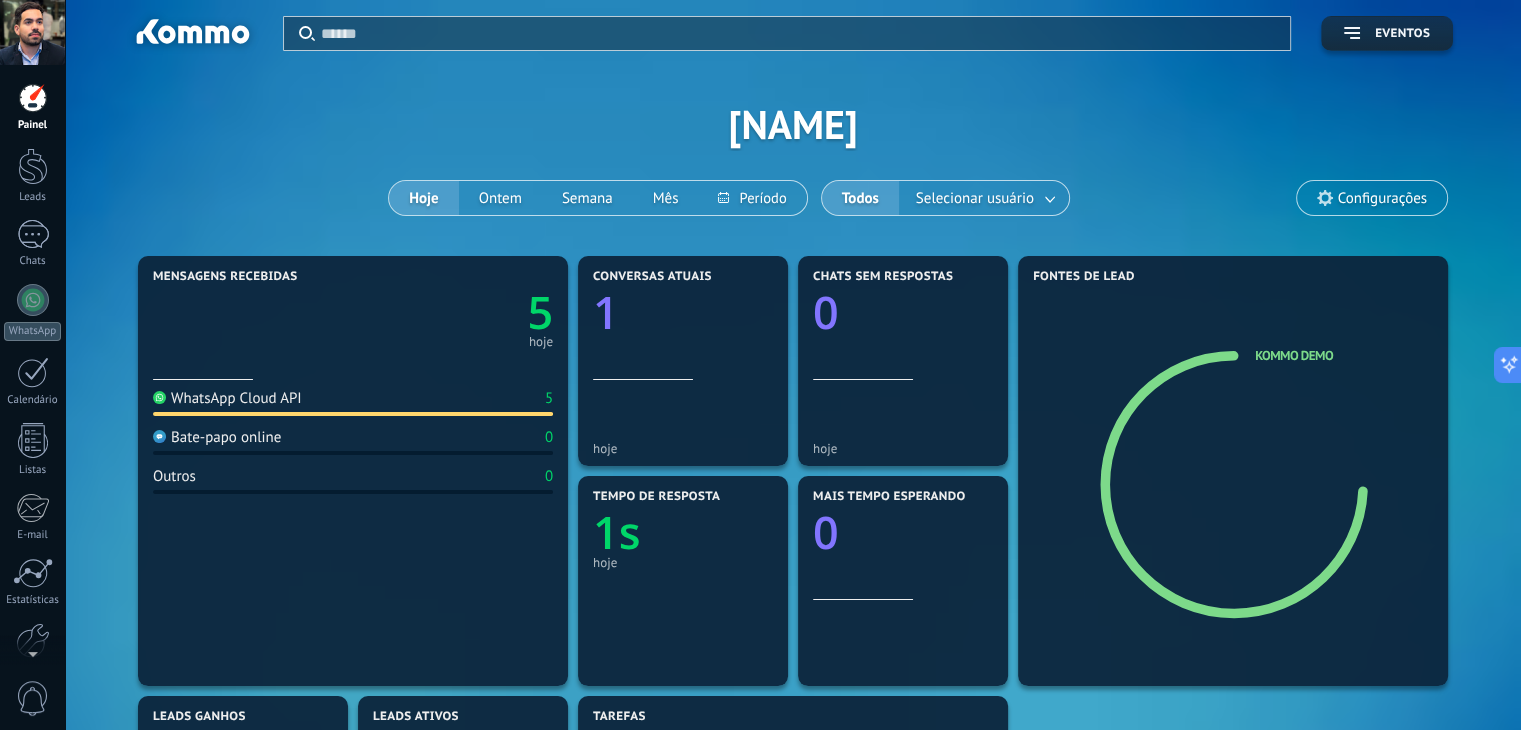 scroll, scrollTop: 0, scrollLeft: 0, axis: both 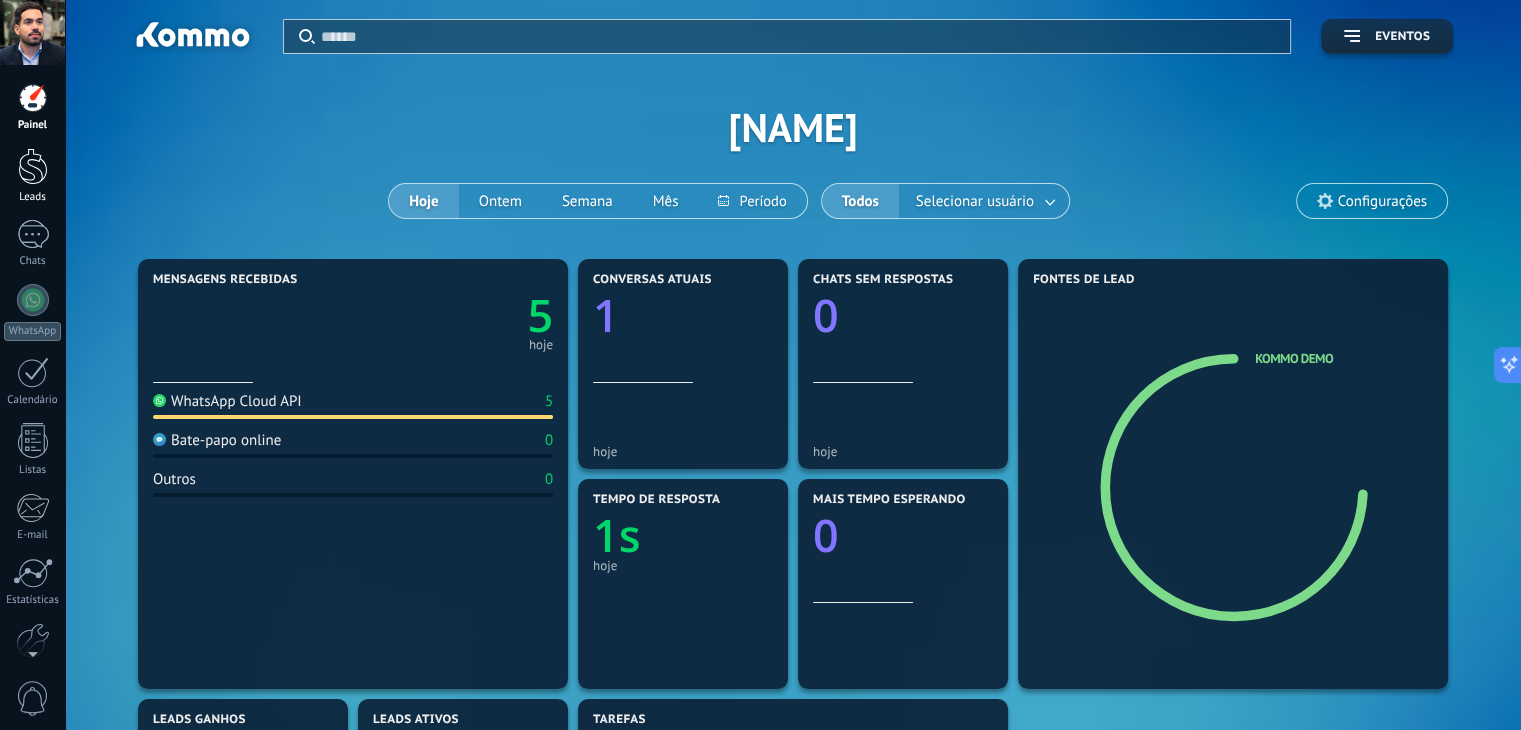 click at bounding box center (33, 166) 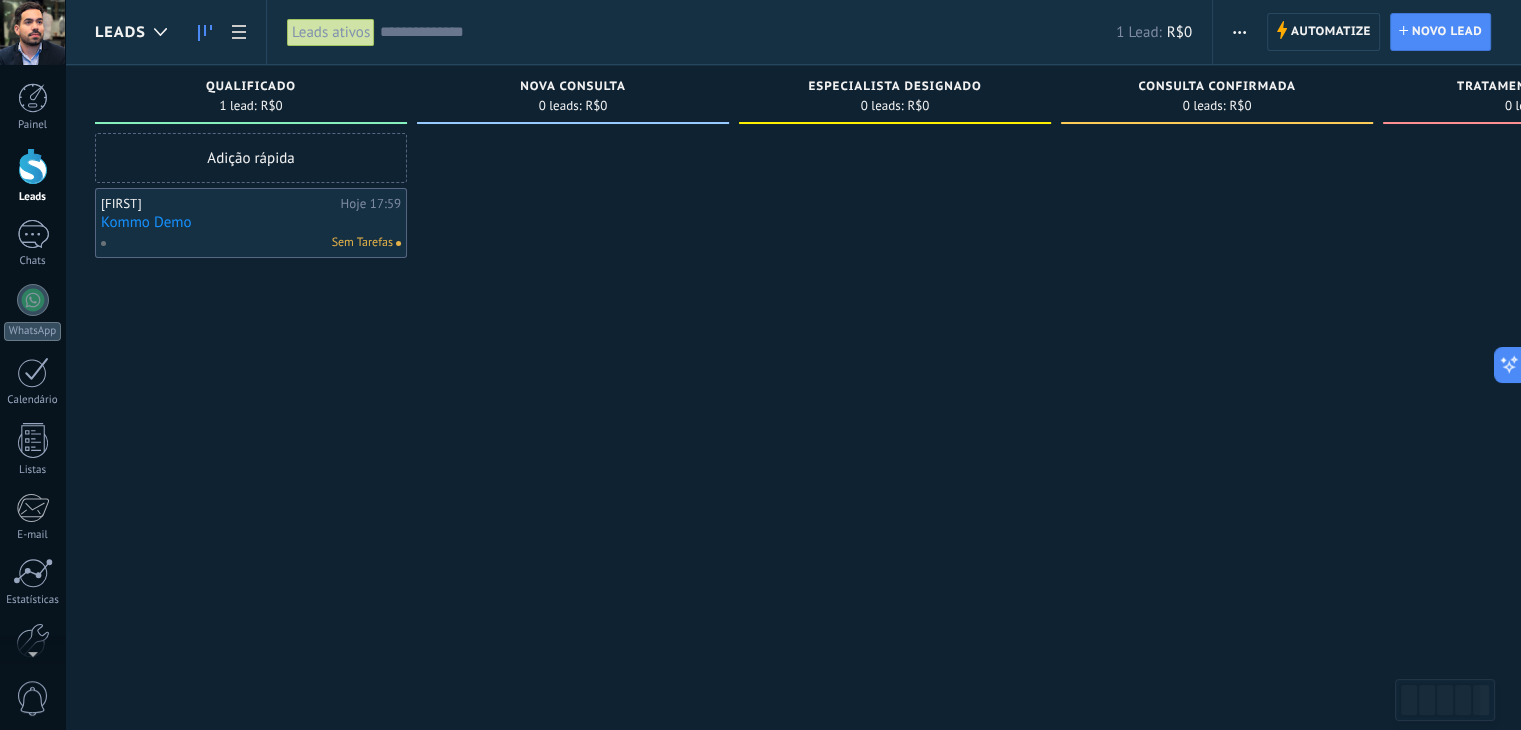 click at bounding box center (32, 32) 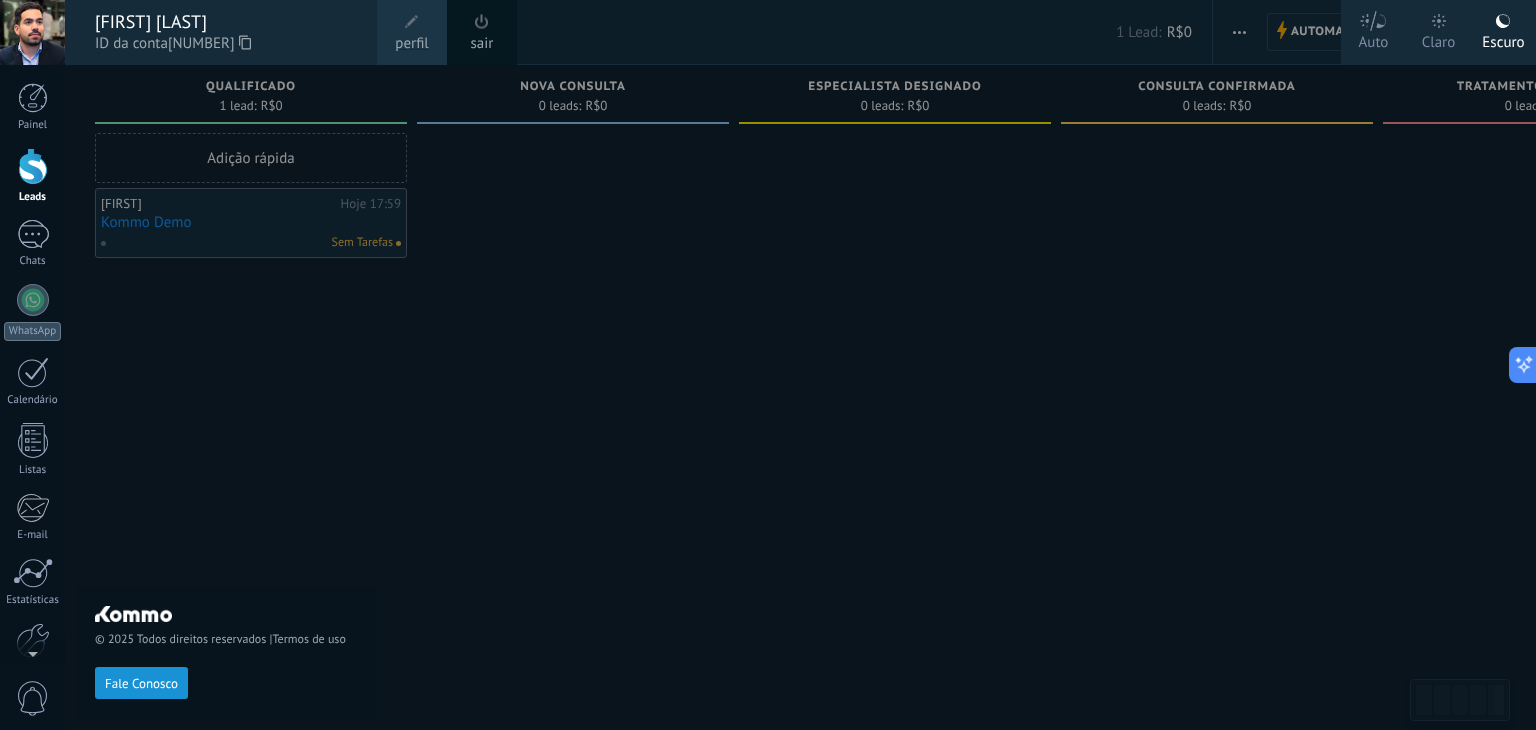 click on "Claro" at bounding box center (1439, 39) 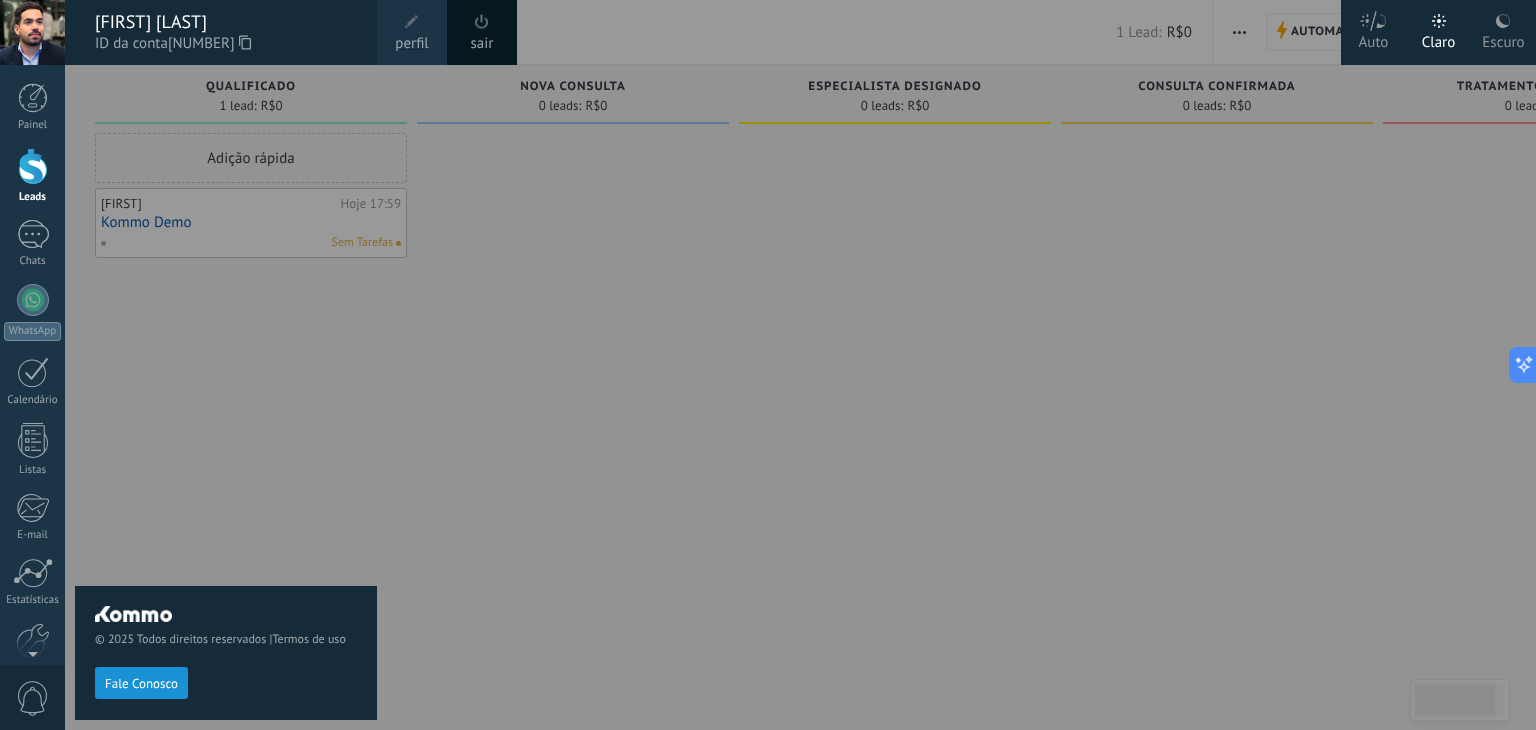 click on "Auto" at bounding box center (1374, 39) 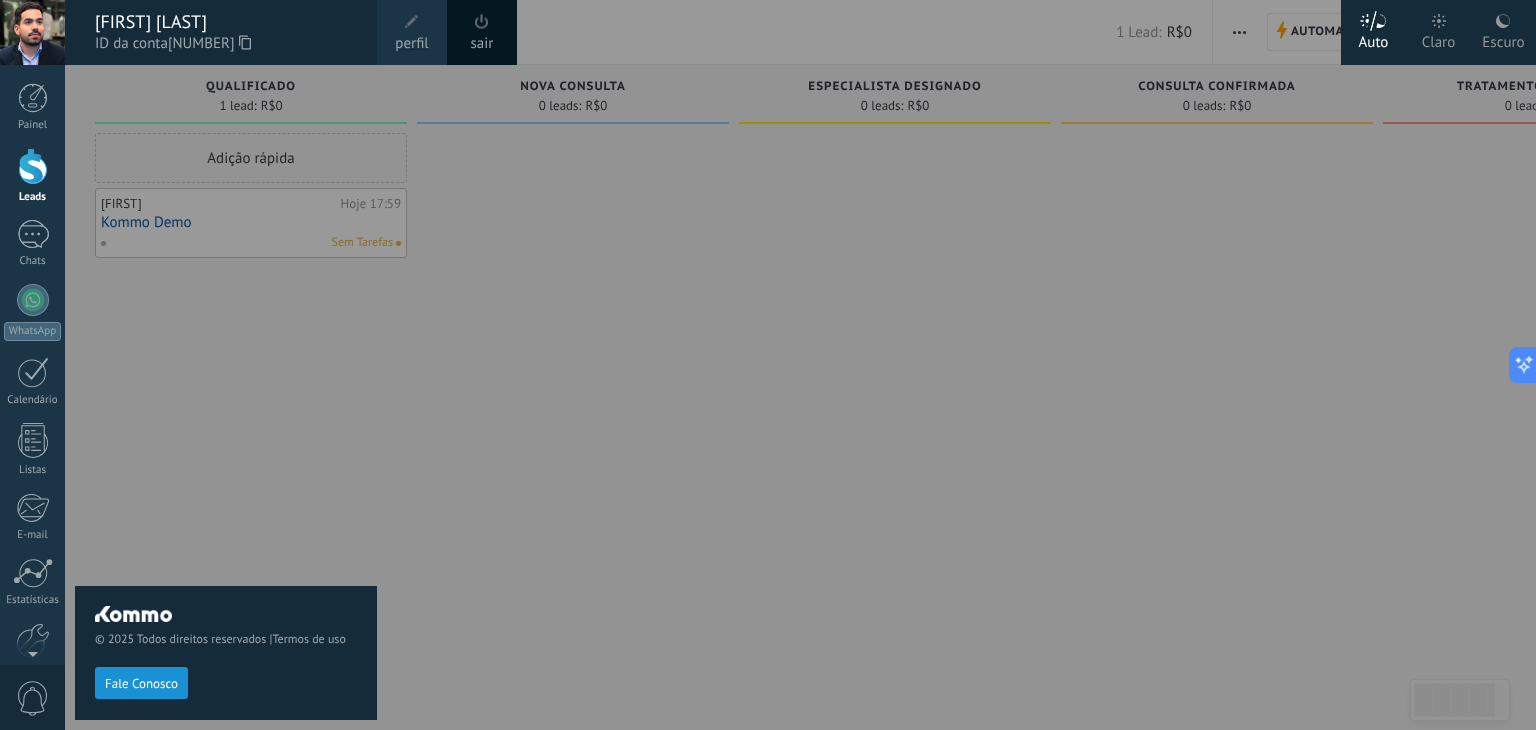 click on "Escuro" at bounding box center [1503, 39] 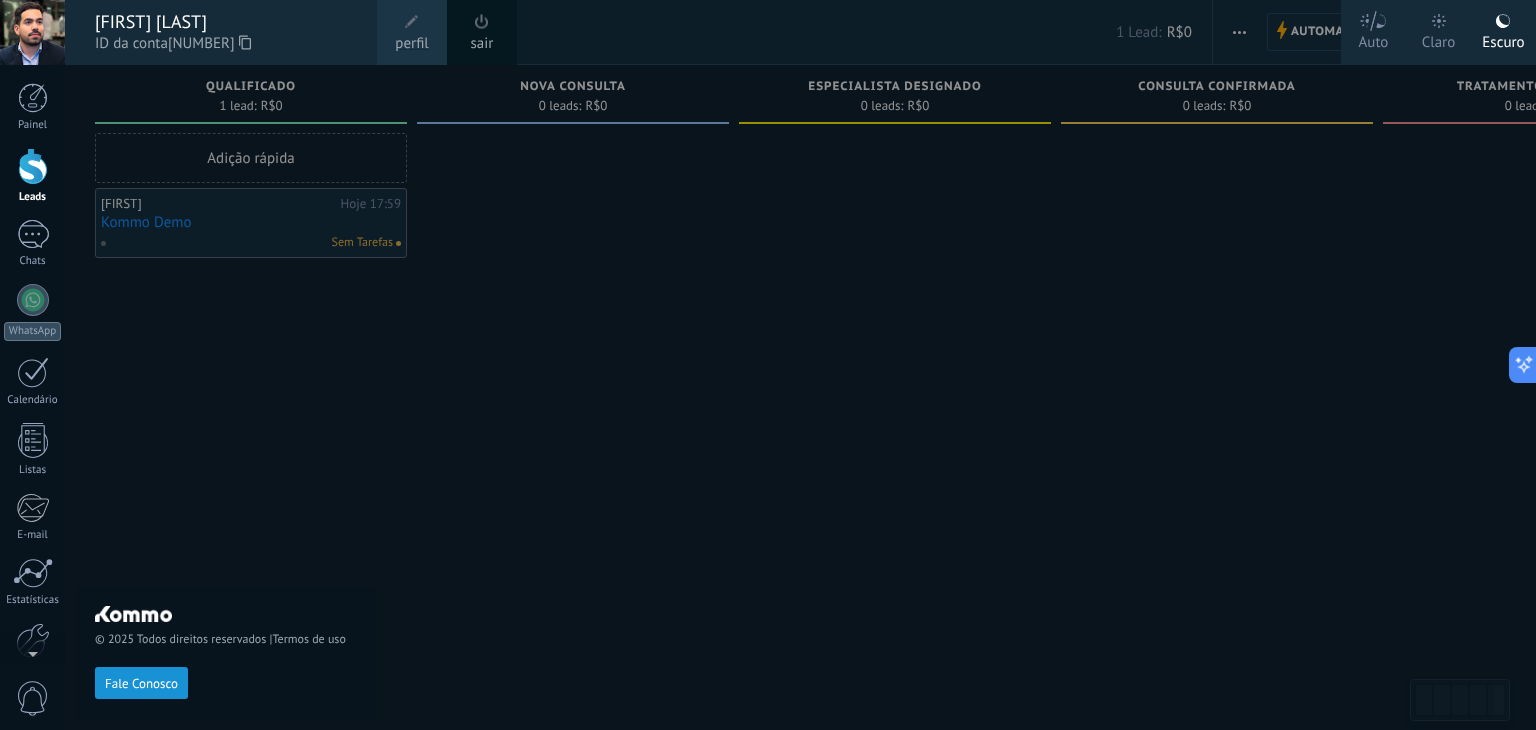 click on "Claro" at bounding box center (1439, 39) 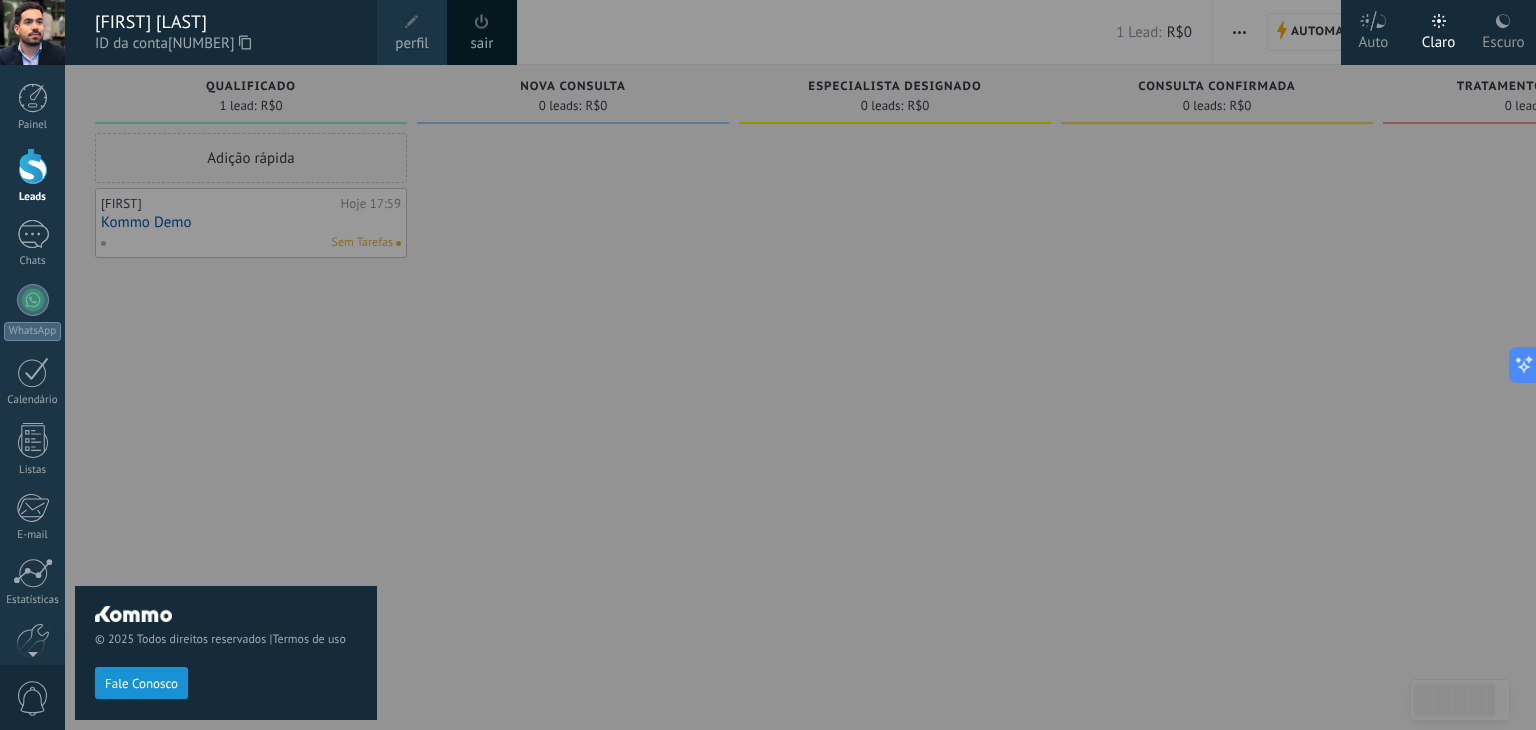 click at bounding box center [833, 365] 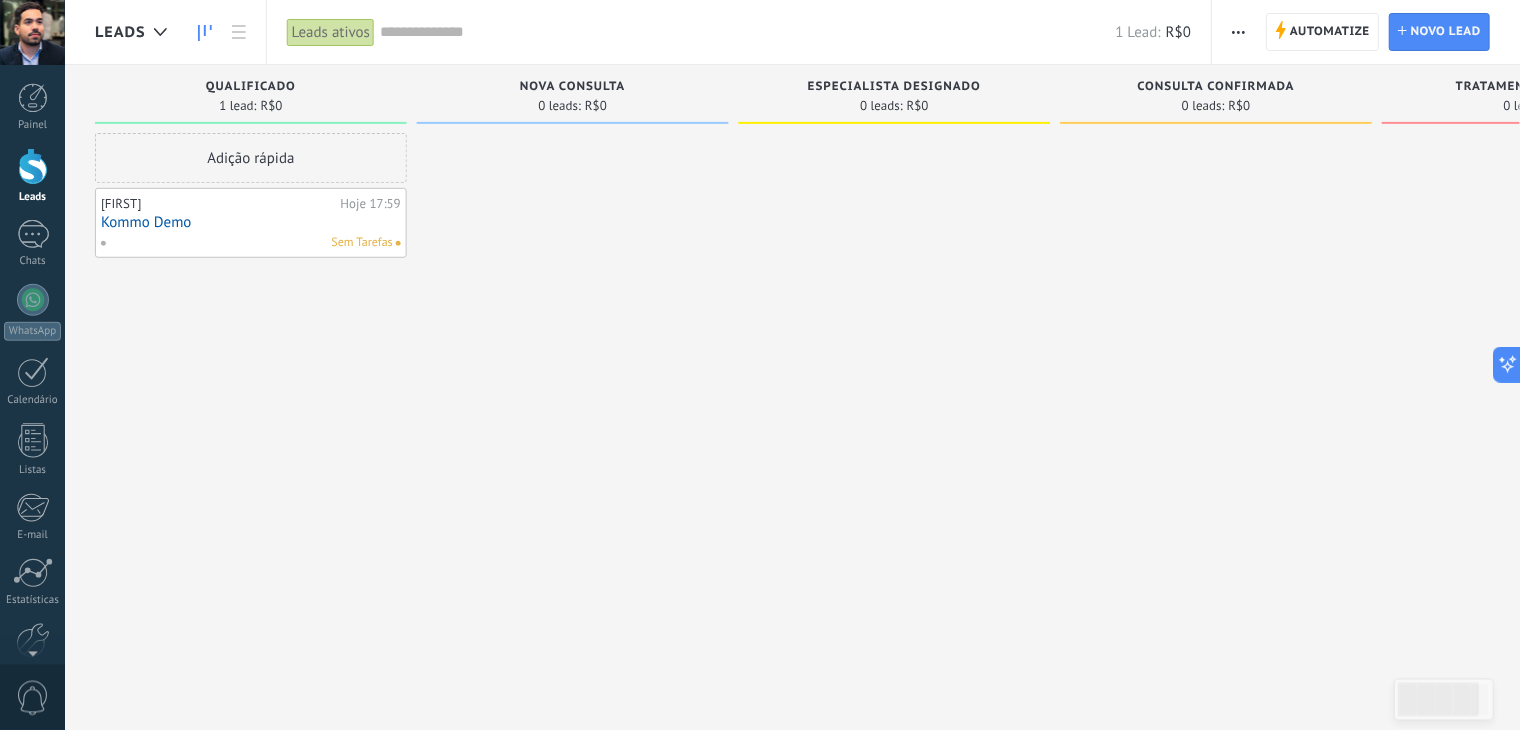 click at bounding box center [32, 32] 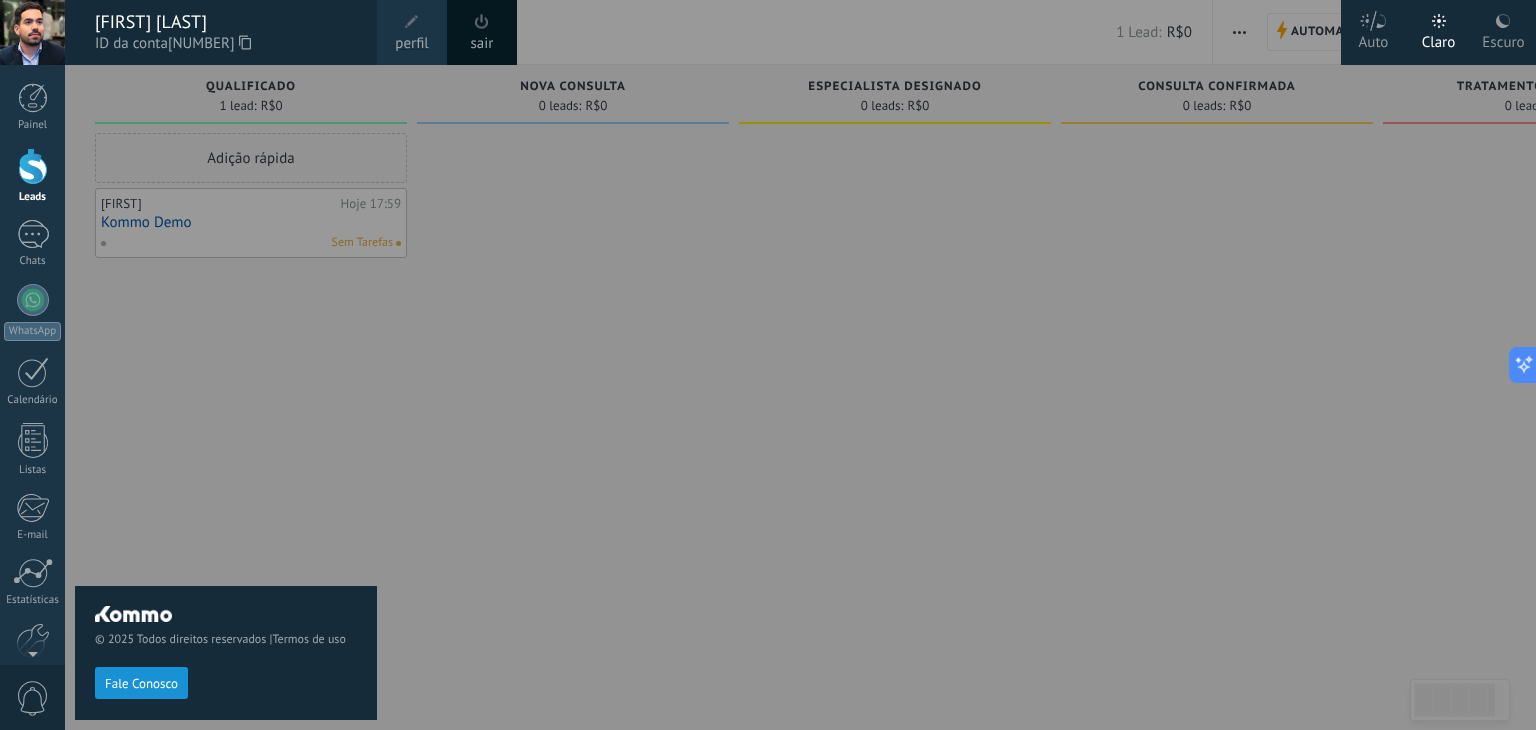 click at bounding box center (32, 32) 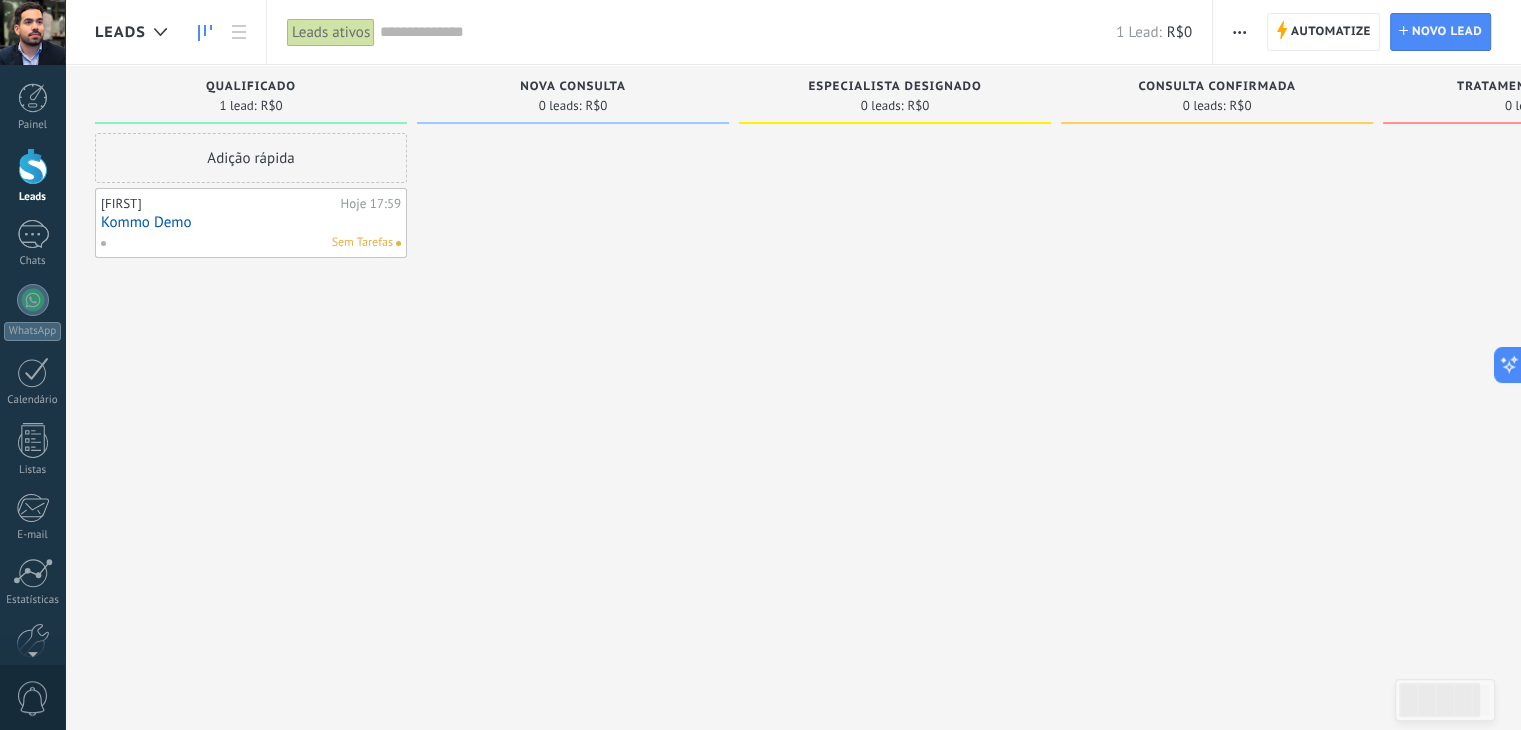 click at bounding box center (32, 32) 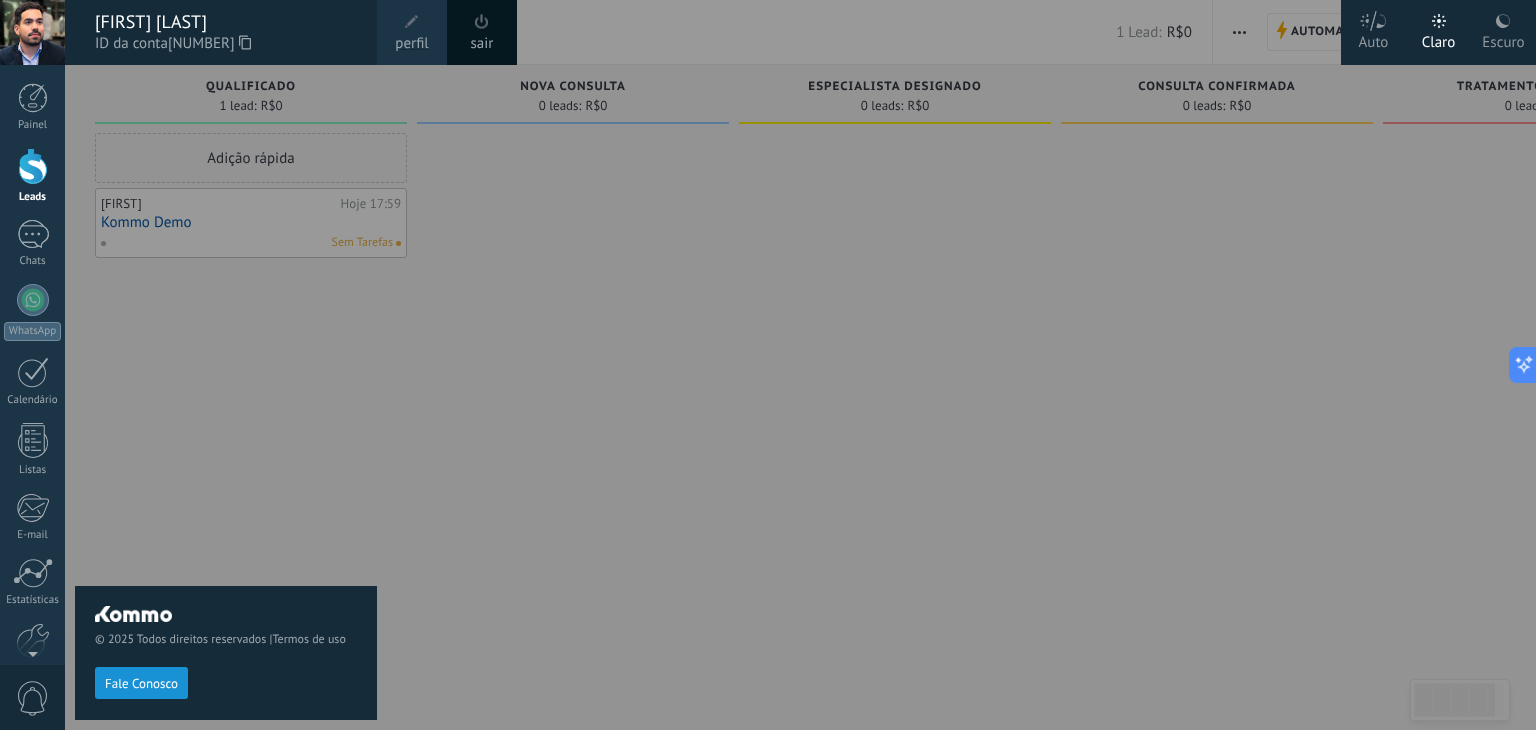 click on "Escuro" at bounding box center [1503, 39] 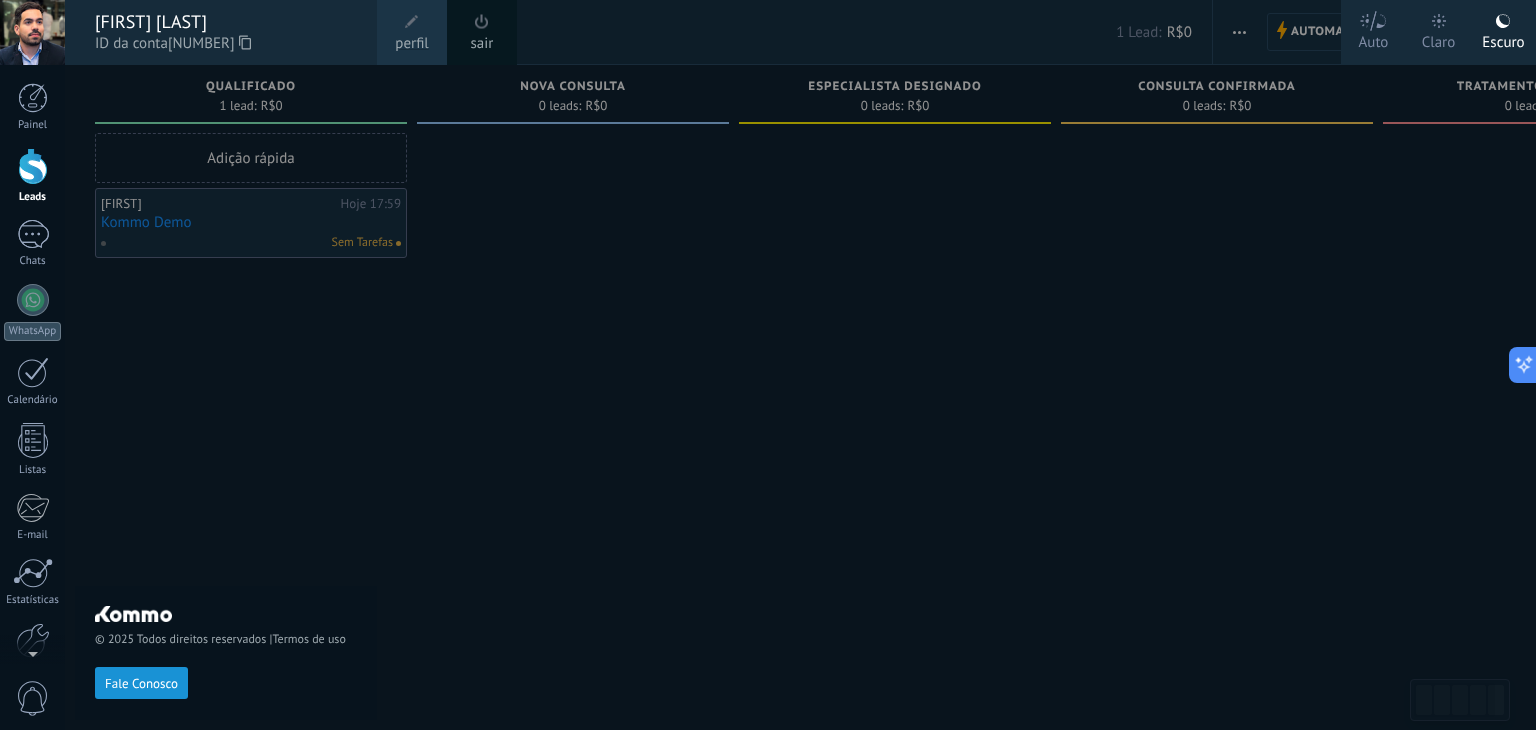 click at bounding box center (32, 32) 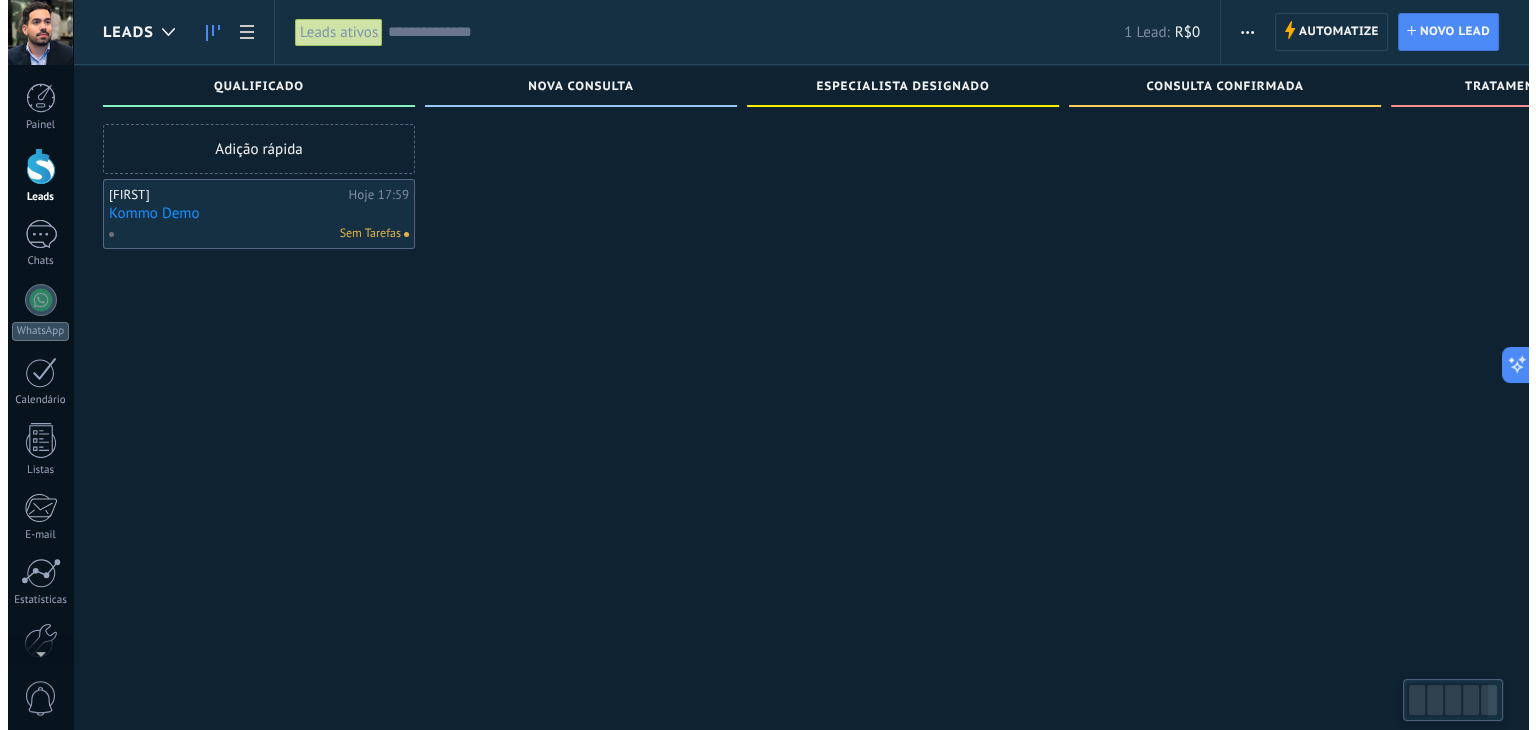 scroll, scrollTop: 0, scrollLeft: 0, axis: both 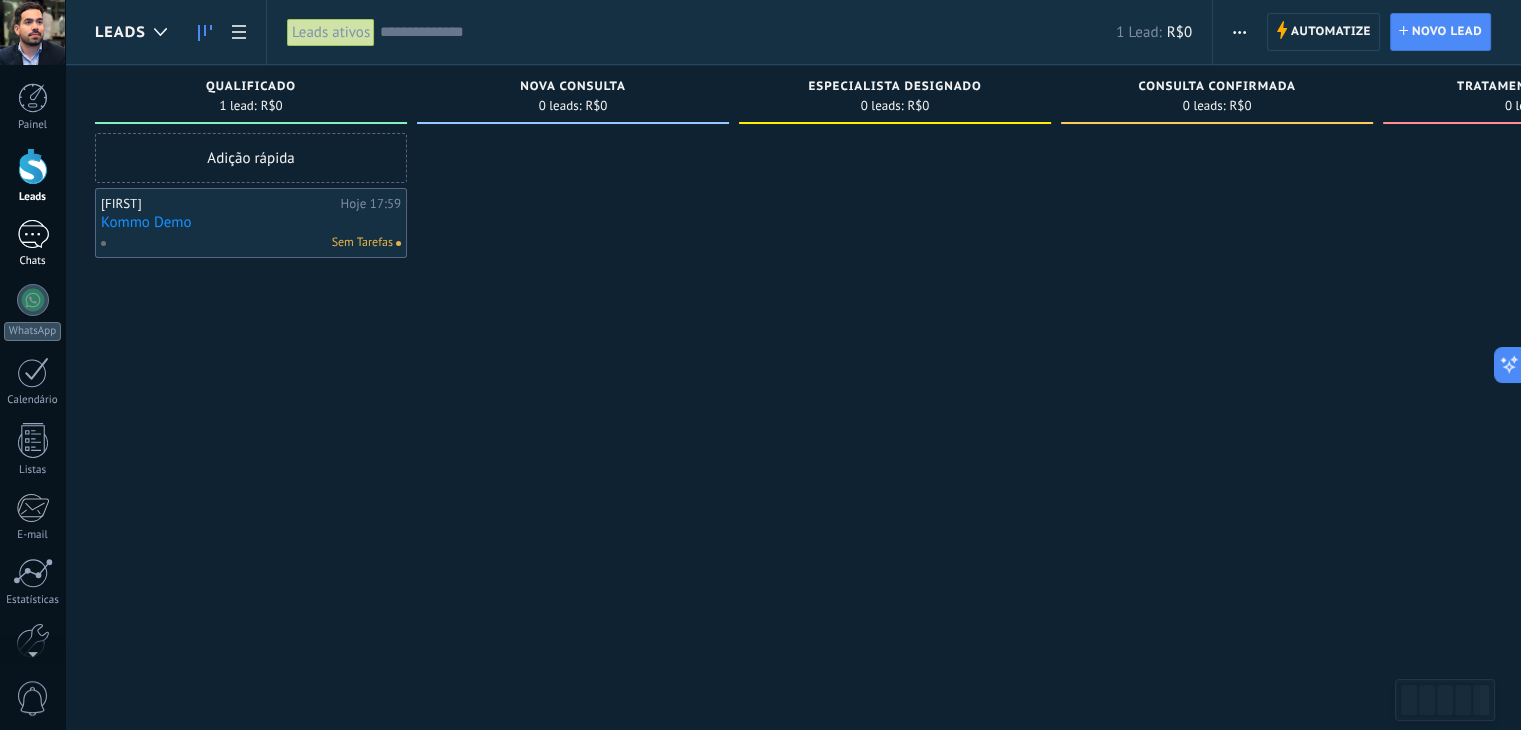 click at bounding box center [33, 234] 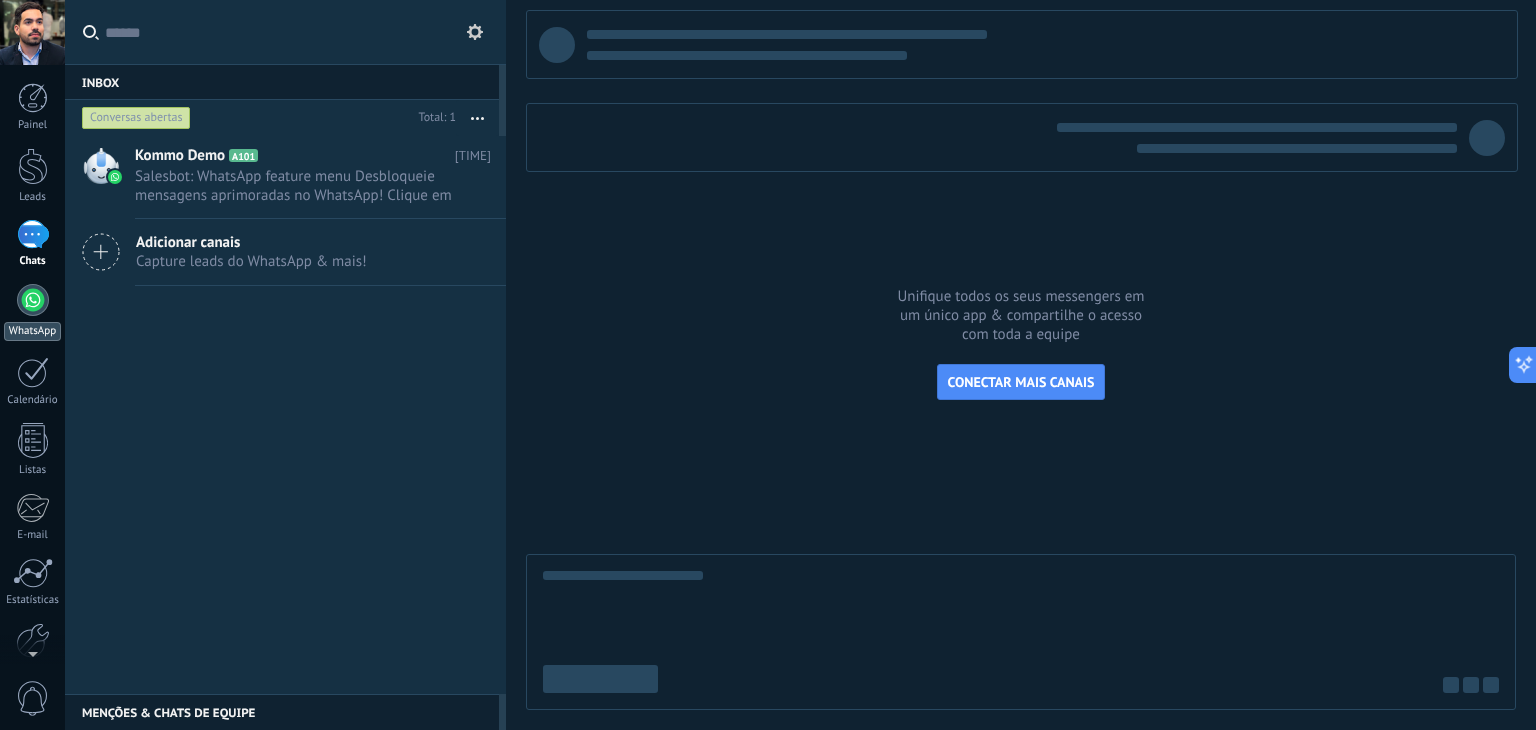 click at bounding box center (33, 300) 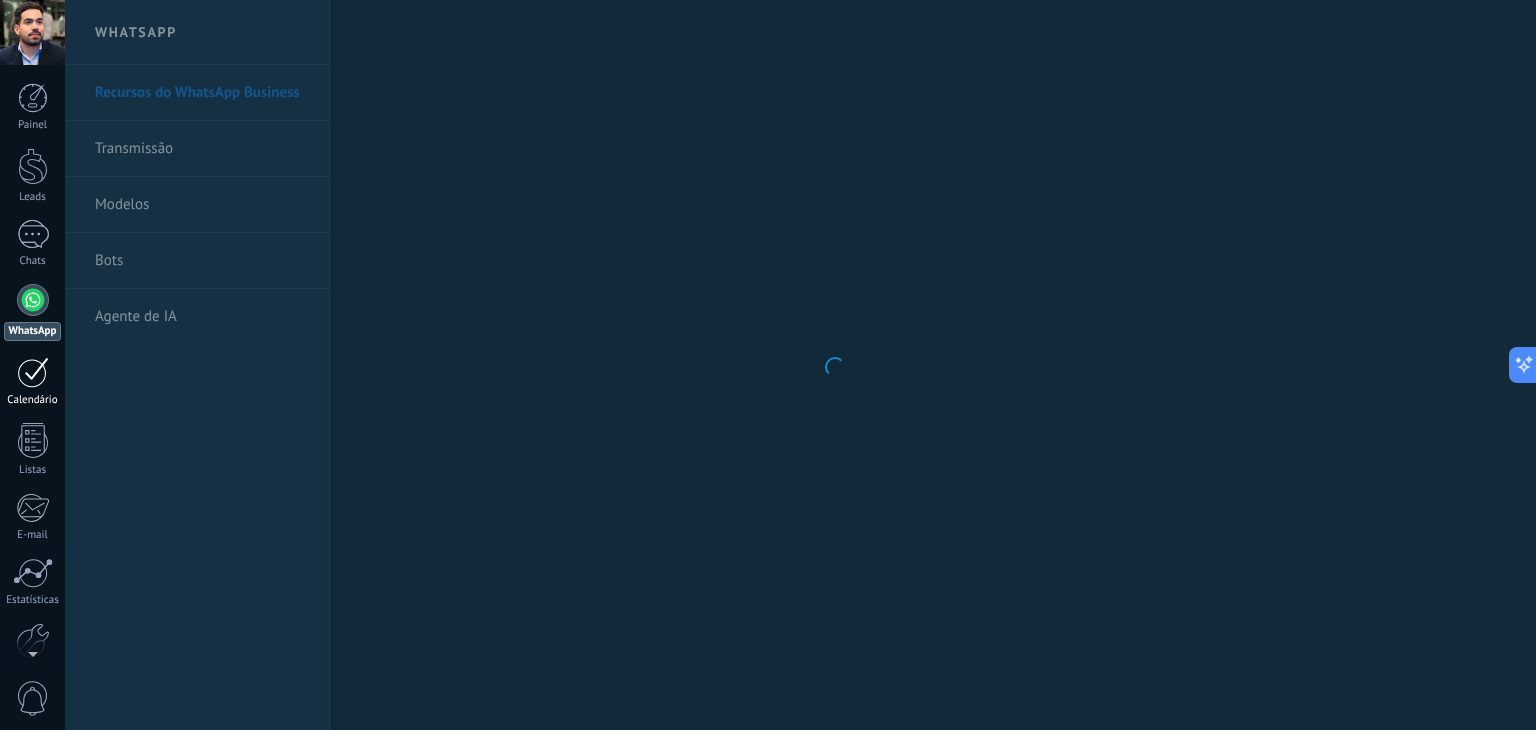 click at bounding box center [33, 372] 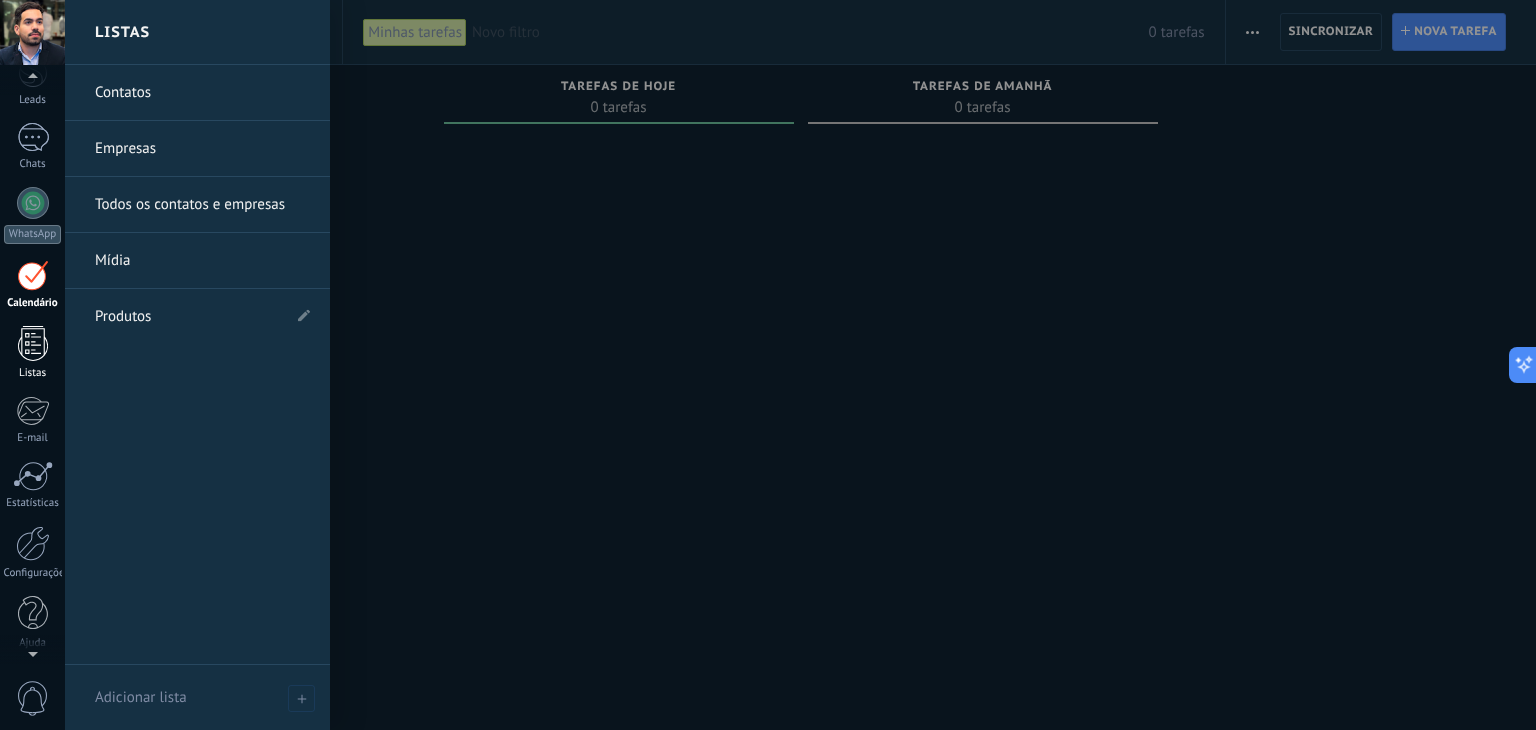 scroll, scrollTop: 100, scrollLeft: 0, axis: vertical 